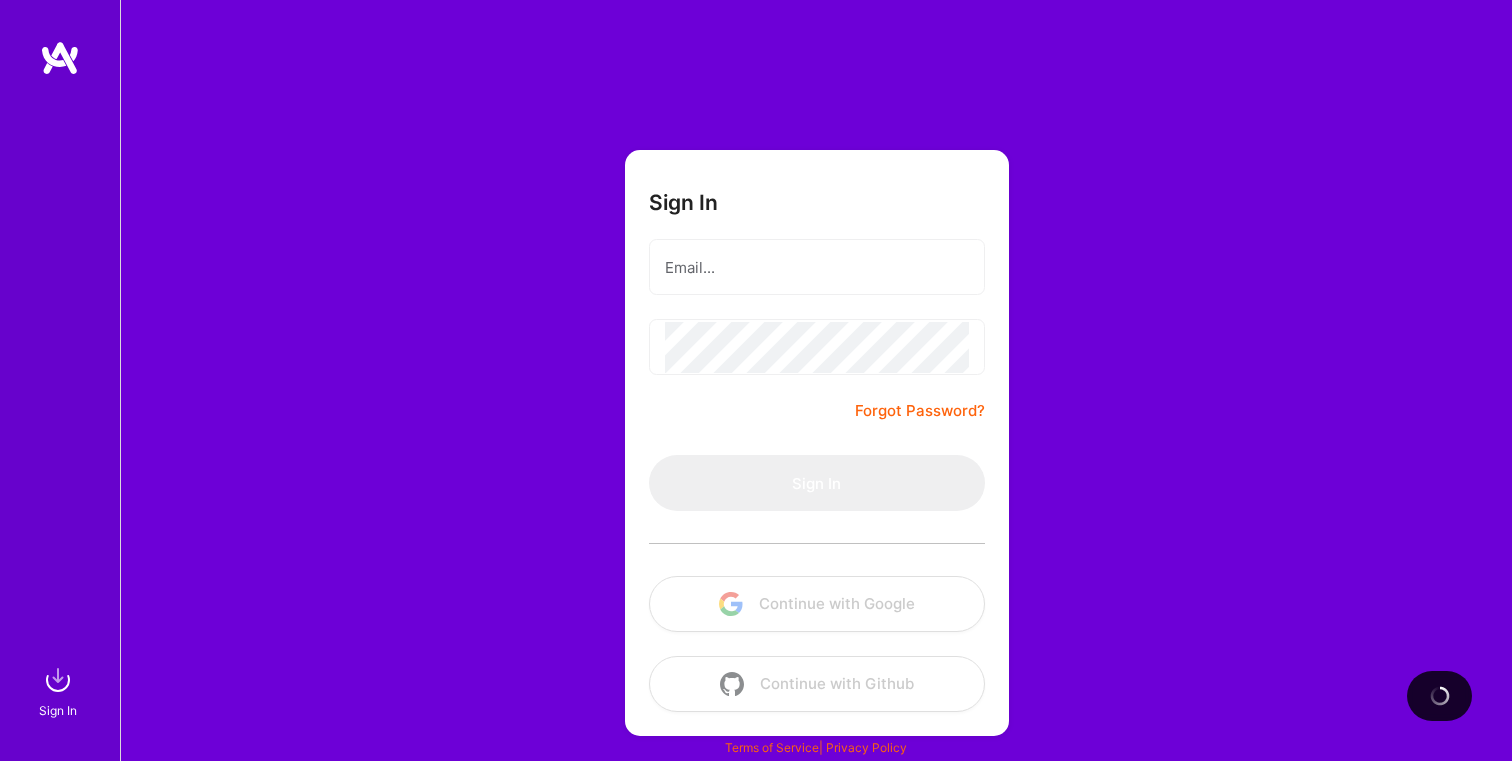 scroll, scrollTop: 0, scrollLeft: 0, axis: both 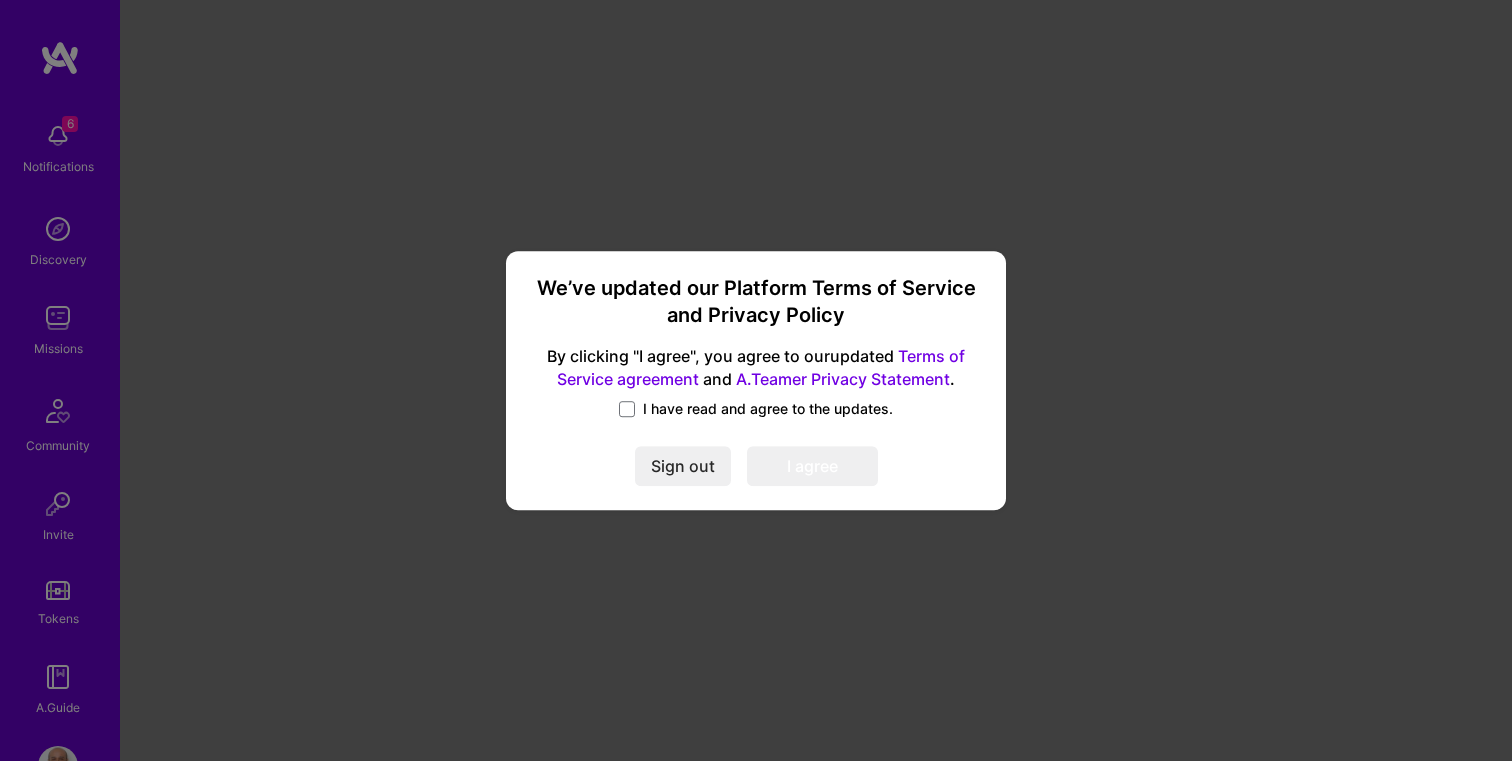 click on "I have read and agree to the updates." at bounding box center [756, 409] 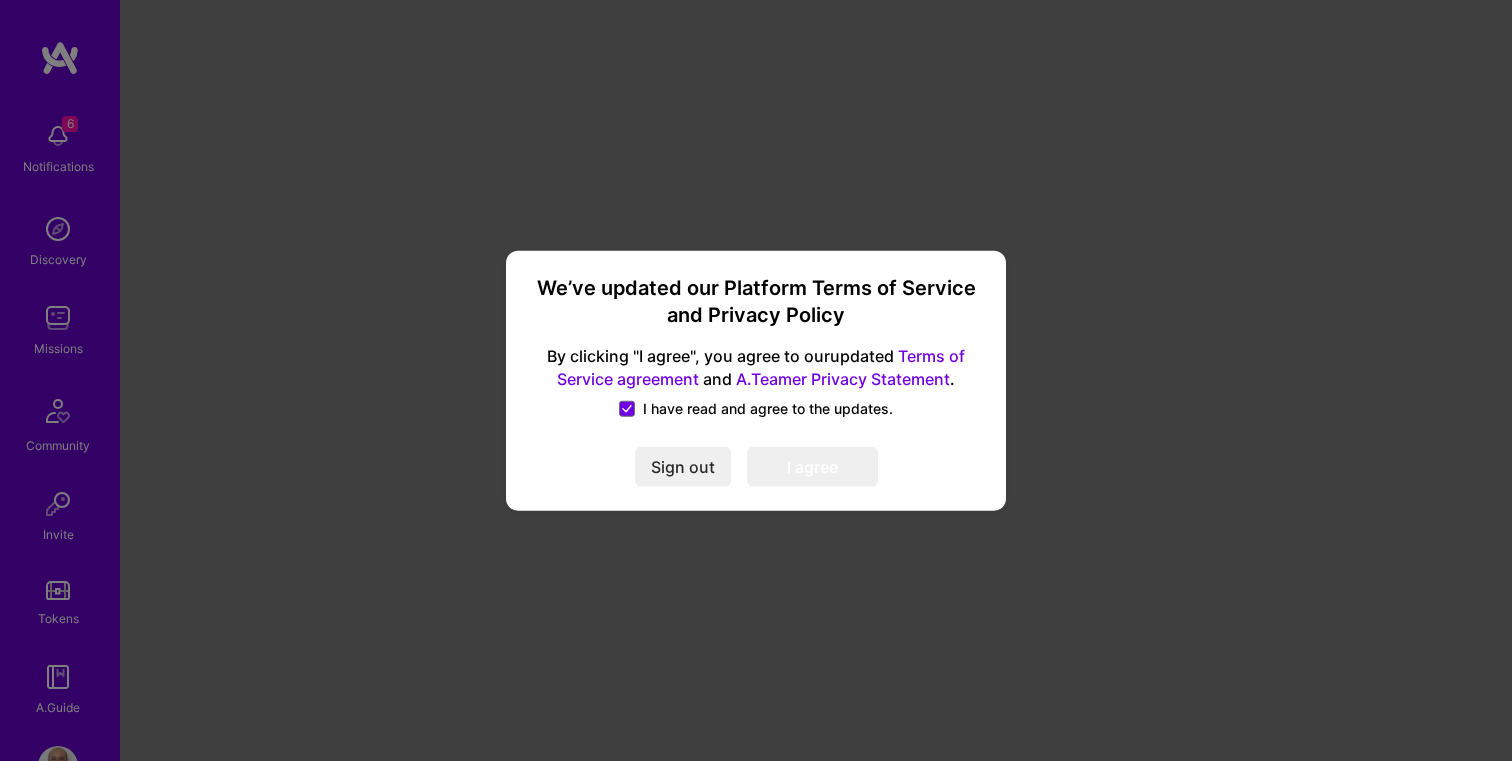 click on "I agree" at bounding box center [812, 467] 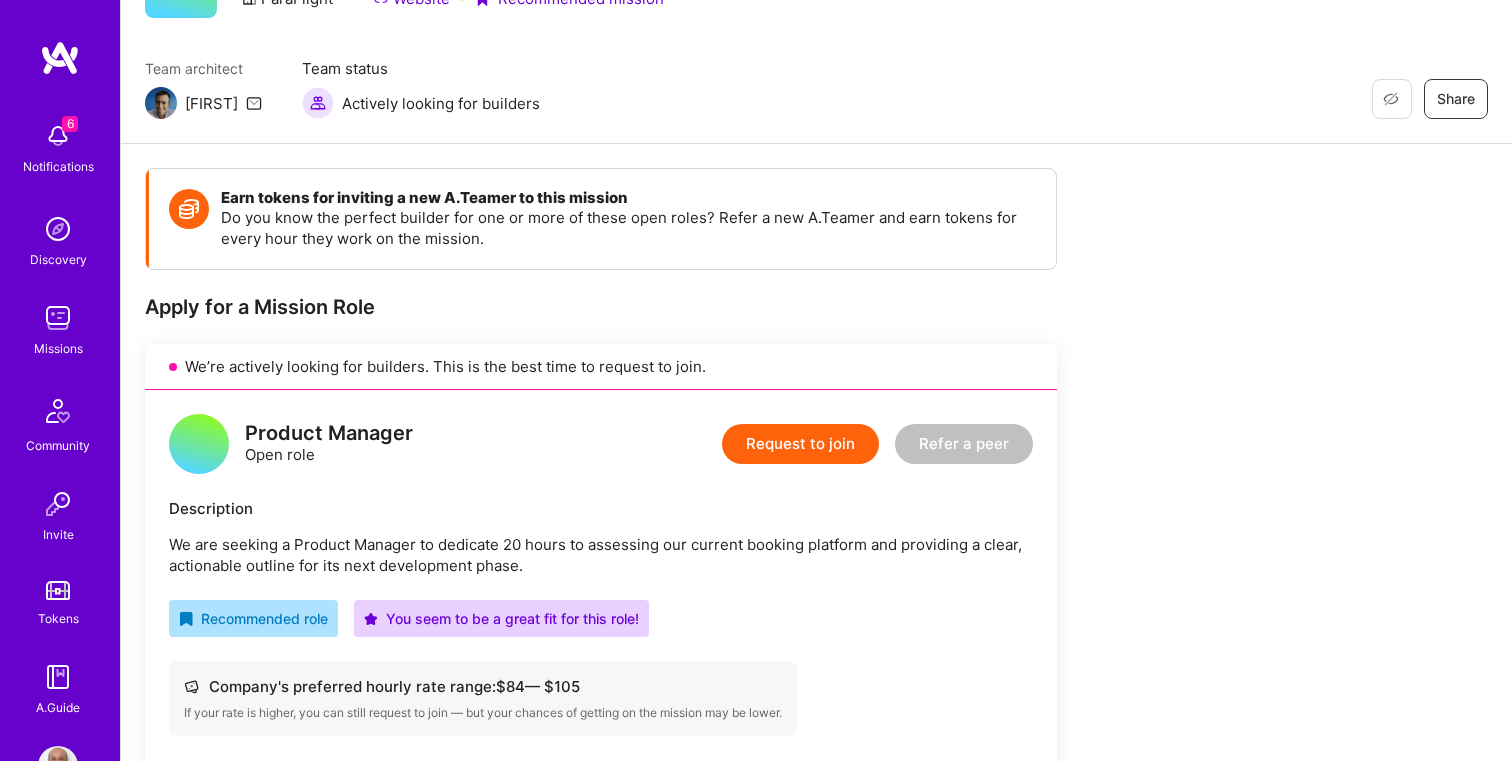 scroll, scrollTop: 0, scrollLeft: 0, axis: both 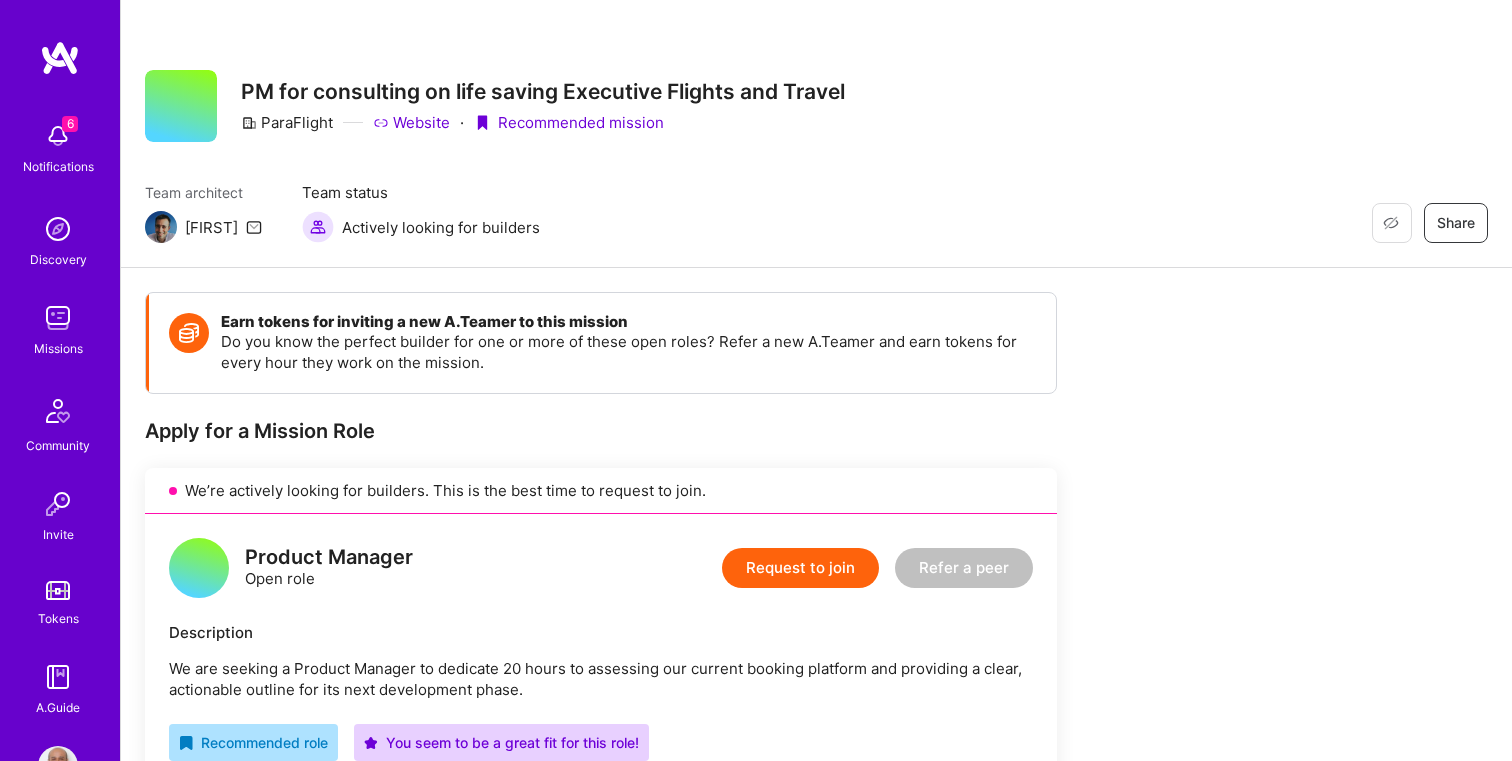 click on "Request to join" at bounding box center [800, 568] 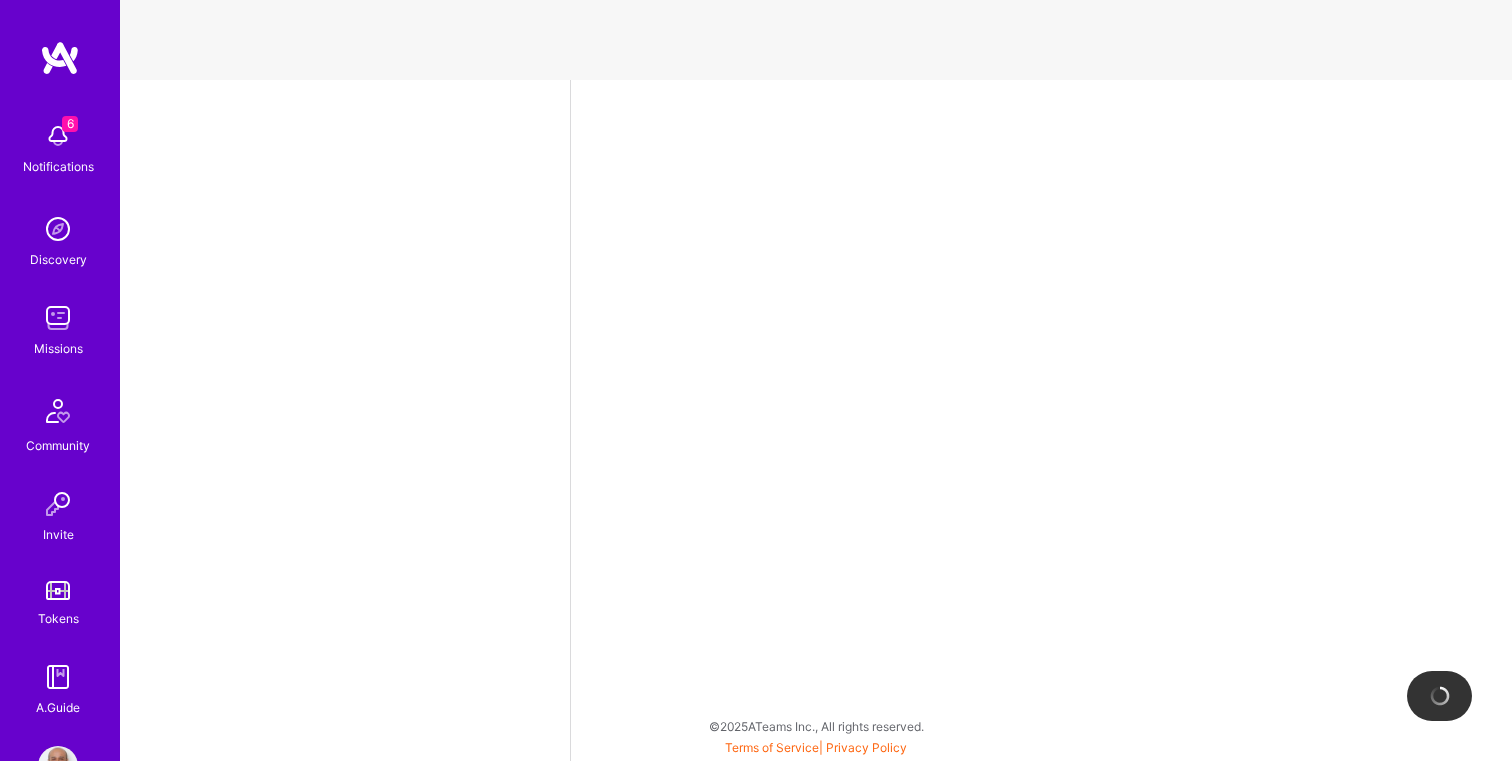 select on "CA" 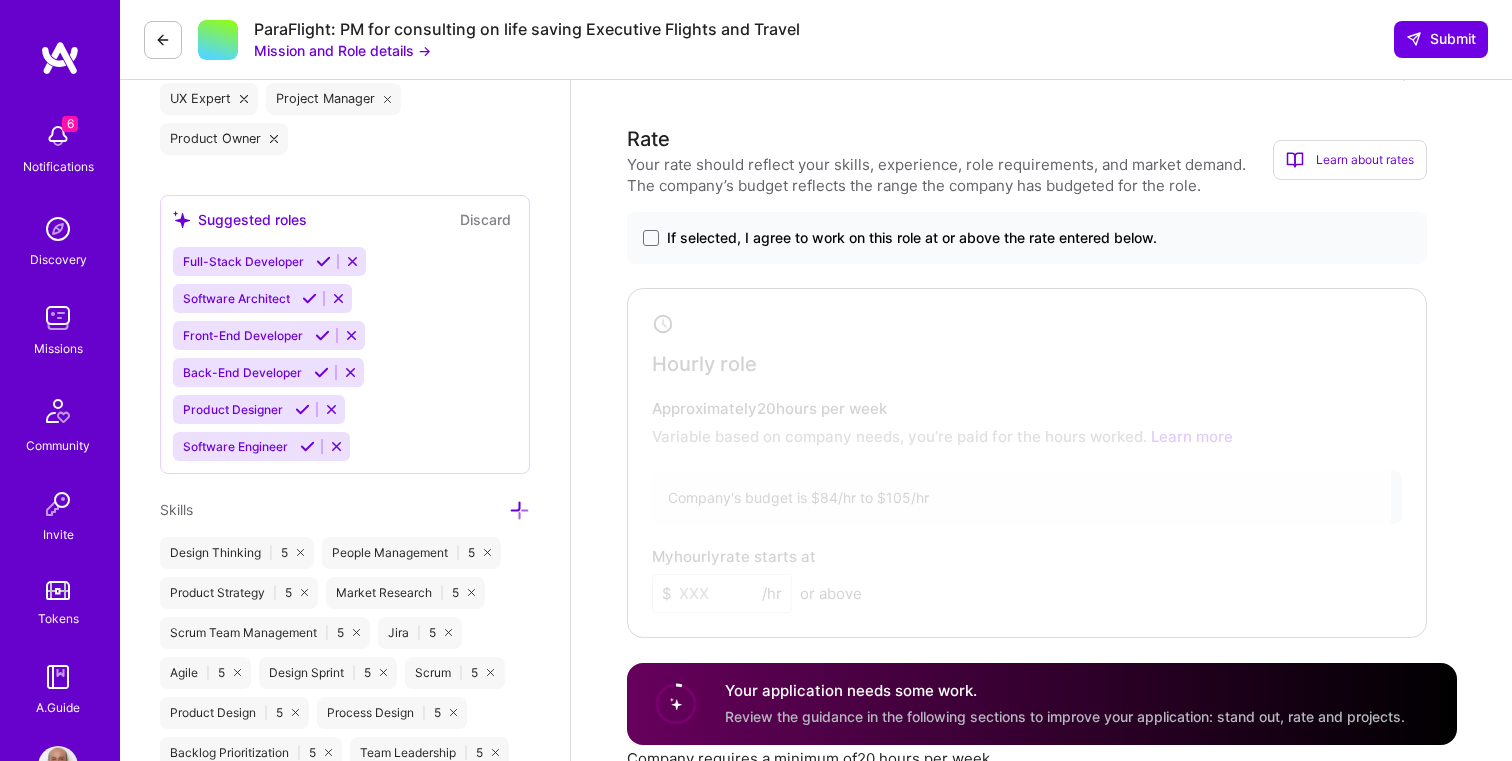 scroll, scrollTop: 673, scrollLeft: 0, axis: vertical 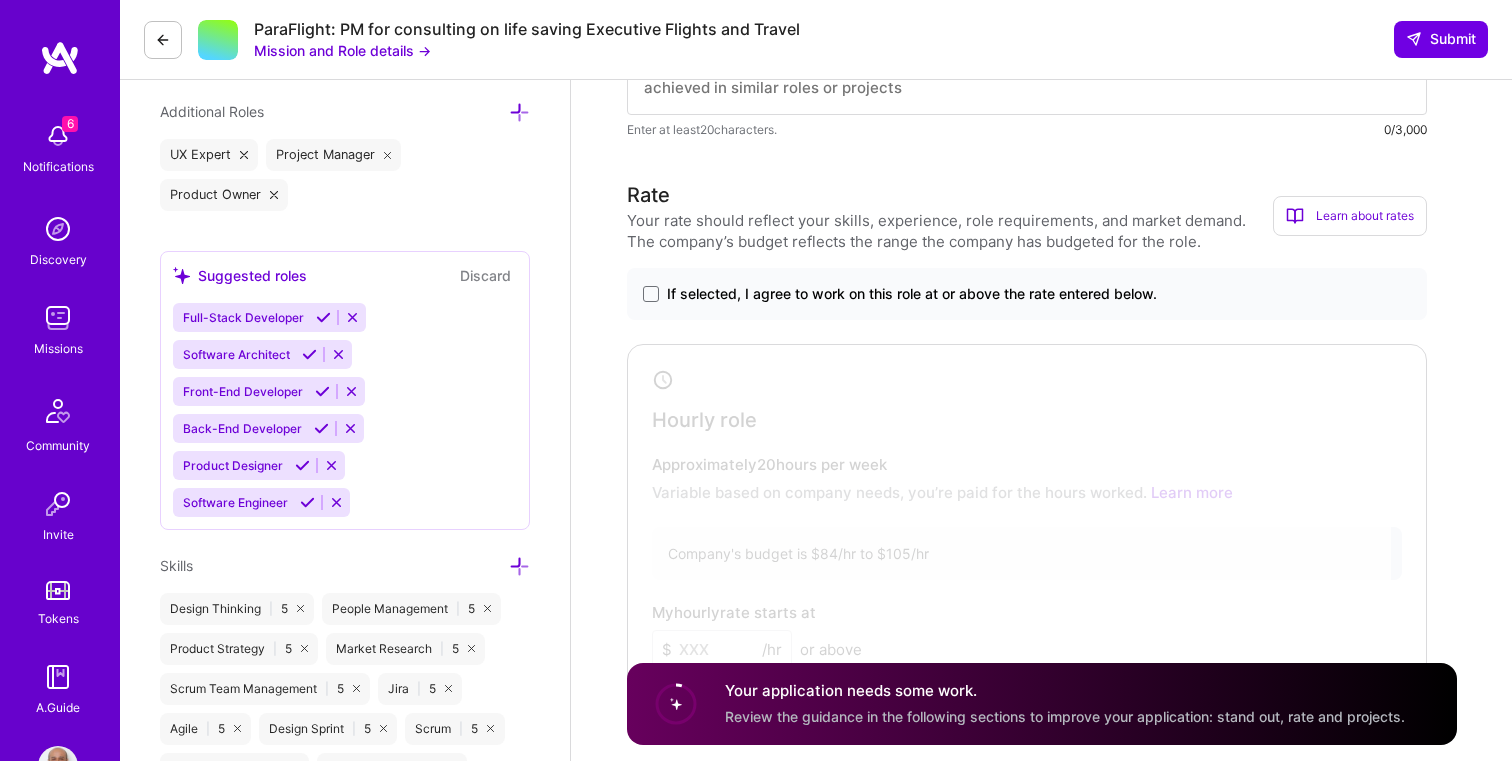click on "Discard" at bounding box center (485, 275) 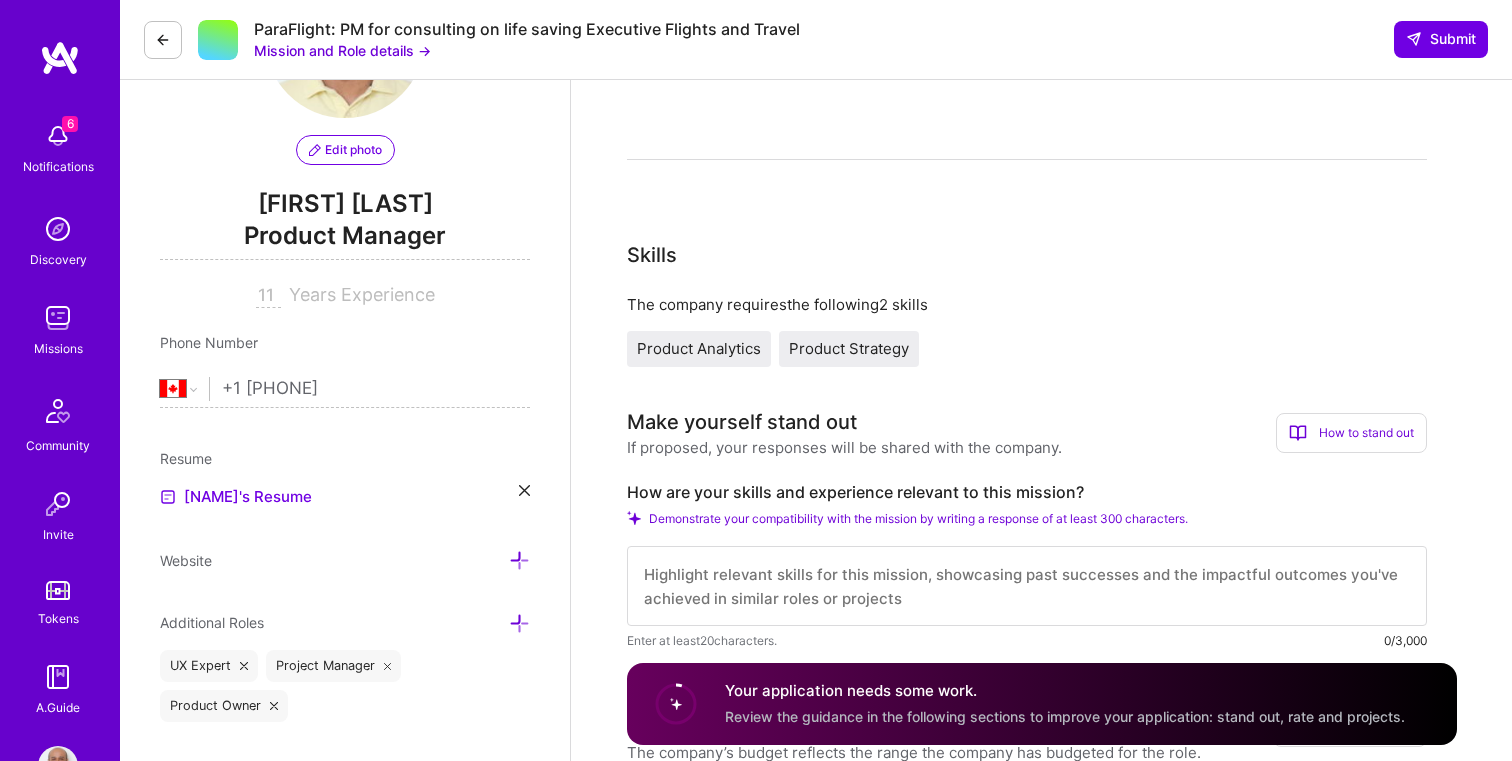 scroll, scrollTop: 518, scrollLeft: 0, axis: vertical 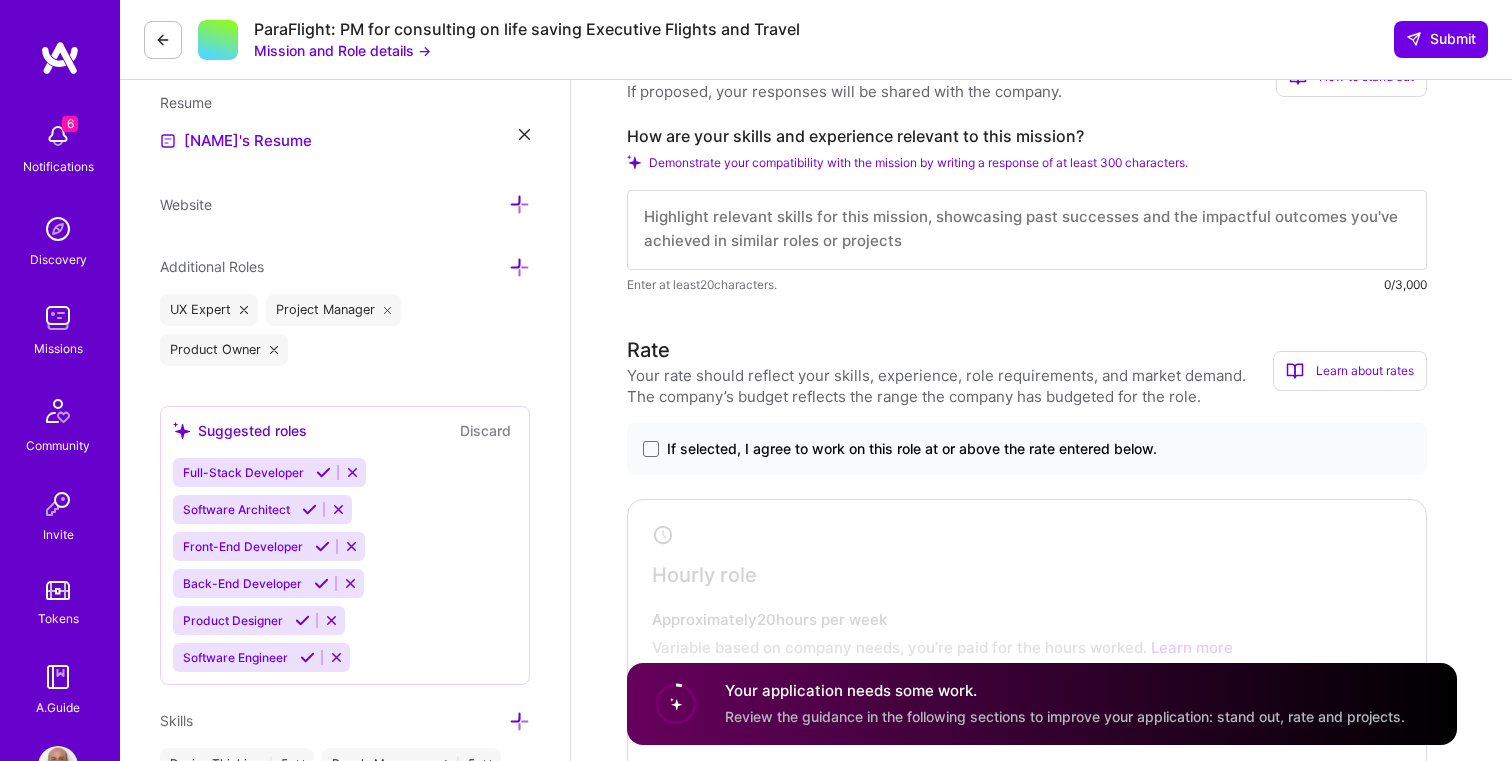 click on "If selected, I agree to work on this role at or above the rate entered below." at bounding box center [912, 449] 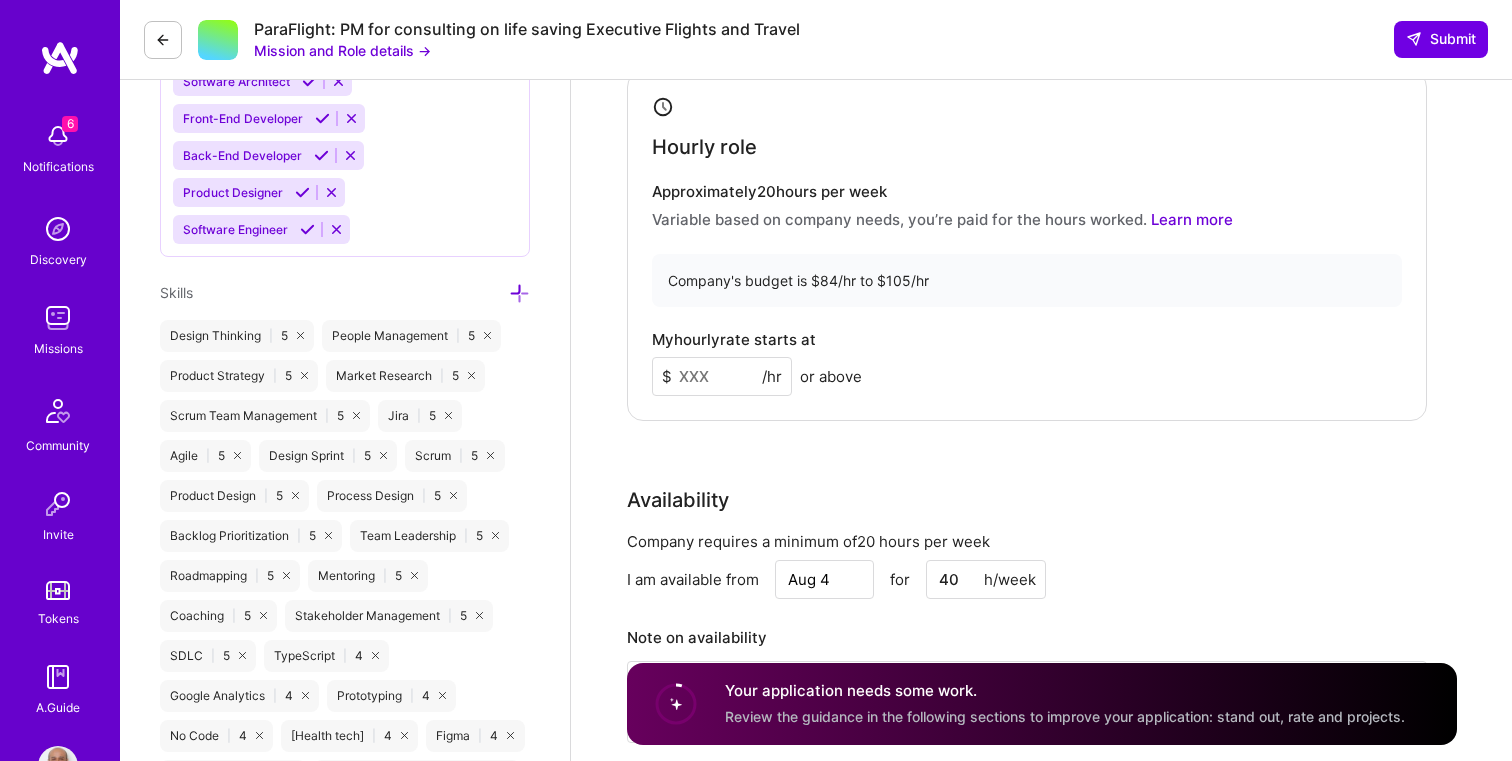 scroll, scrollTop: 950, scrollLeft: 0, axis: vertical 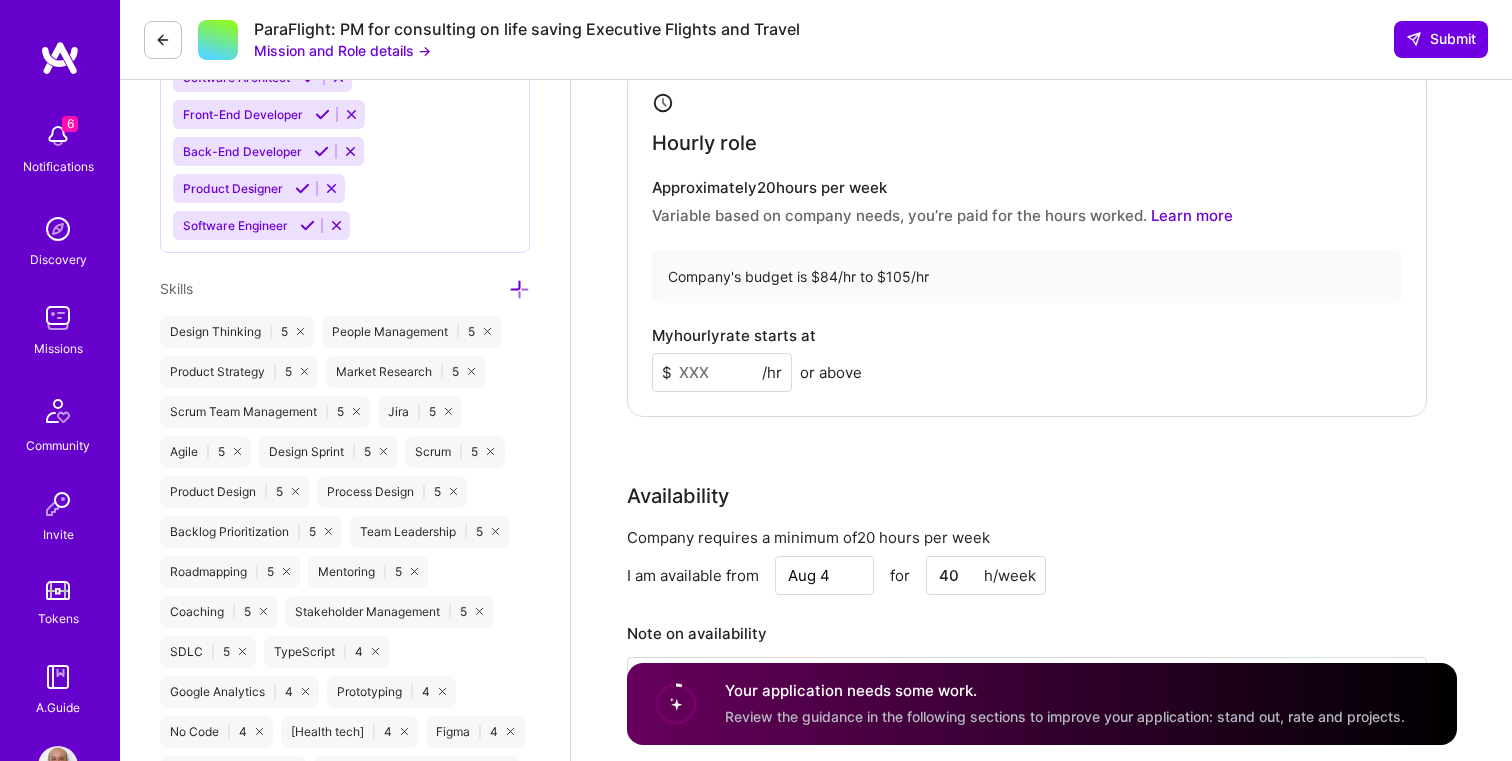 drag, startPoint x: 733, startPoint y: 377, endPoint x: 597, endPoint y: 377, distance: 136 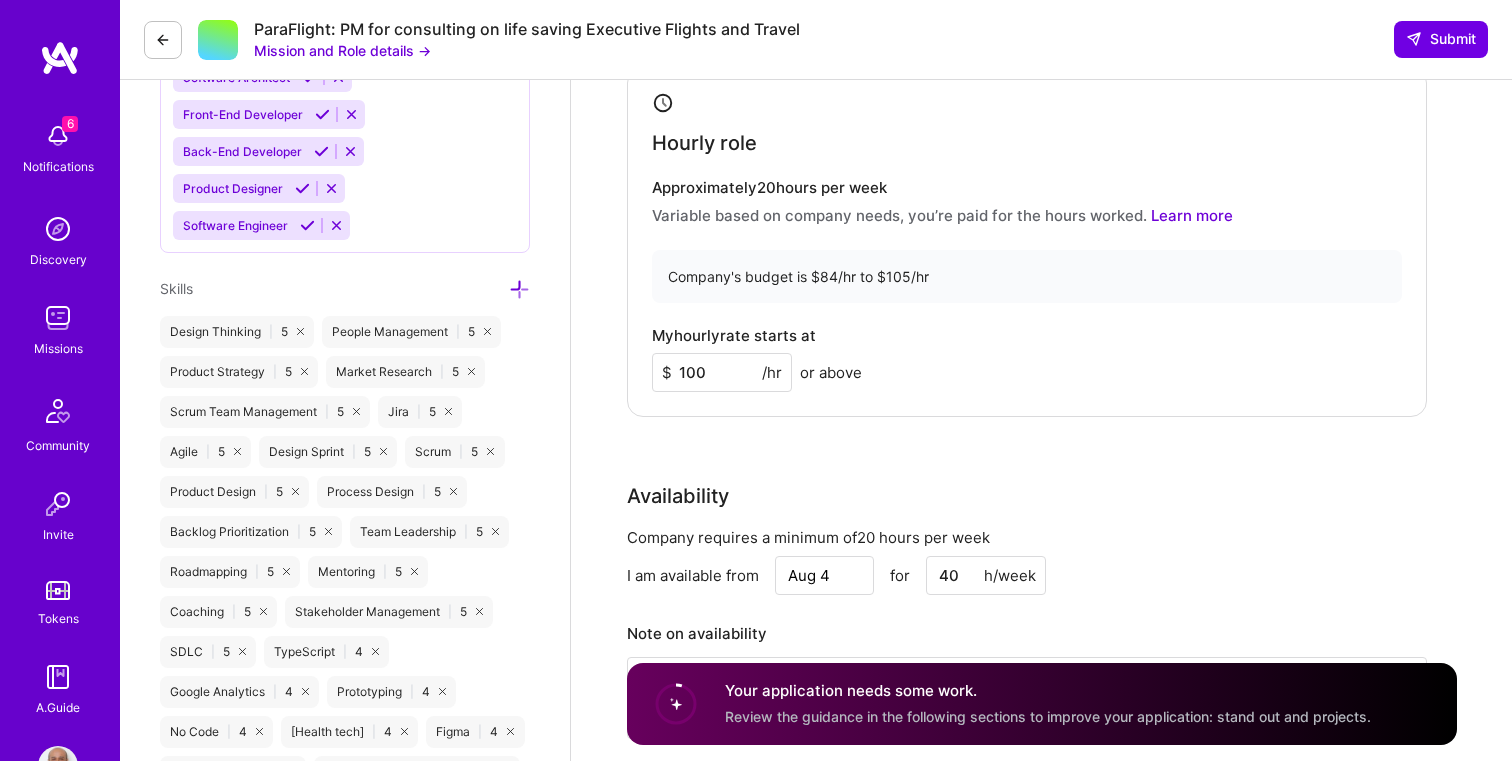 click on "My hourly rate starts at $ 100 /hr or above" at bounding box center (1027, 359) 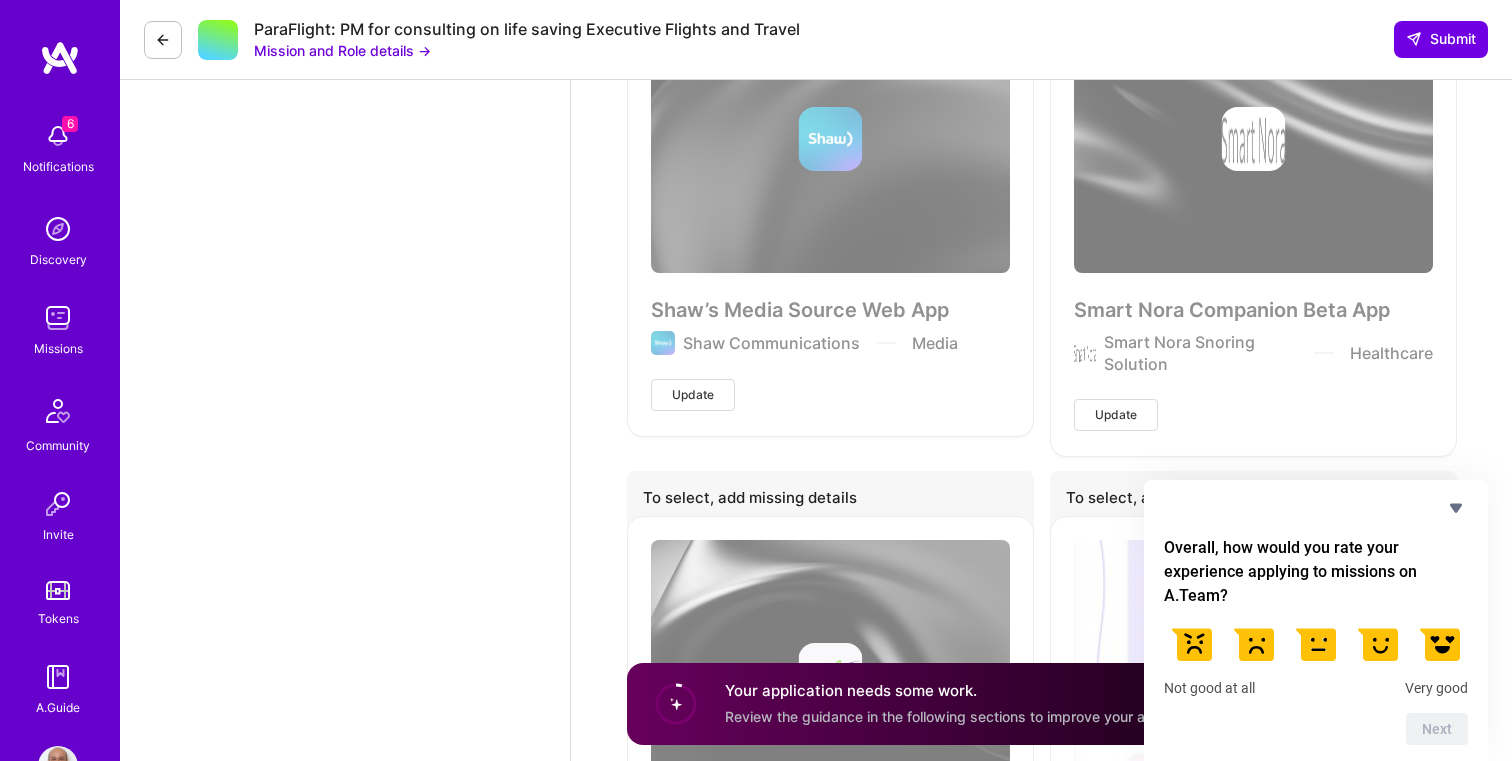 scroll, scrollTop: 5517, scrollLeft: 0, axis: vertical 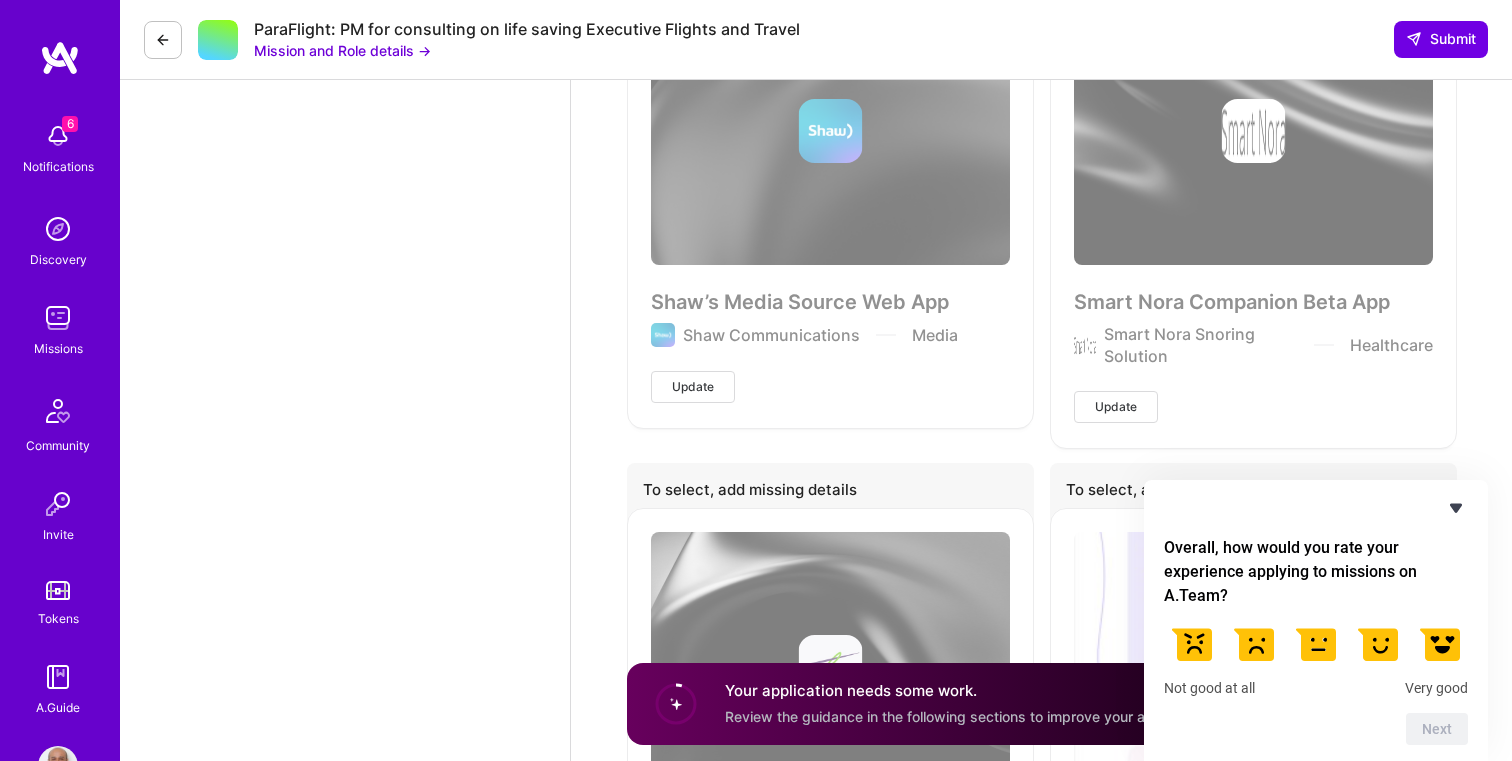 type on "90" 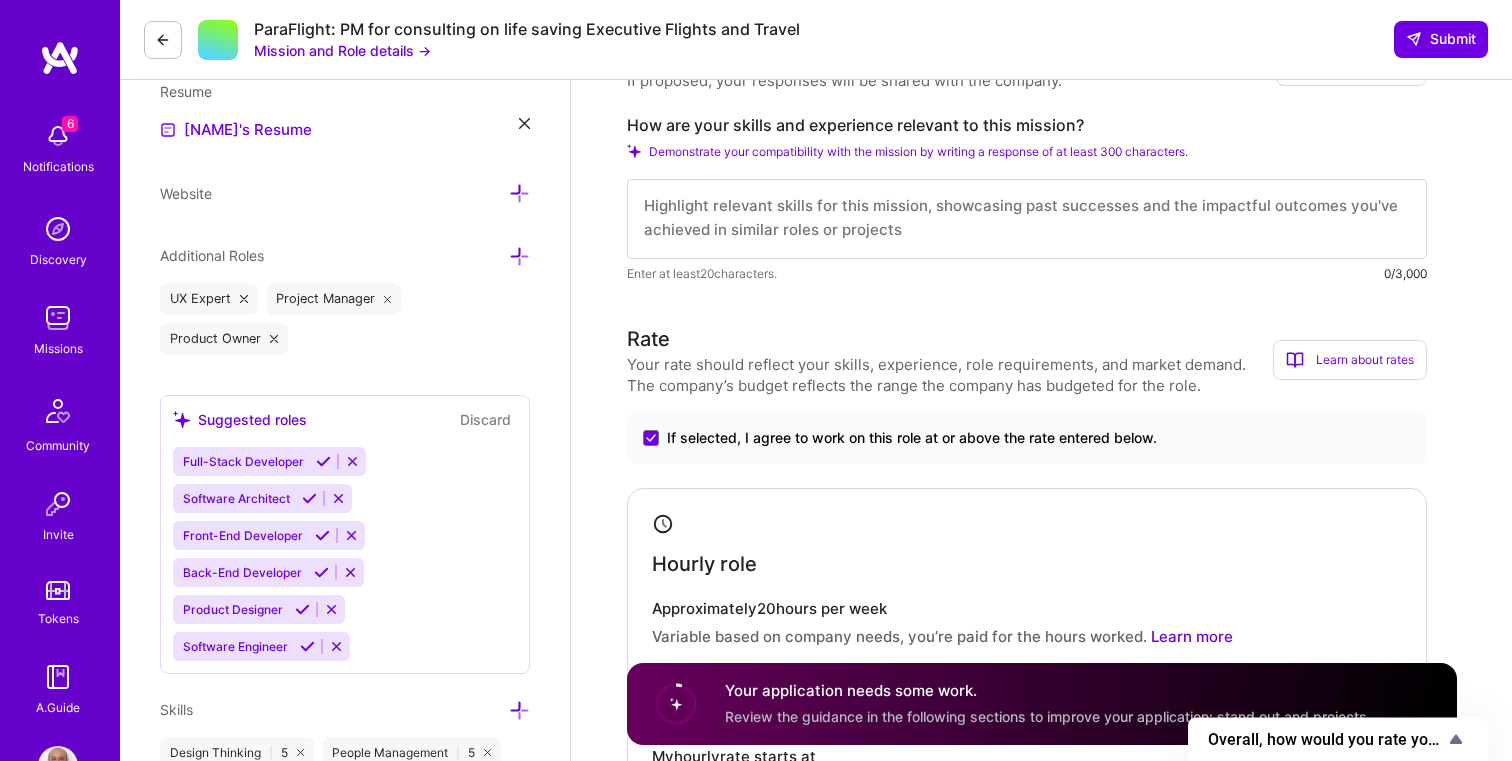 scroll, scrollTop: 0, scrollLeft: 0, axis: both 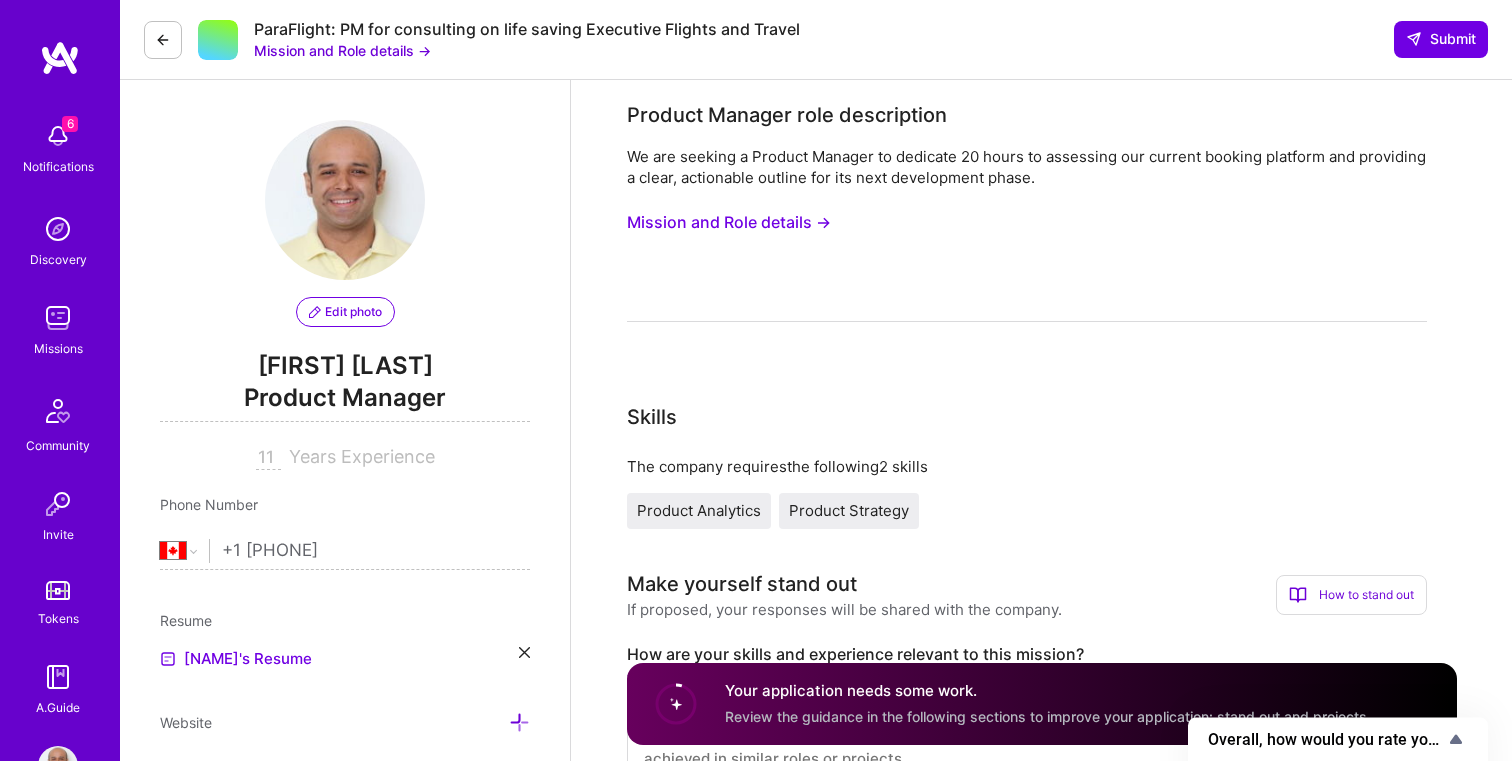 click on "Mission and Role details →" at bounding box center [729, 222] 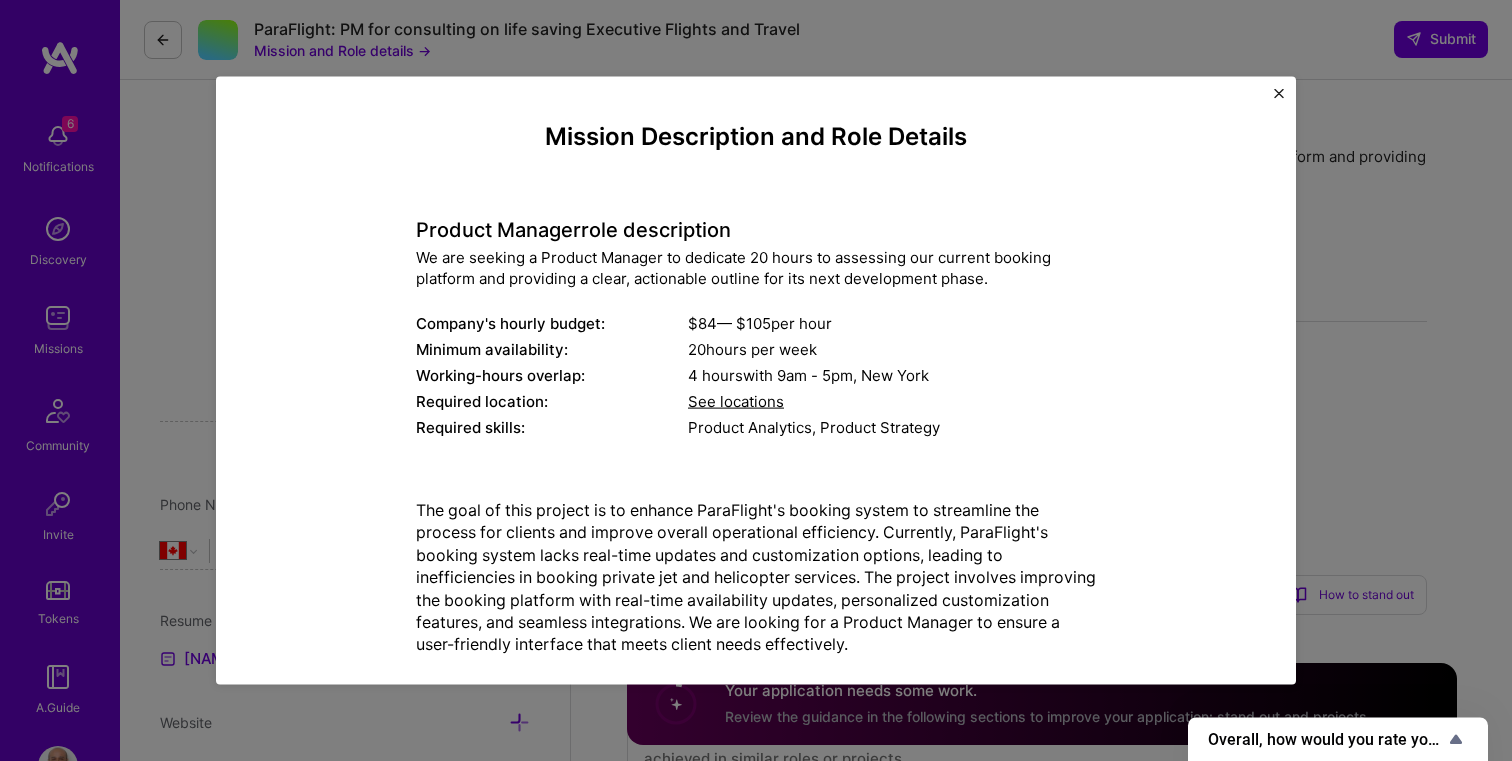 scroll, scrollTop: 32, scrollLeft: 0, axis: vertical 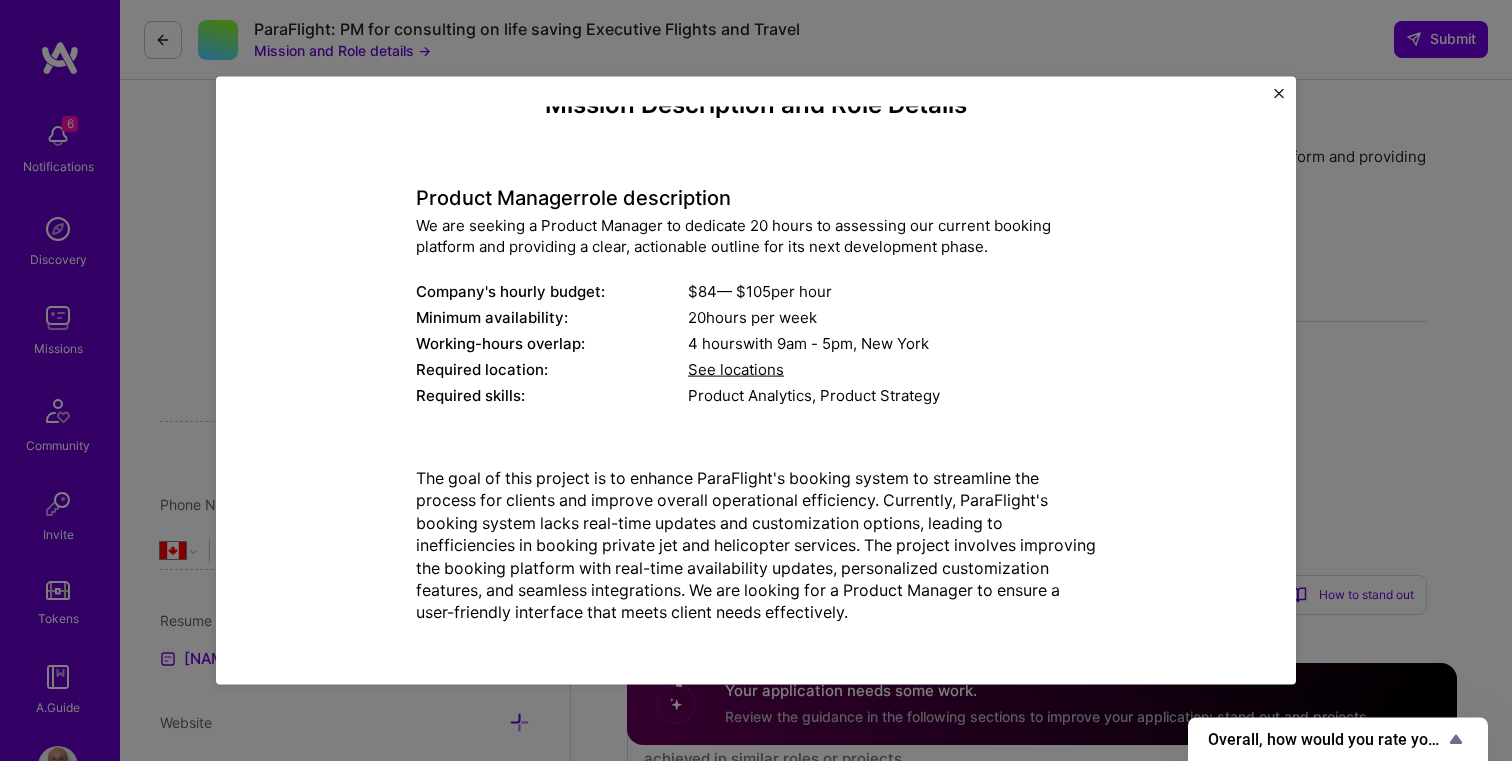 click at bounding box center (1279, 93) 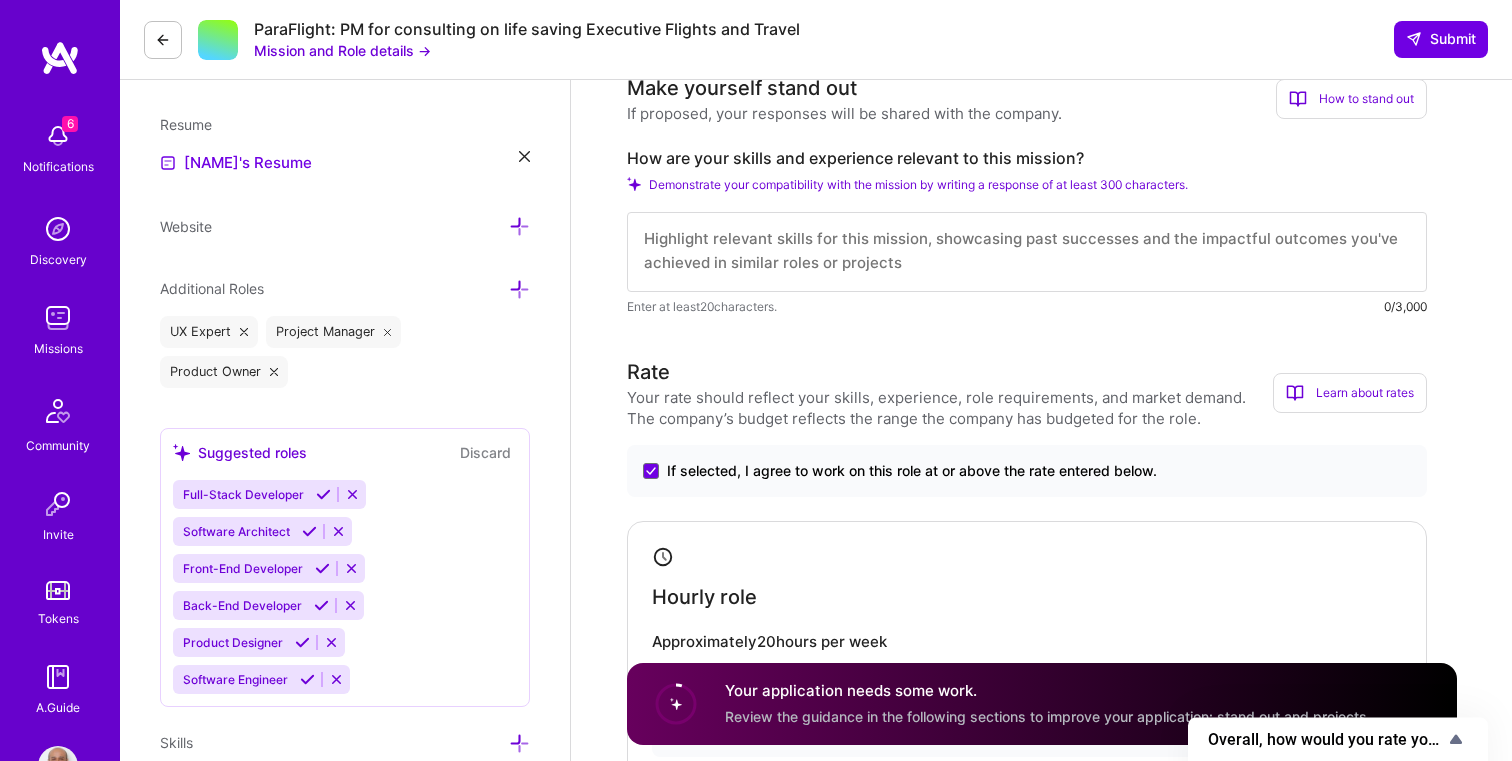 scroll, scrollTop: 495, scrollLeft: 0, axis: vertical 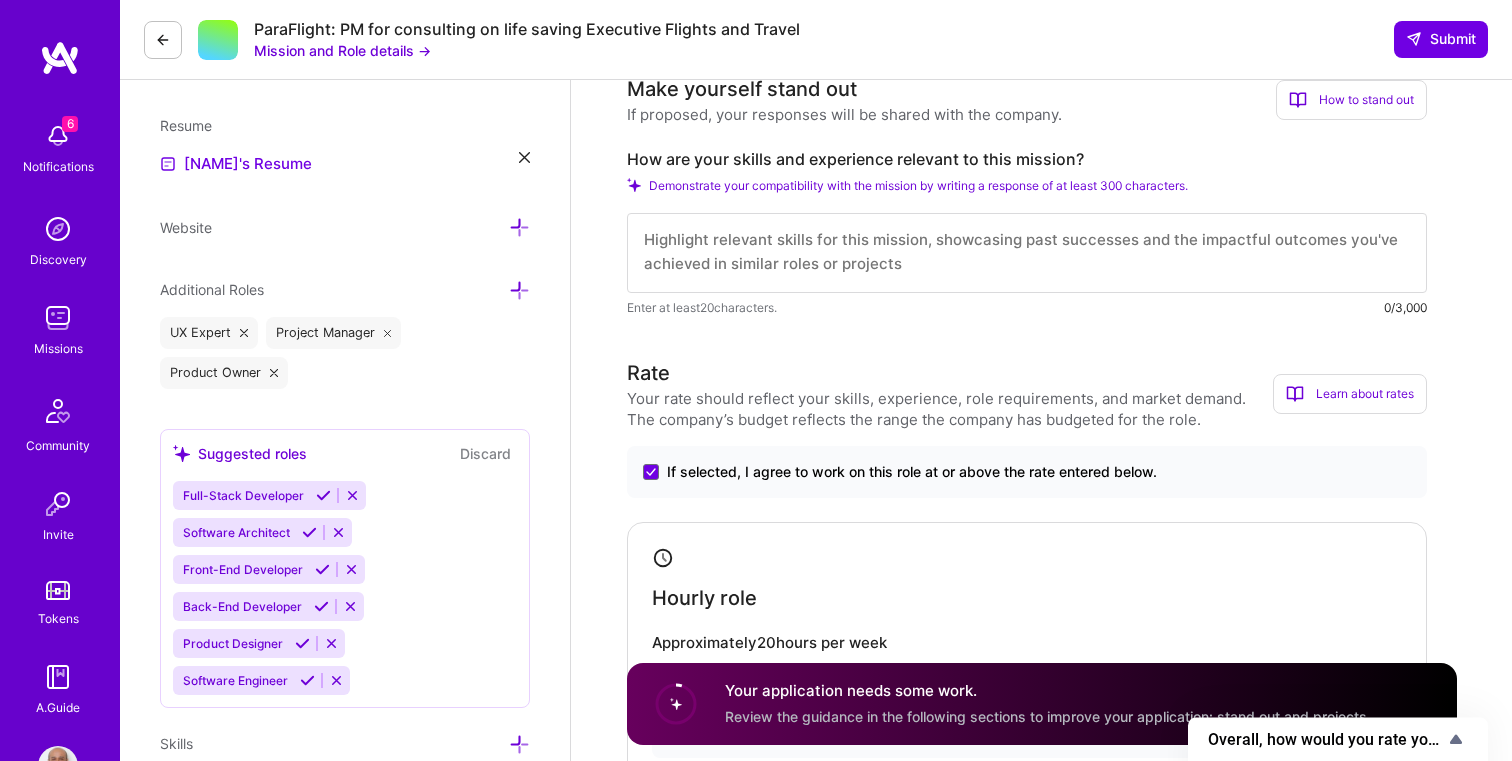 click at bounding box center [1027, 253] 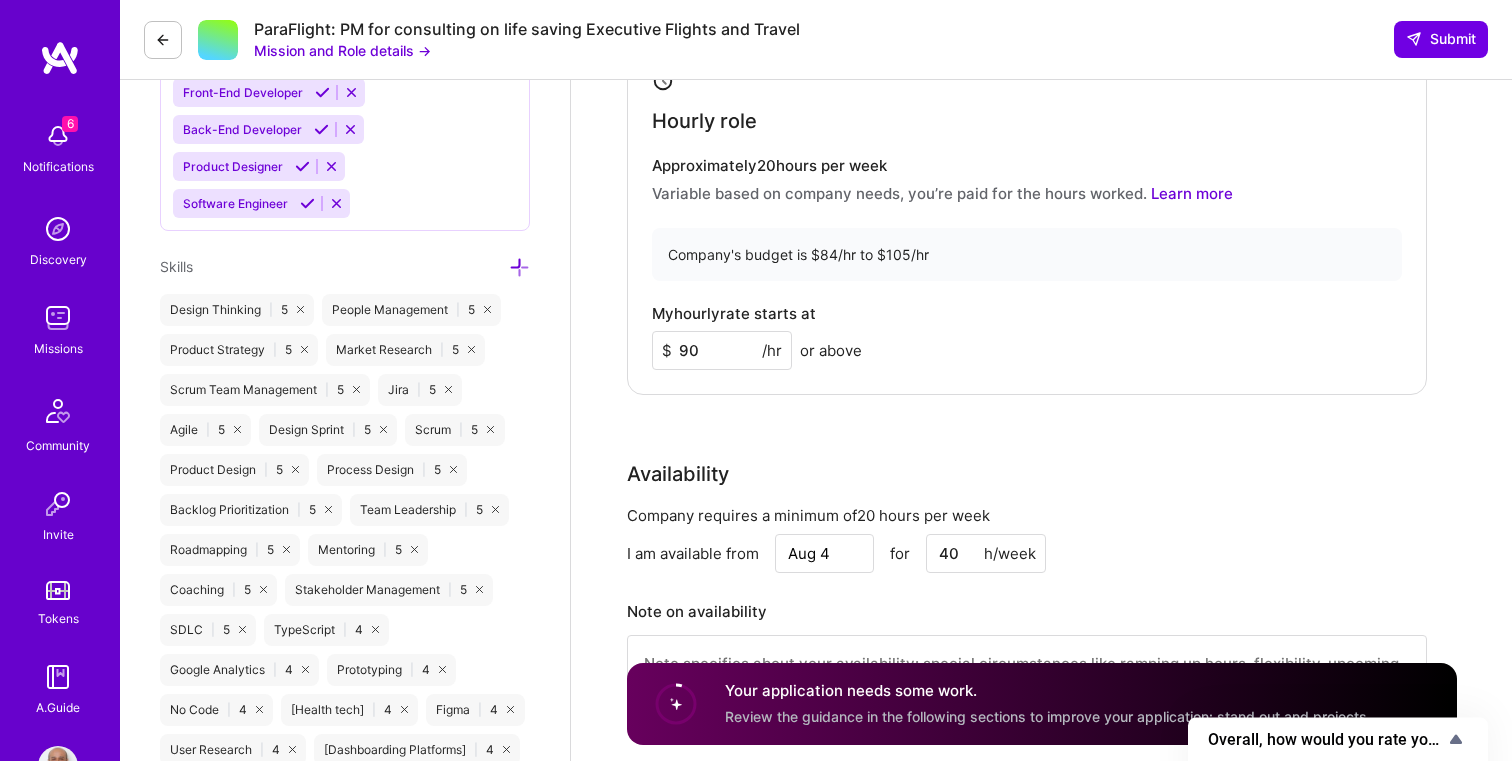 scroll, scrollTop: 996, scrollLeft: 0, axis: vertical 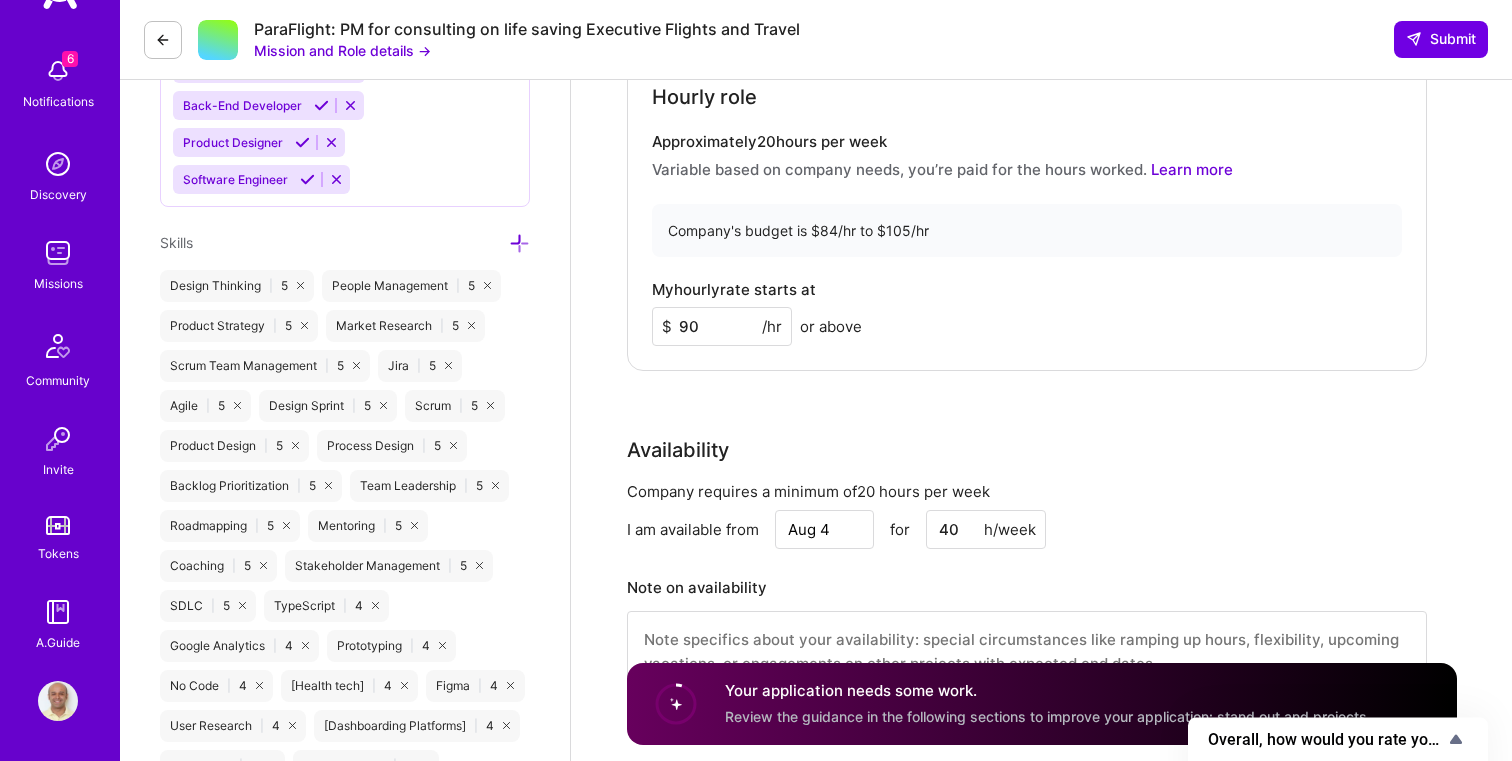 click at bounding box center (58, 701) 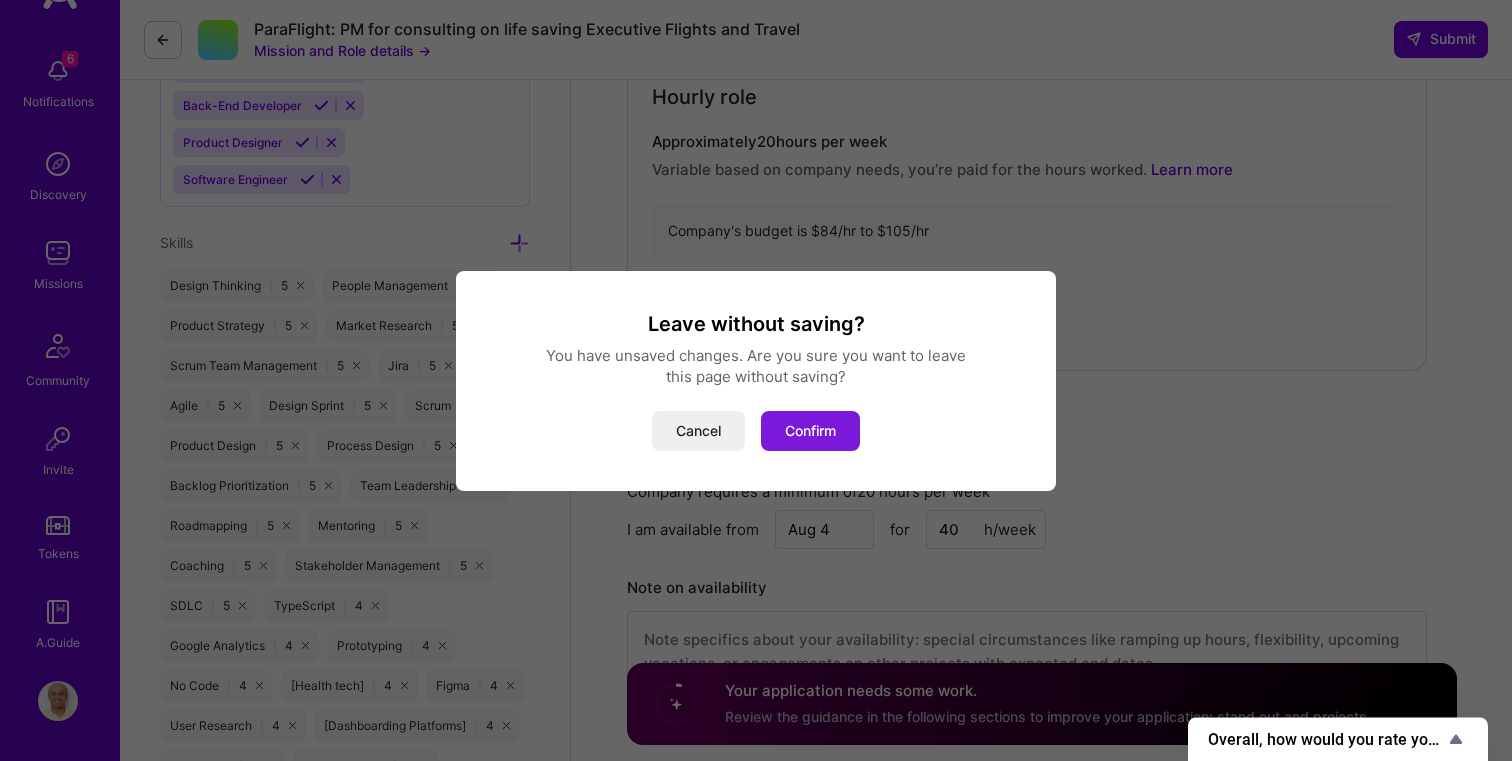 click on "Confirm" at bounding box center [810, 431] 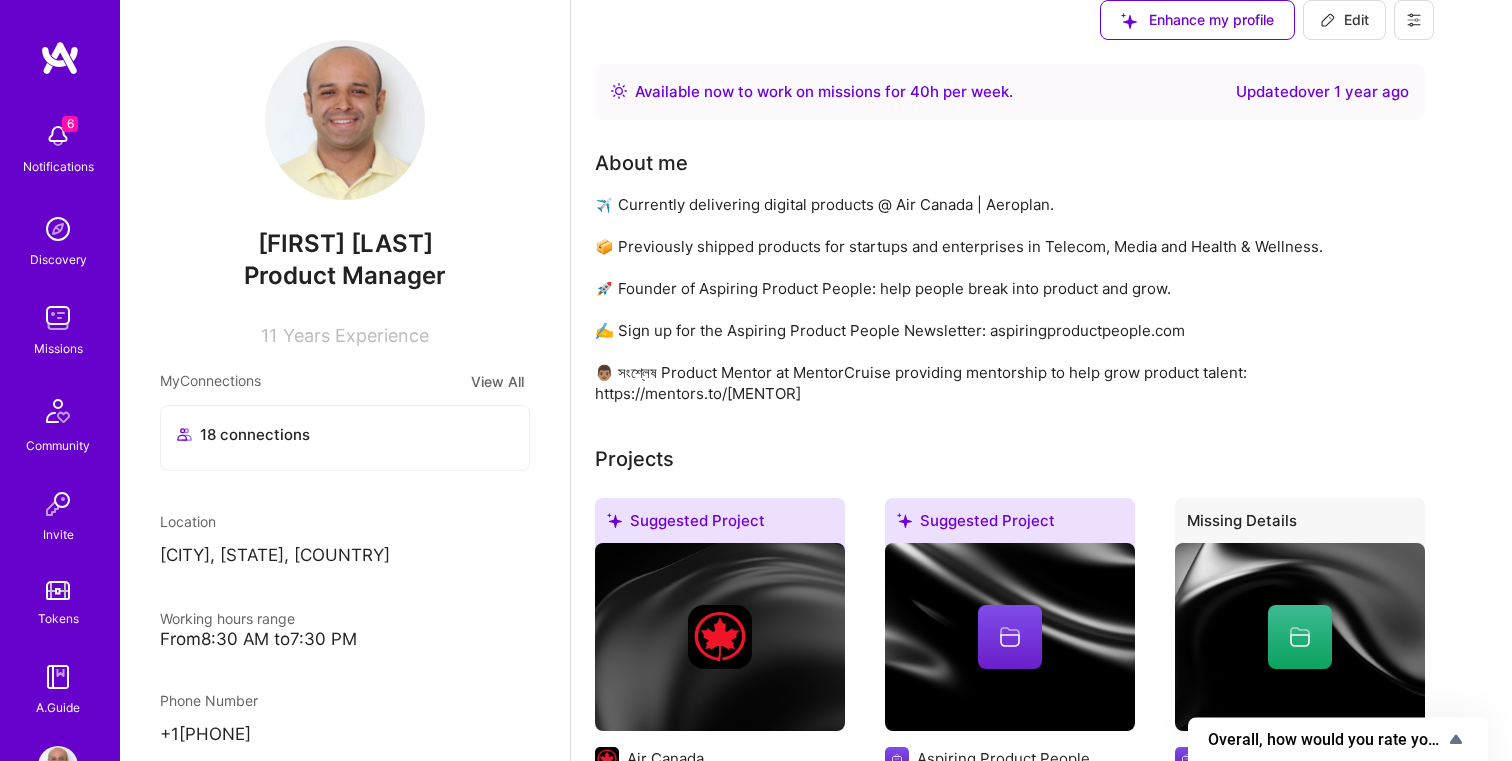 scroll, scrollTop: 0, scrollLeft: 0, axis: both 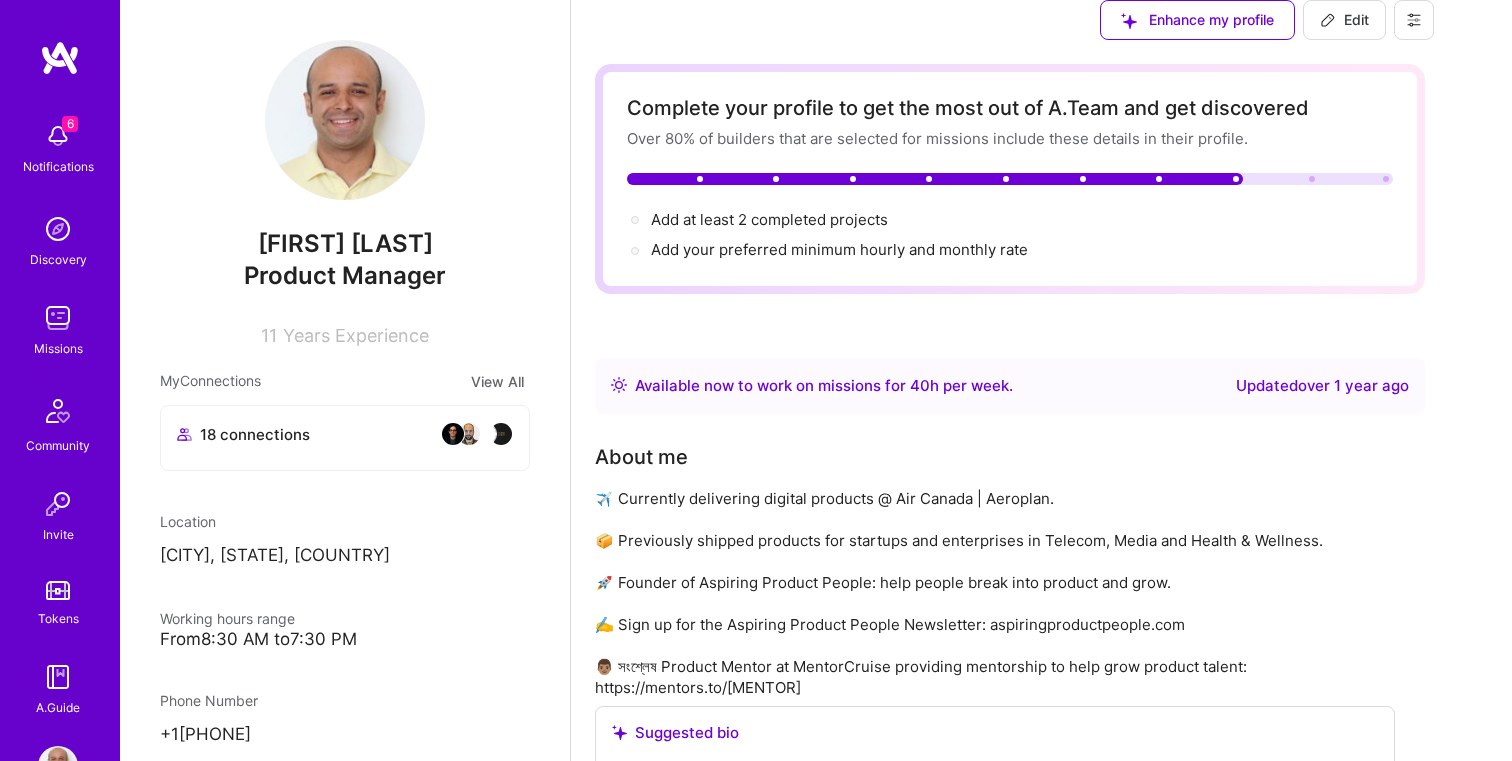 click on "Edit" at bounding box center [1344, 20] 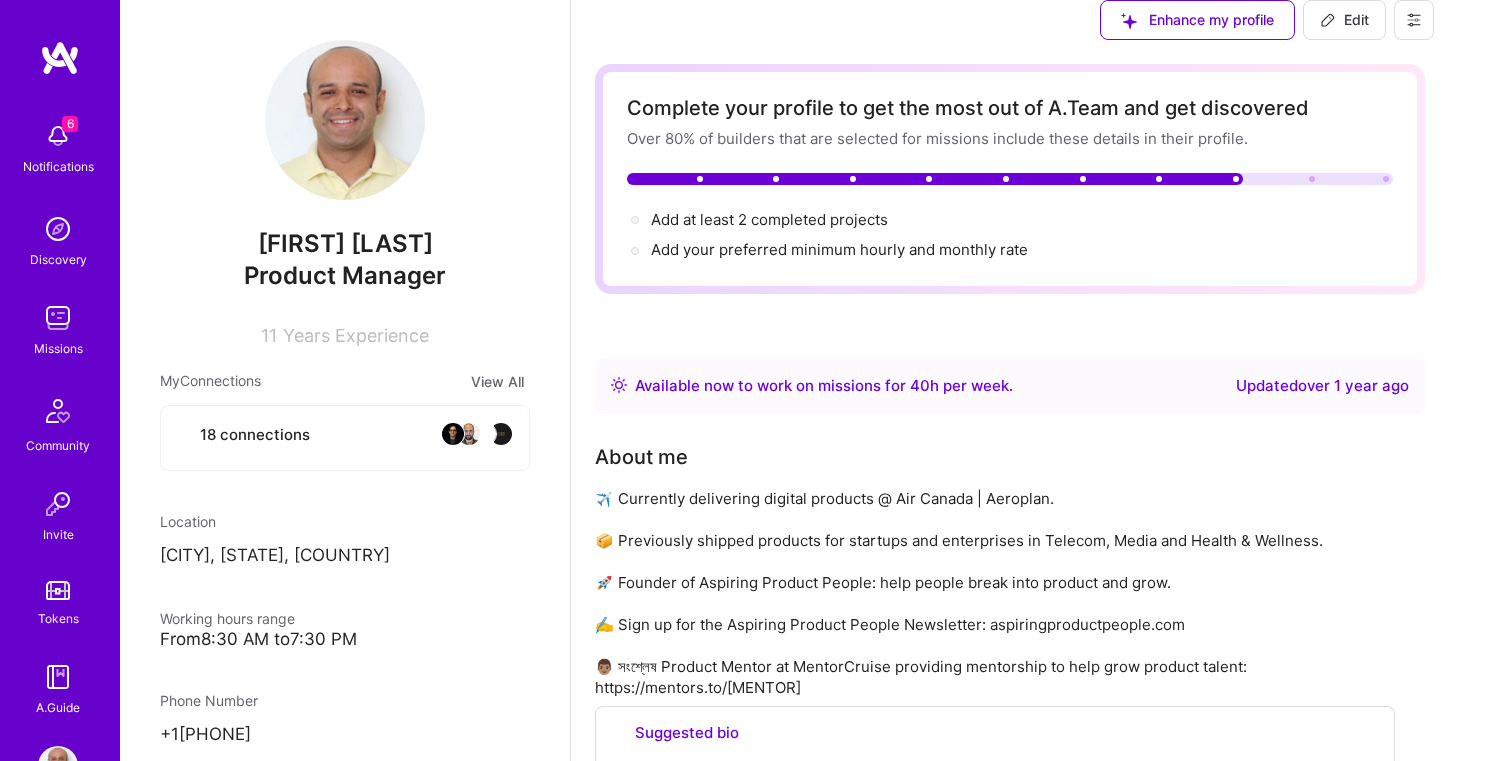scroll, scrollTop: 769, scrollLeft: 0, axis: vertical 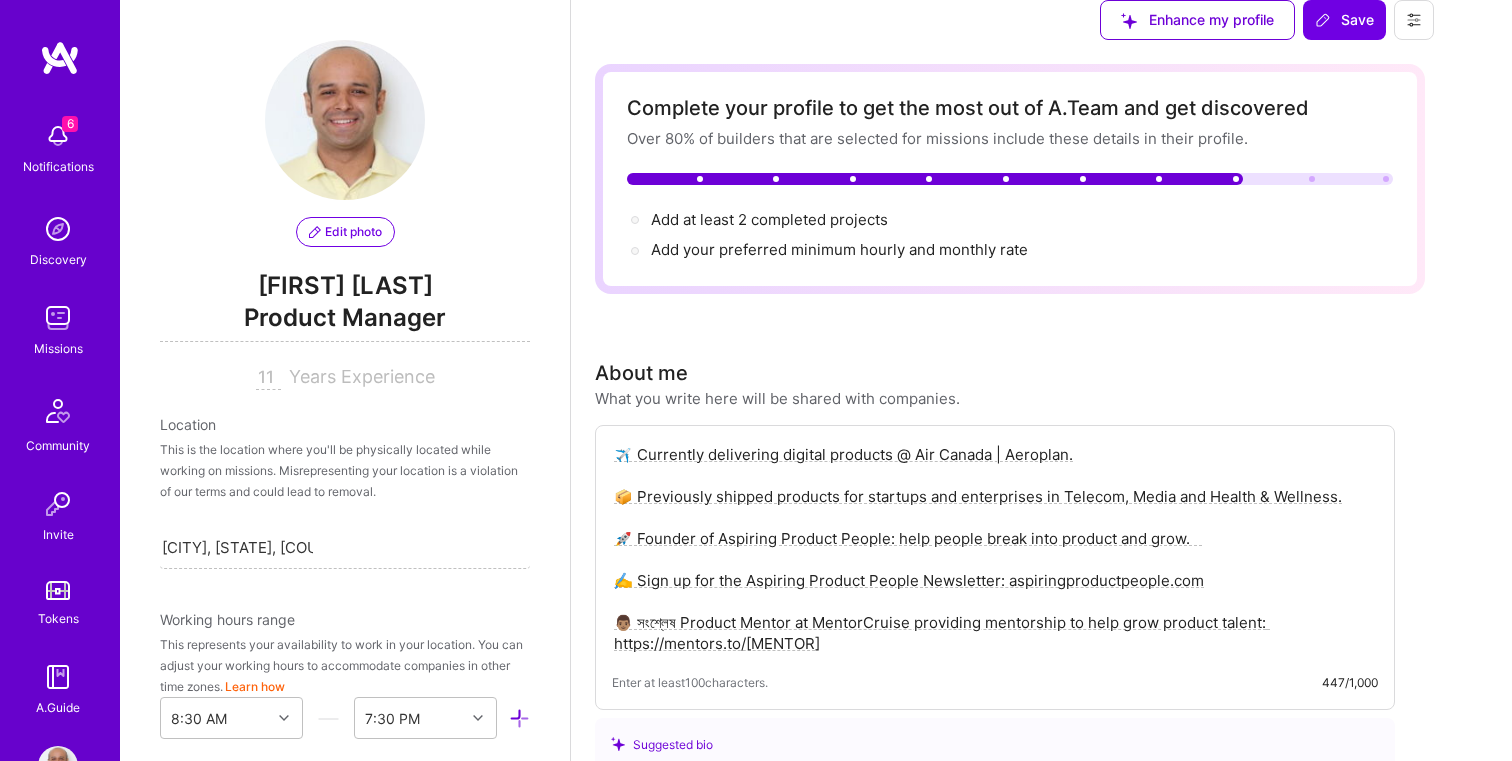 click on "✈️ Currently delivering digital products @ Air Canada | Aeroplan.
📦 Previously shipped products for startups and enterprises in Telecom, Media and Health & Wellness.
🚀 Founder of Aspiring Product People: help people break into product and grow.
✍️ Sign up for the Aspiring Product People Newsletter: aspiringproductpeople.com
👨🏽‍ সংশ্লেষ Product Mentor at MentorCruise providing mentorship to help grow product talent: https://mentors.to/[MENTOR]" at bounding box center (995, 549) 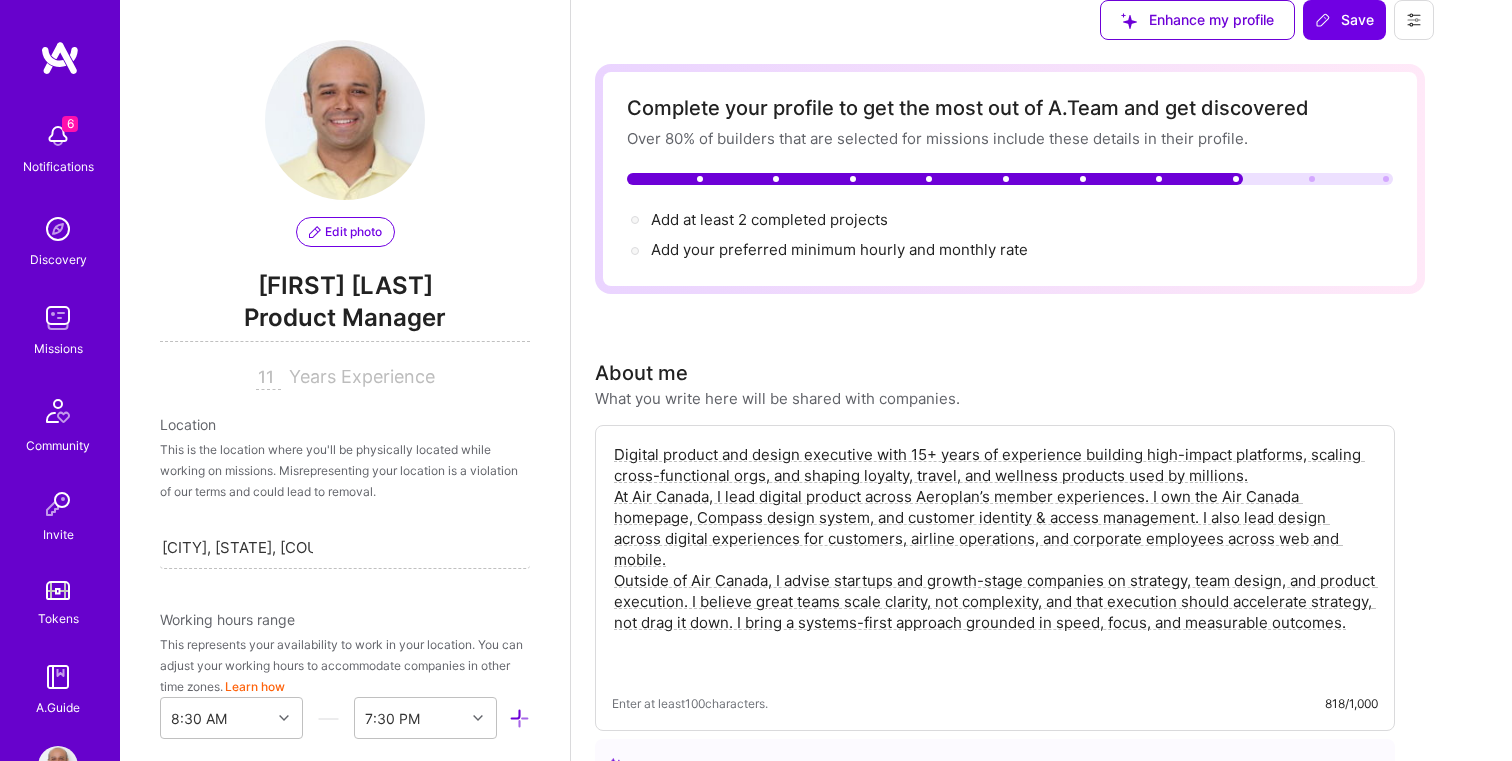 click on "Digital product and design executive with 15+ years of experience building high-impact platforms, scaling cross-functional orgs, and shaping loyalty, travel, and wellness products used by millions.
At Air Canada, I lead digital product across Aeroplan’s member experiences. I own the Air Canada homepage, Compass design system, and customer identity & access management. I also lead design across digital experiences for customers, airline operations, and corporate employees across web and mobile.
Outside of Air Canada, I advise startups and growth-stage companies on strategy, team design, and product execution. I believe great teams scale clarity, not complexity, and that execution should accelerate strategy, not drag it down. I bring a systems-first approach grounded in speed, focus, and measurable outcomes." at bounding box center (995, 559) 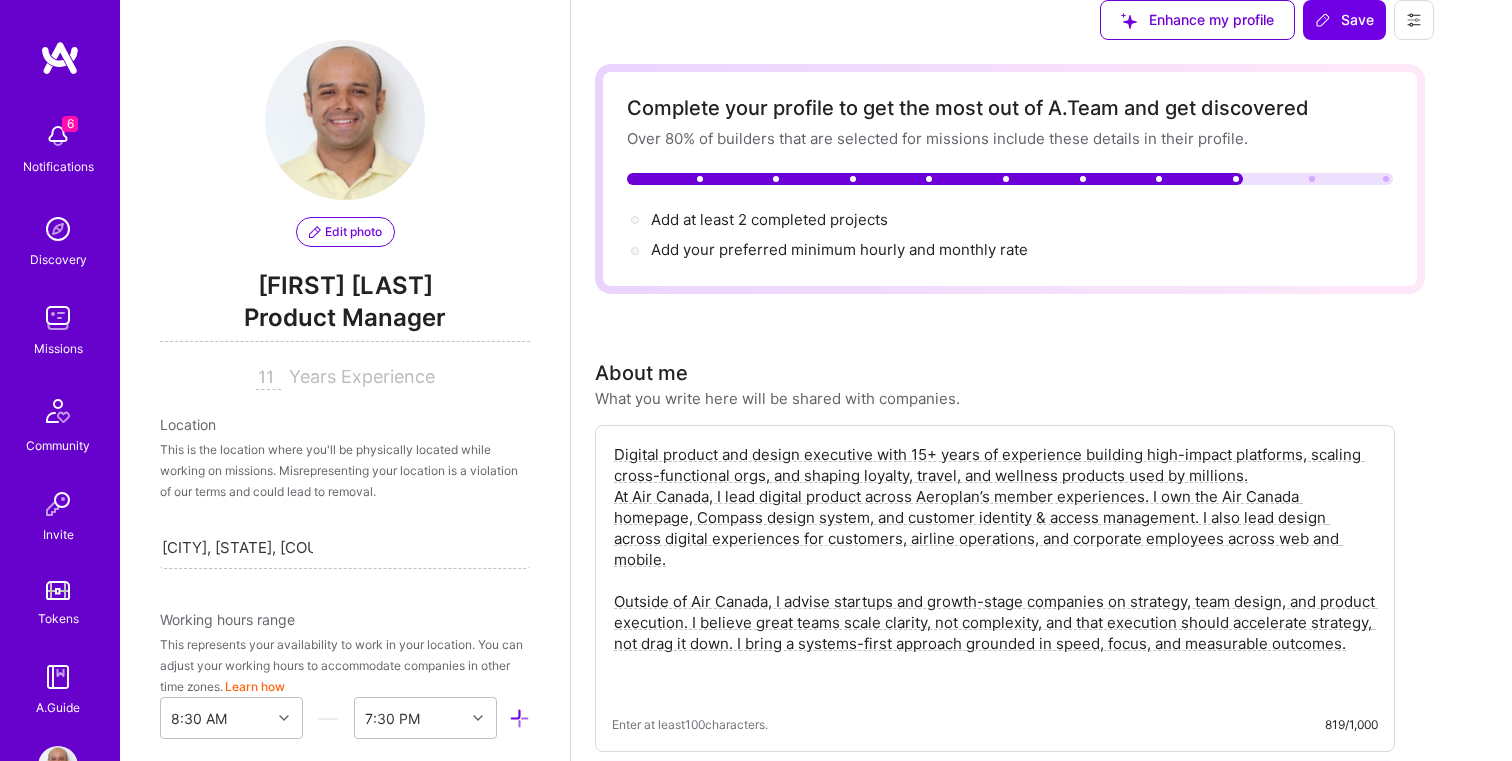 click on "Digital product and design executive with 15+ years of experience building high-impact platforms, scaling cross-functional orgs, and shaping loyalty, travel, and wellness products used by millions.
At Air Canada, I lead digital product across Aeroplan’s member experiences. I own the Air Canada homepage, Compass design system, and customer identity & access management. I also lead design across digital experiences for customers, airline operations, and corporate employees across web and mobile.
Outside of Air Canada, I advise startups and growth-stage companies on strategy, team design, and product execution. I believe great teams scale clarity, not complexity, and that execution should accelerate strategy, not drag it down. I bring a systems-first approach grounded in speed, focus, and measurable outcomes." at bounding box center [995, 570] 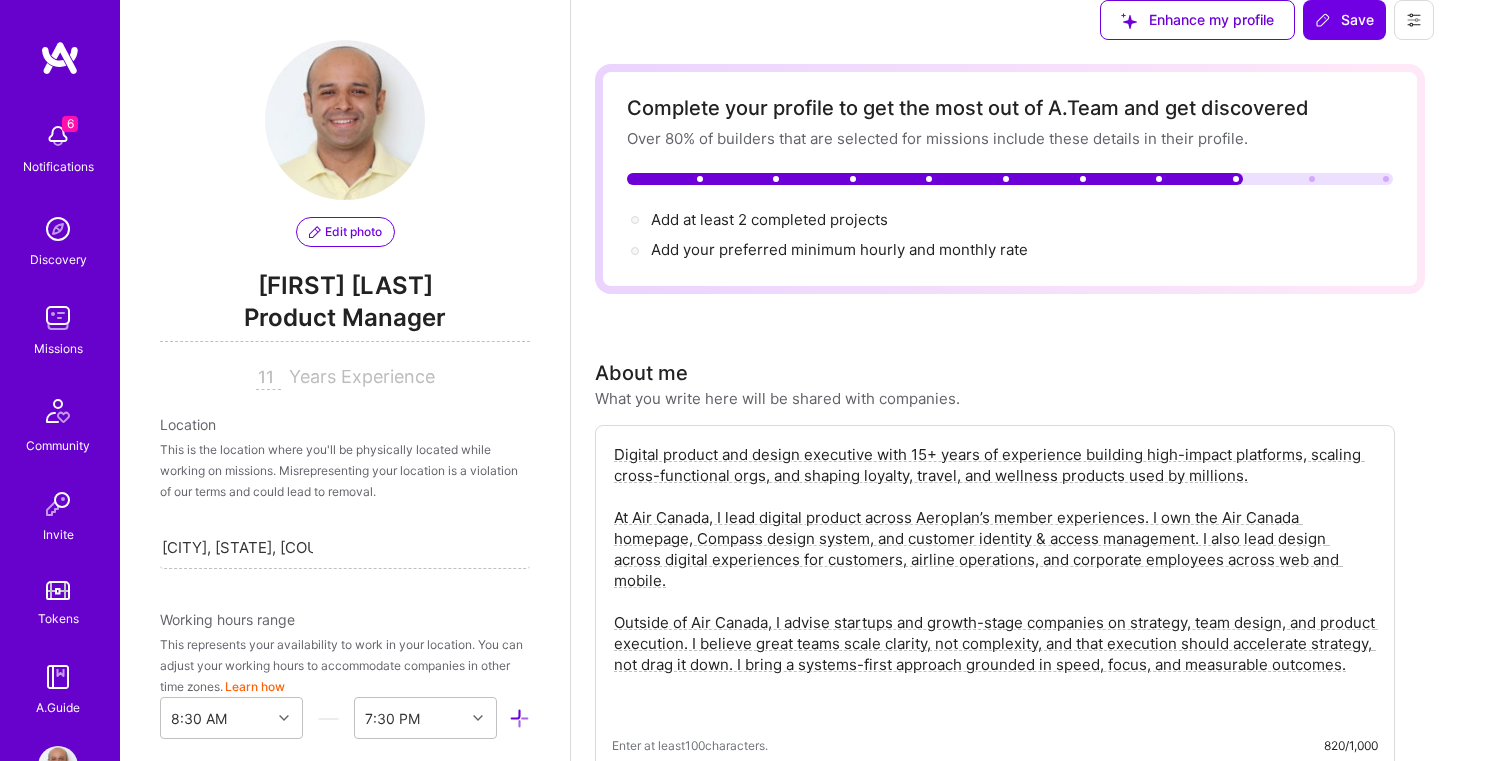 scroll, scrollTop: 652, scrollLeft: 0, axis: vertical 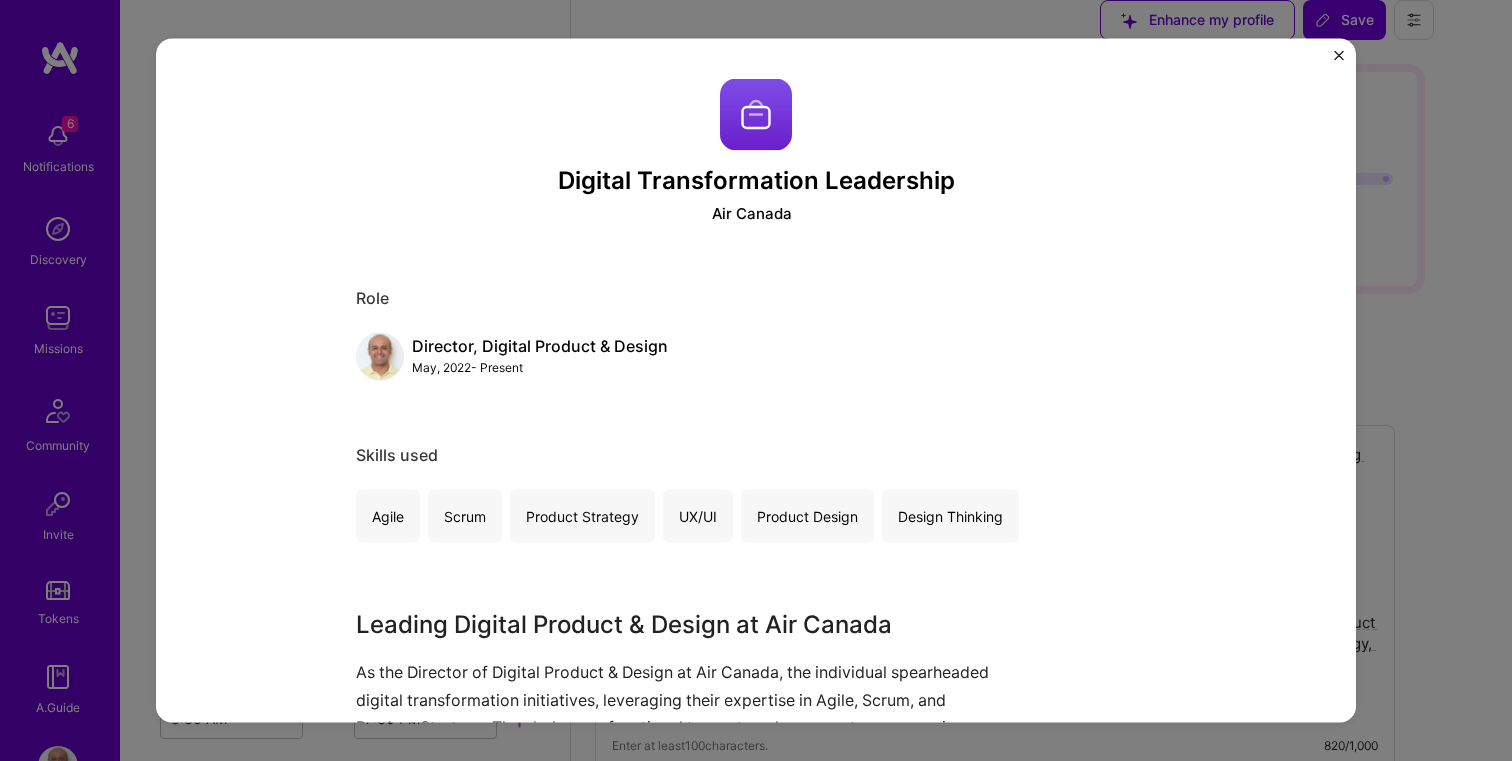 click at bounding box center [1339, 55] 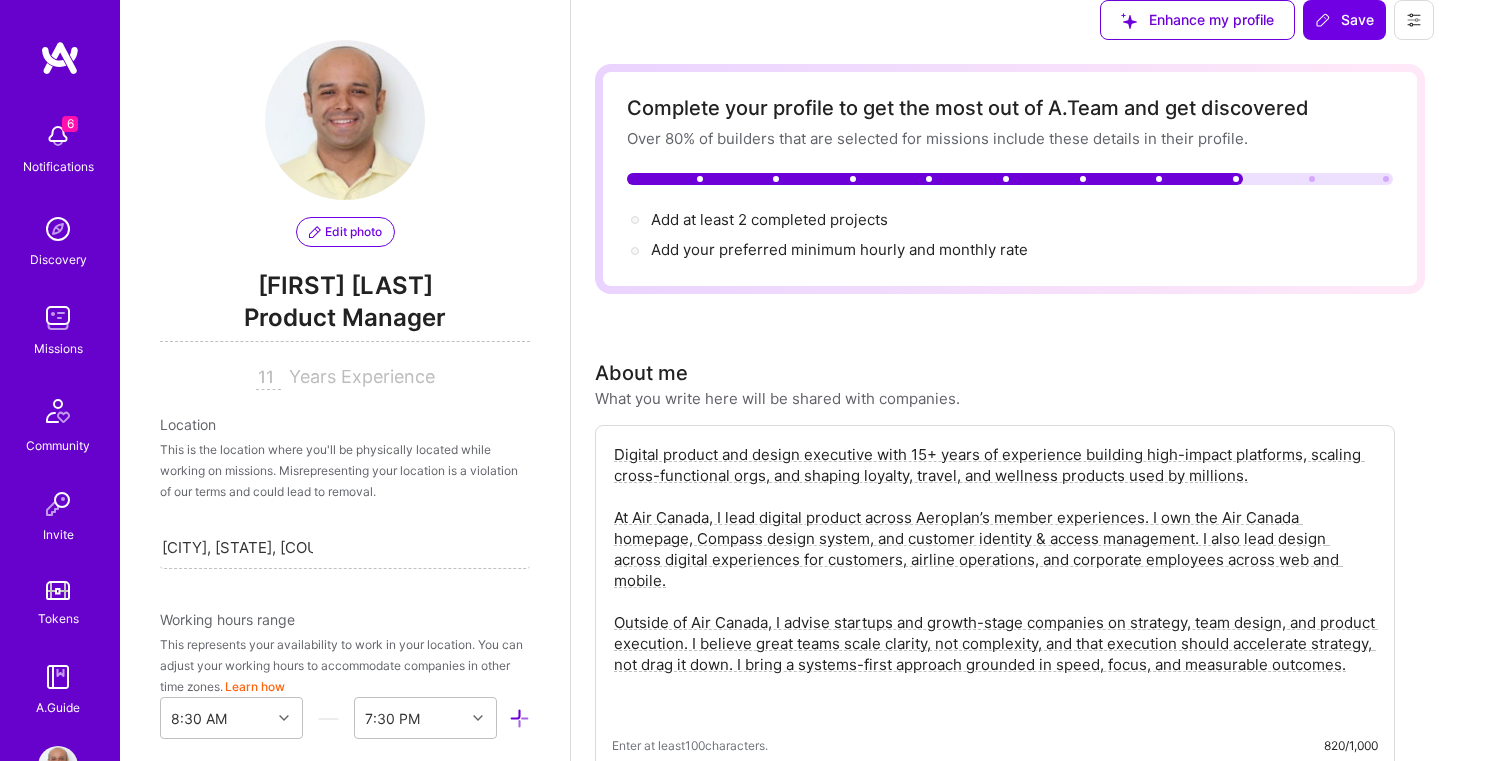 scroll, scrollTop: 1854, scrollLeft: 0, axis: vertical 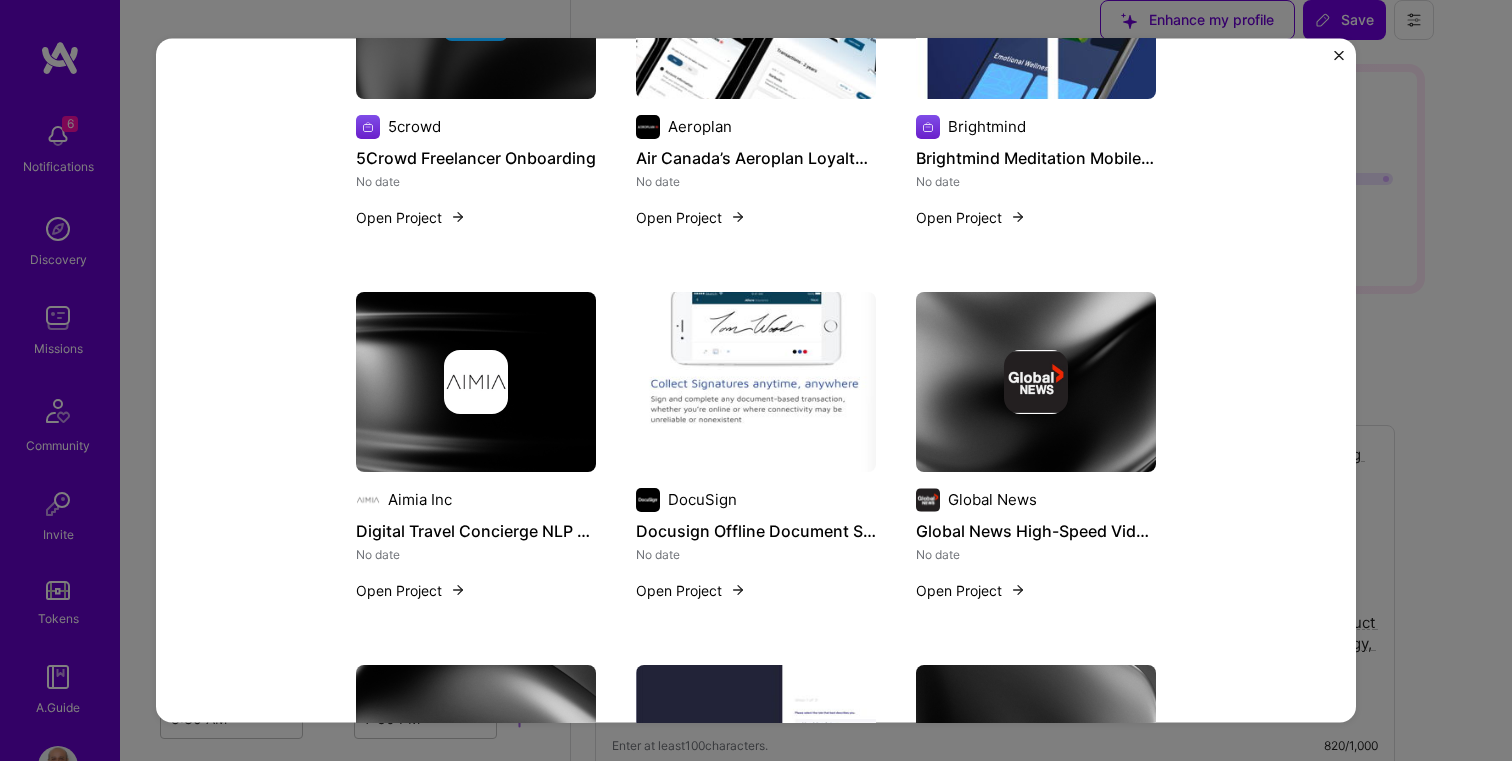 click at bounding box center (1339, 55) 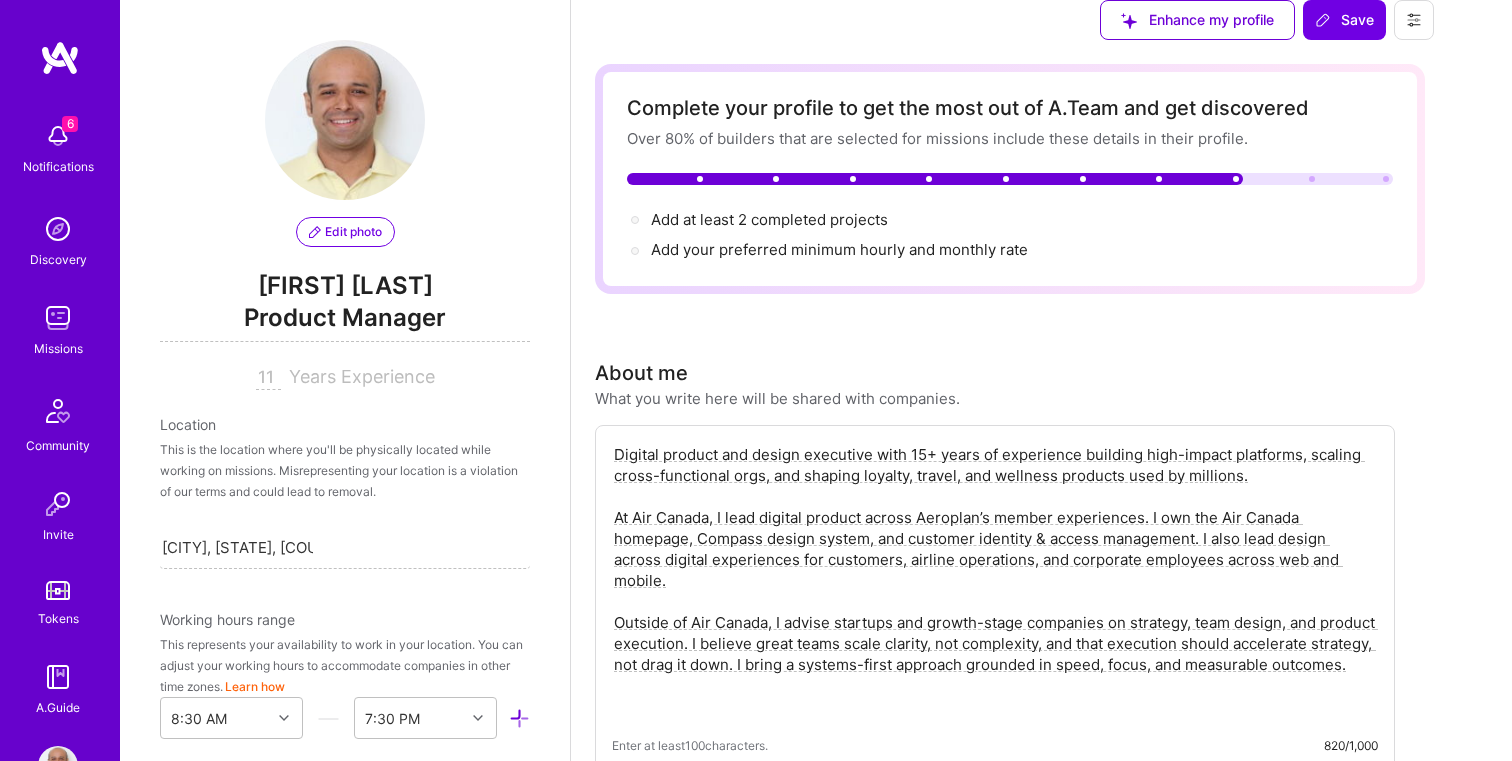 scroll, scrollTop: 4535, scrollLeft: 0, axis: vertical 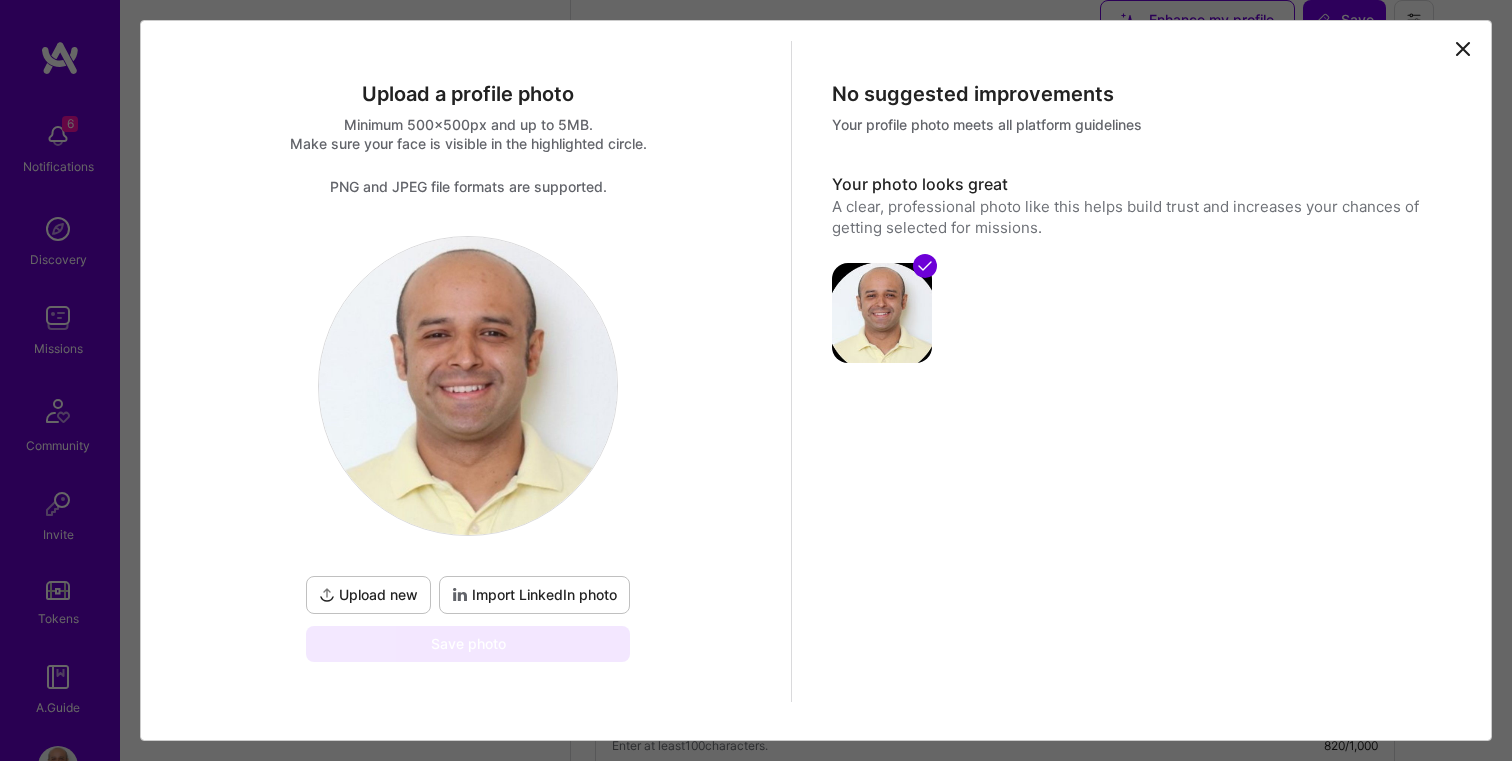 click on "Import LinkedIn photo" at bounding box center (534, 595) 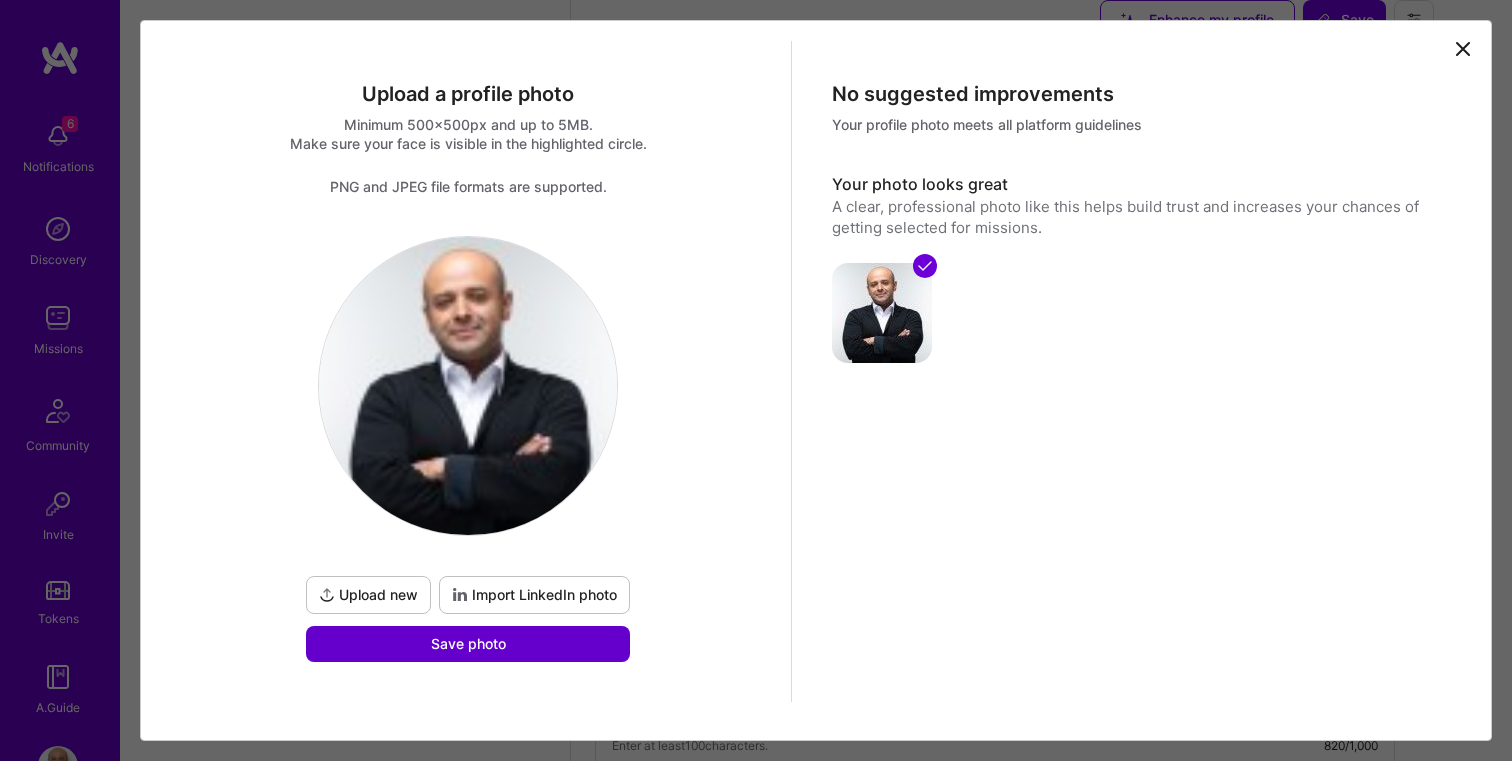 click on "Save photo" at bounding box center (468, 644) 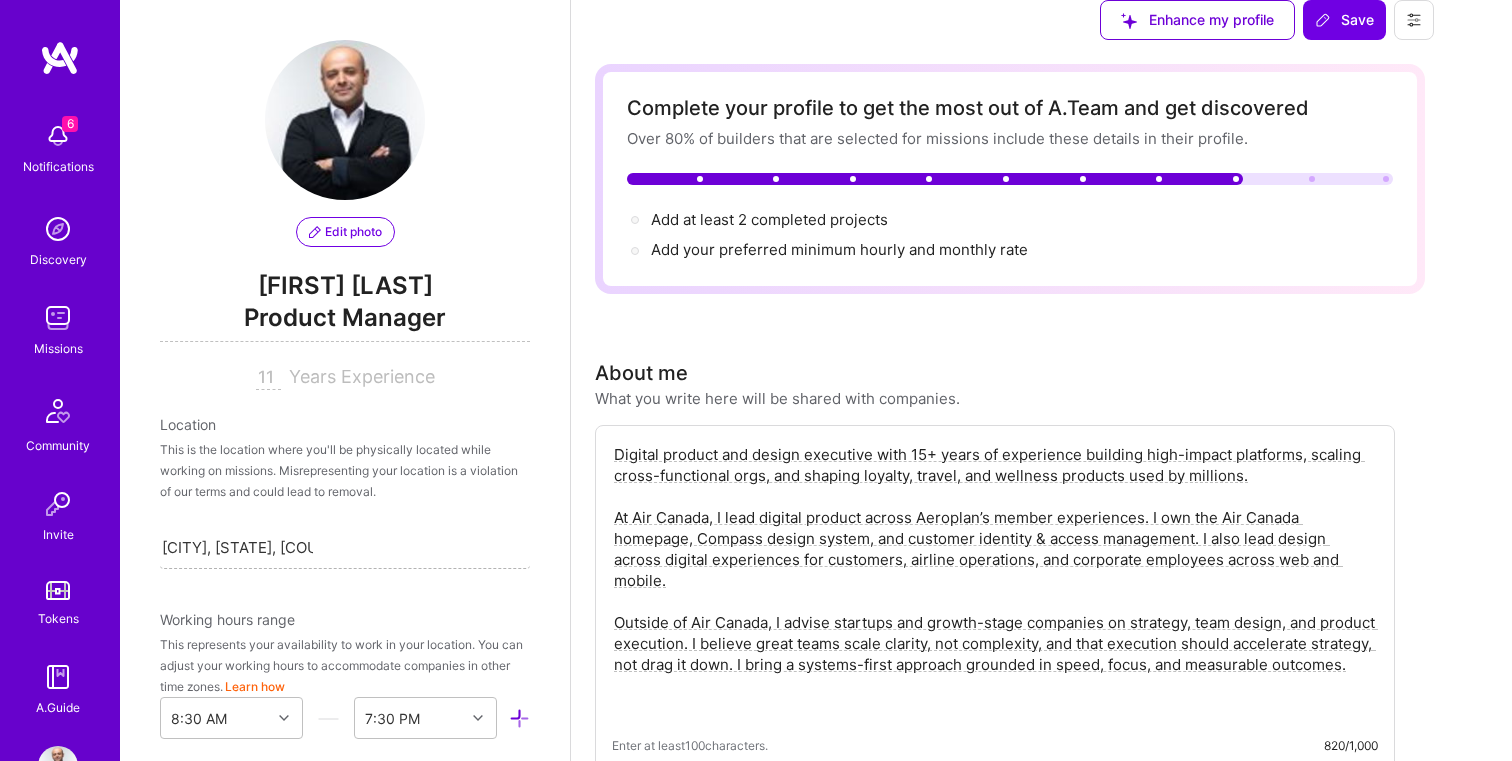 scroll, scrollTop: 504, scrollLeft: 0, axis: vertical 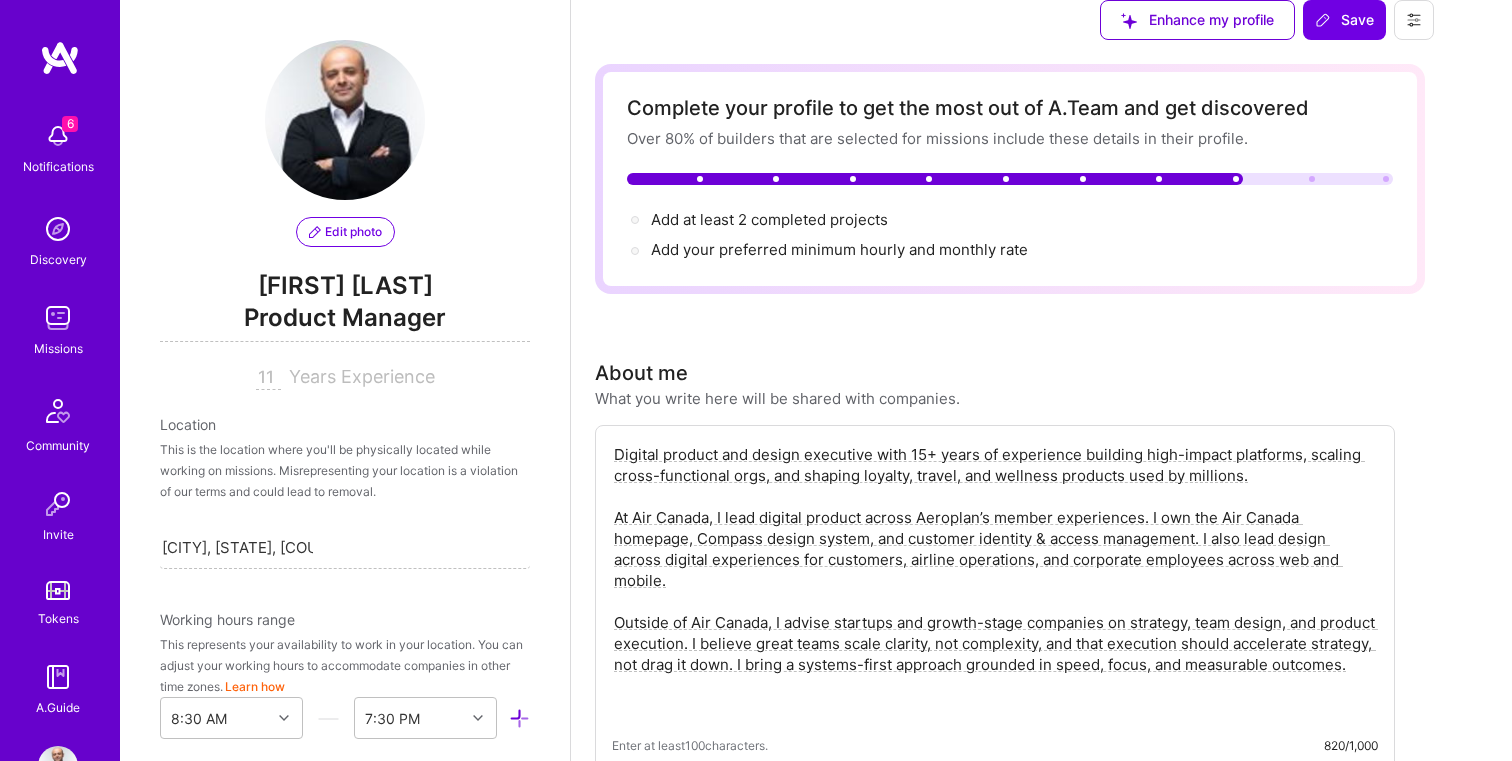 click at bounding box center [524, 937] 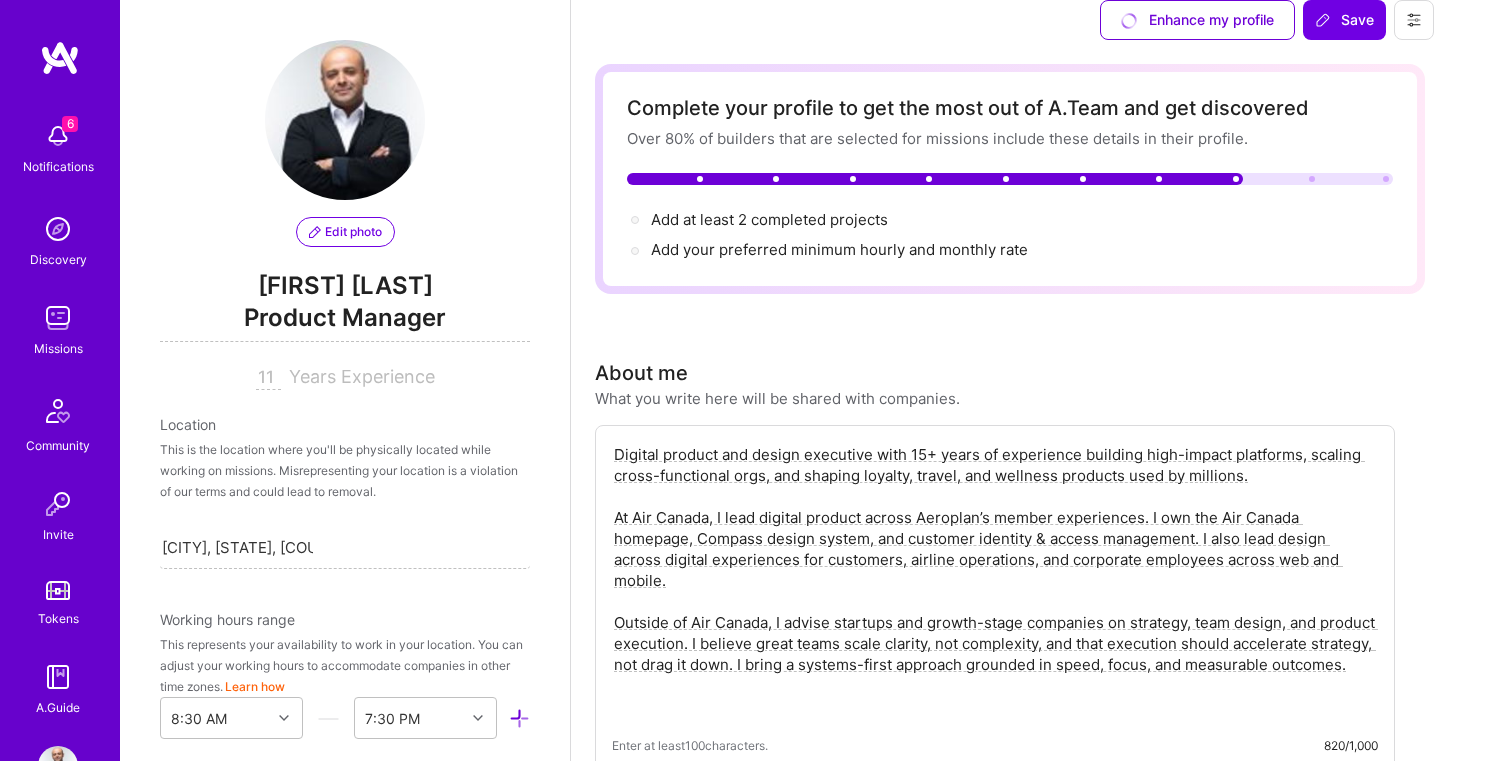 scroll, scrollTop: 5811, scrollLeft: 0, axis: vertical 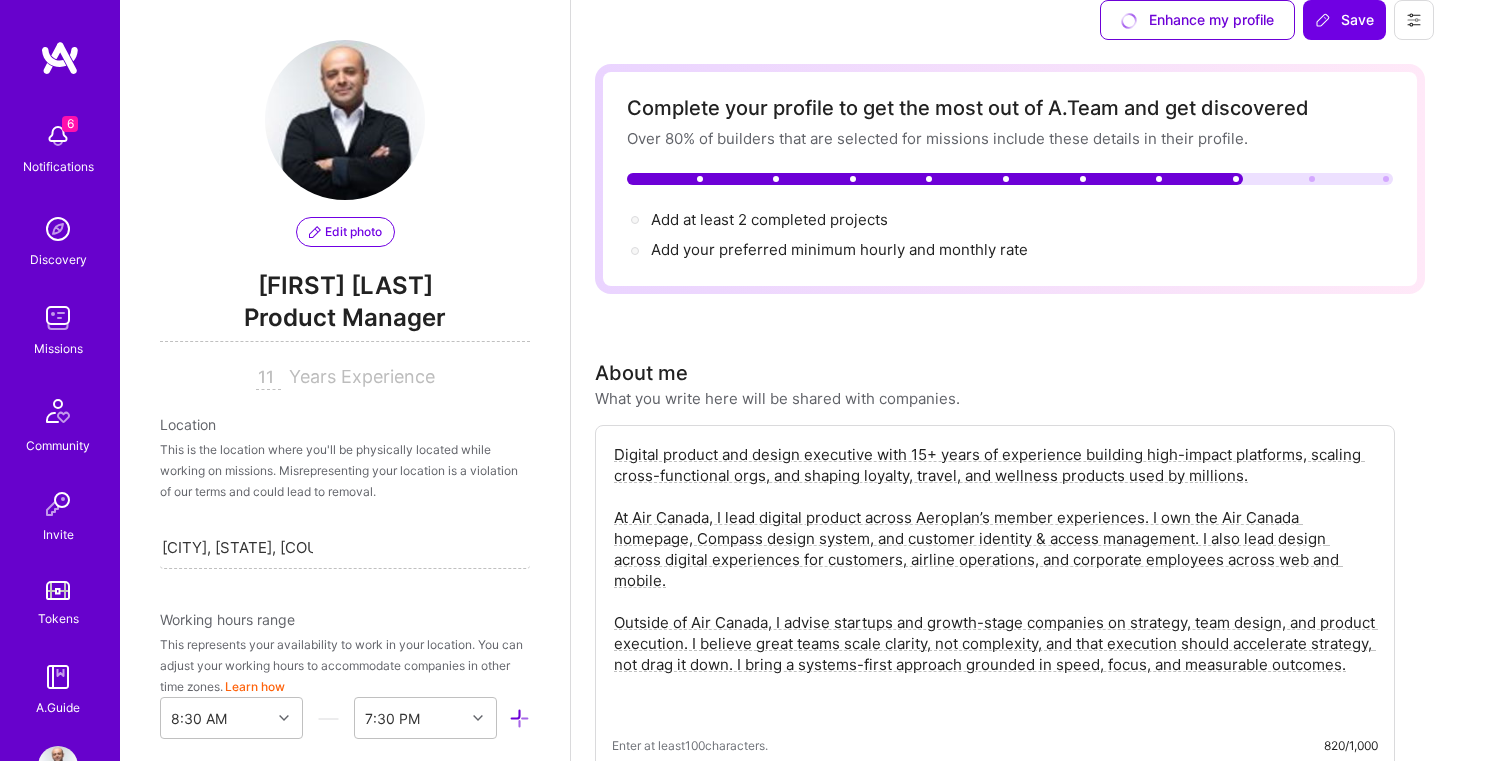 click 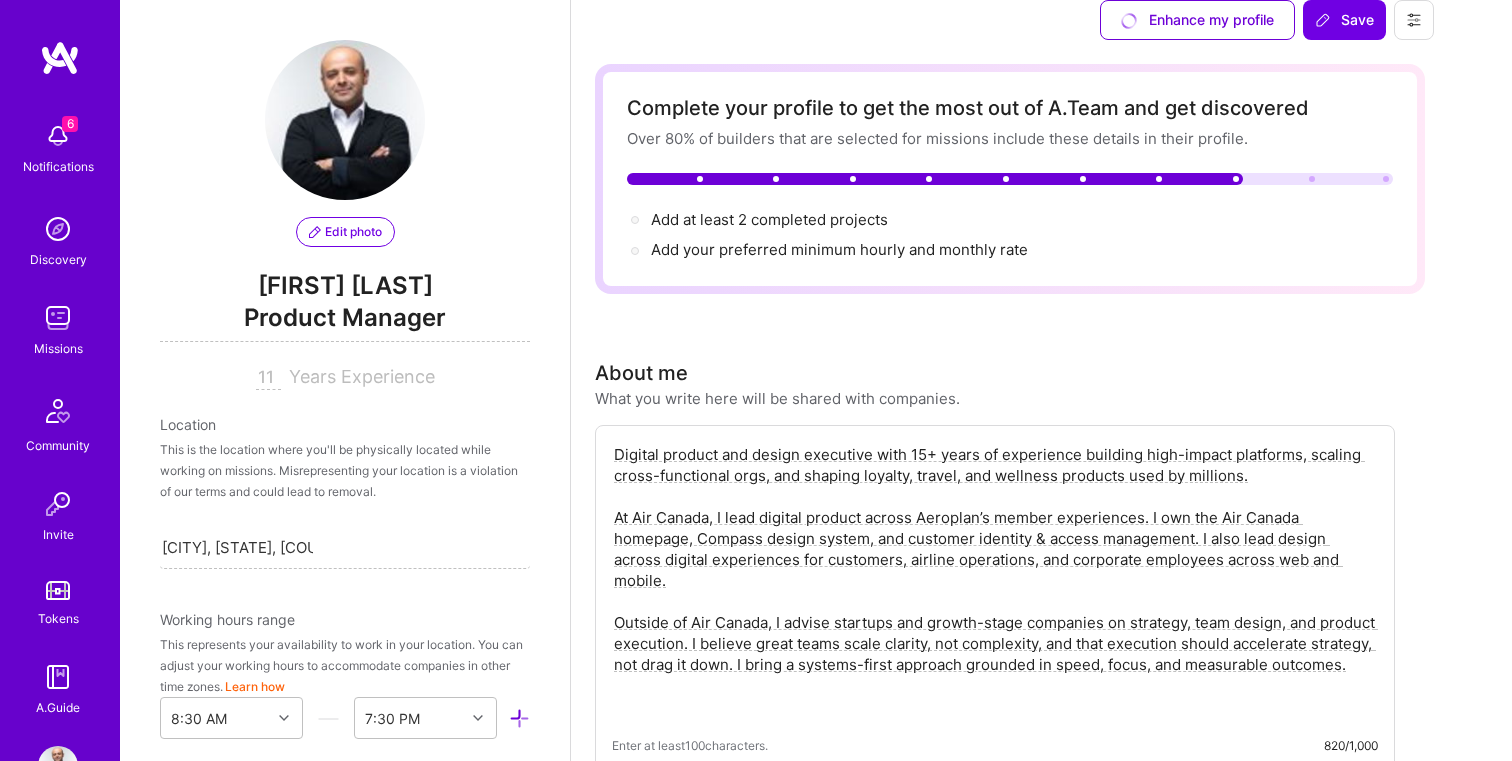 scroll, scrollTop: 1851, scrollLeft: 0, axis: vertical 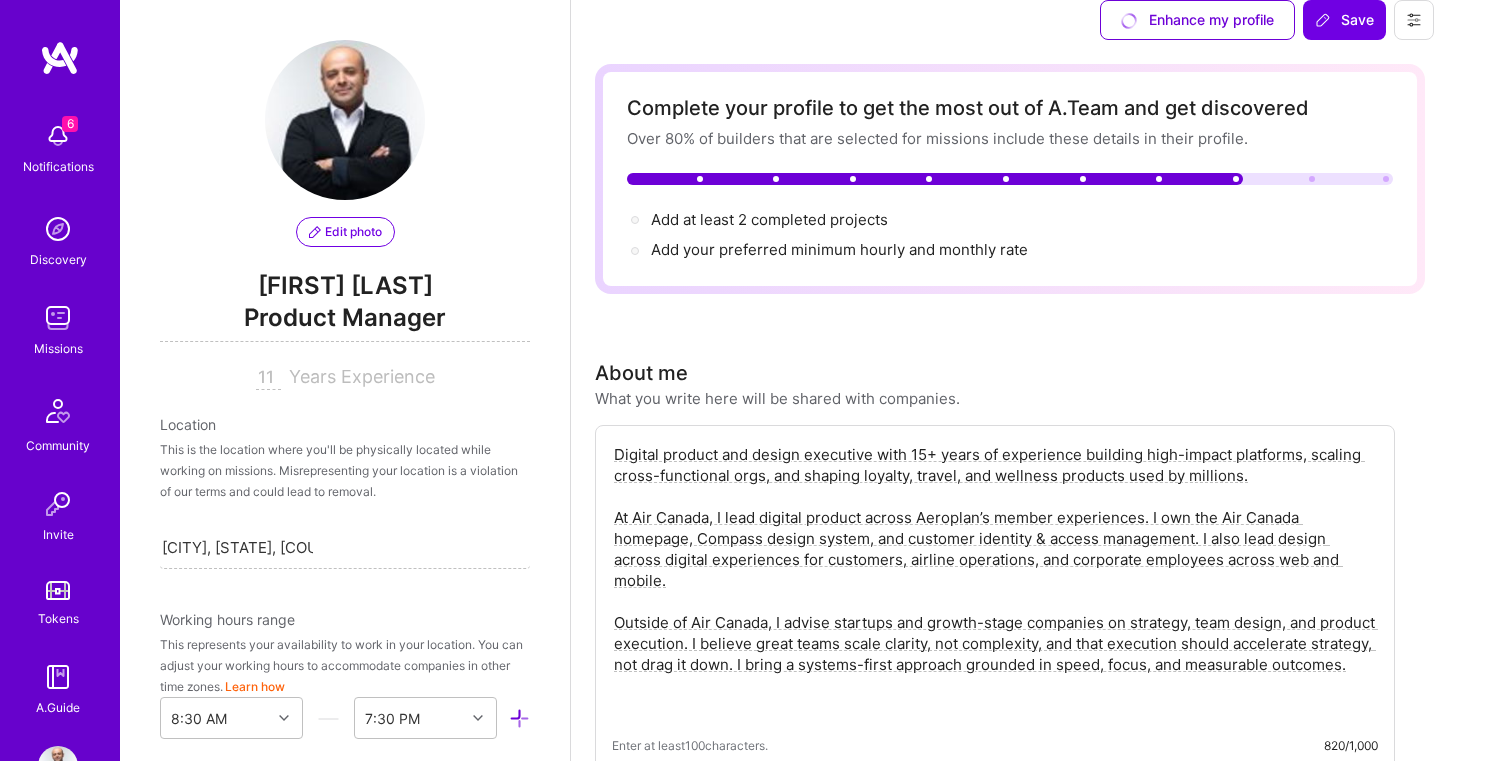 click on "Review and approve" at bounding box center [963, 2195] 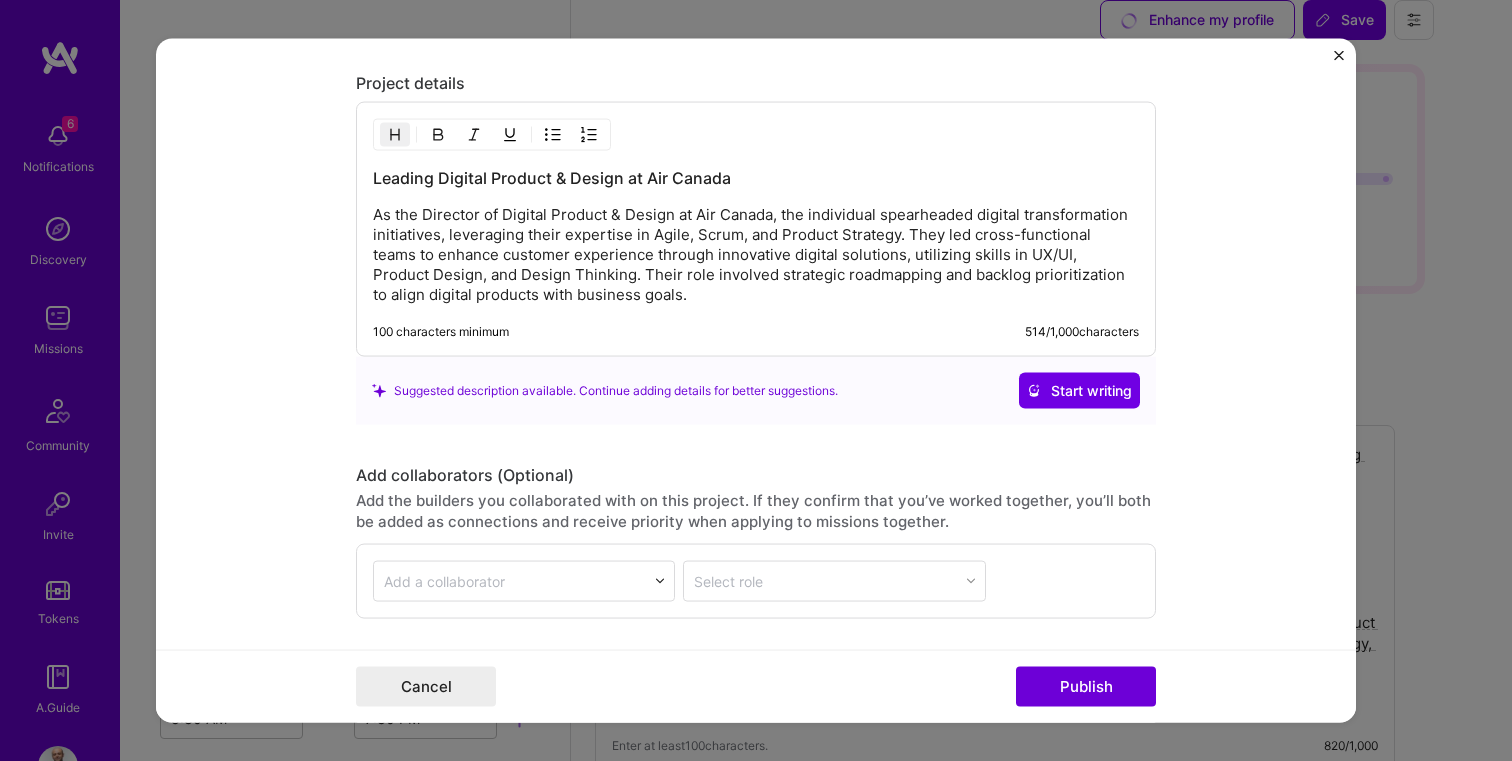 scroll, scrollTop: 2058, scrollLeft: 0, axis: vertical 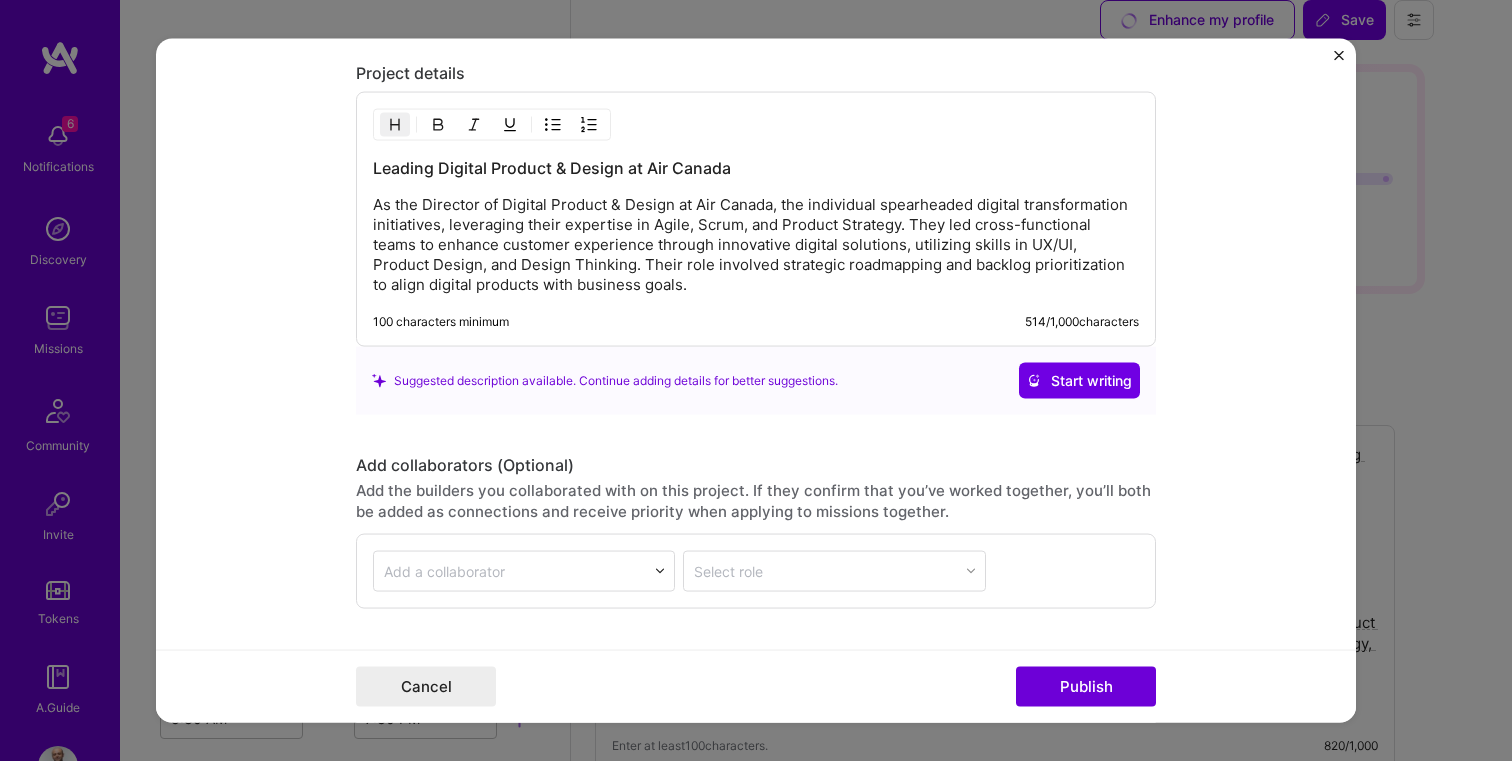 click on "As the Director of Digital Product & Design at Air Canada, the individual spearheaded digital transformation initiatives, leveraging their expertise in Agile, Scrum, and Product Strategy. They led cross-functional teams to enhance customer experience through innovative digital solutions, utilizing skills in UX/UI, Product Design, and Design Thinking. Their role involved strategic roadmapping and backlog prioritization to align digital products with business goals." at bounding box center (756, 245) 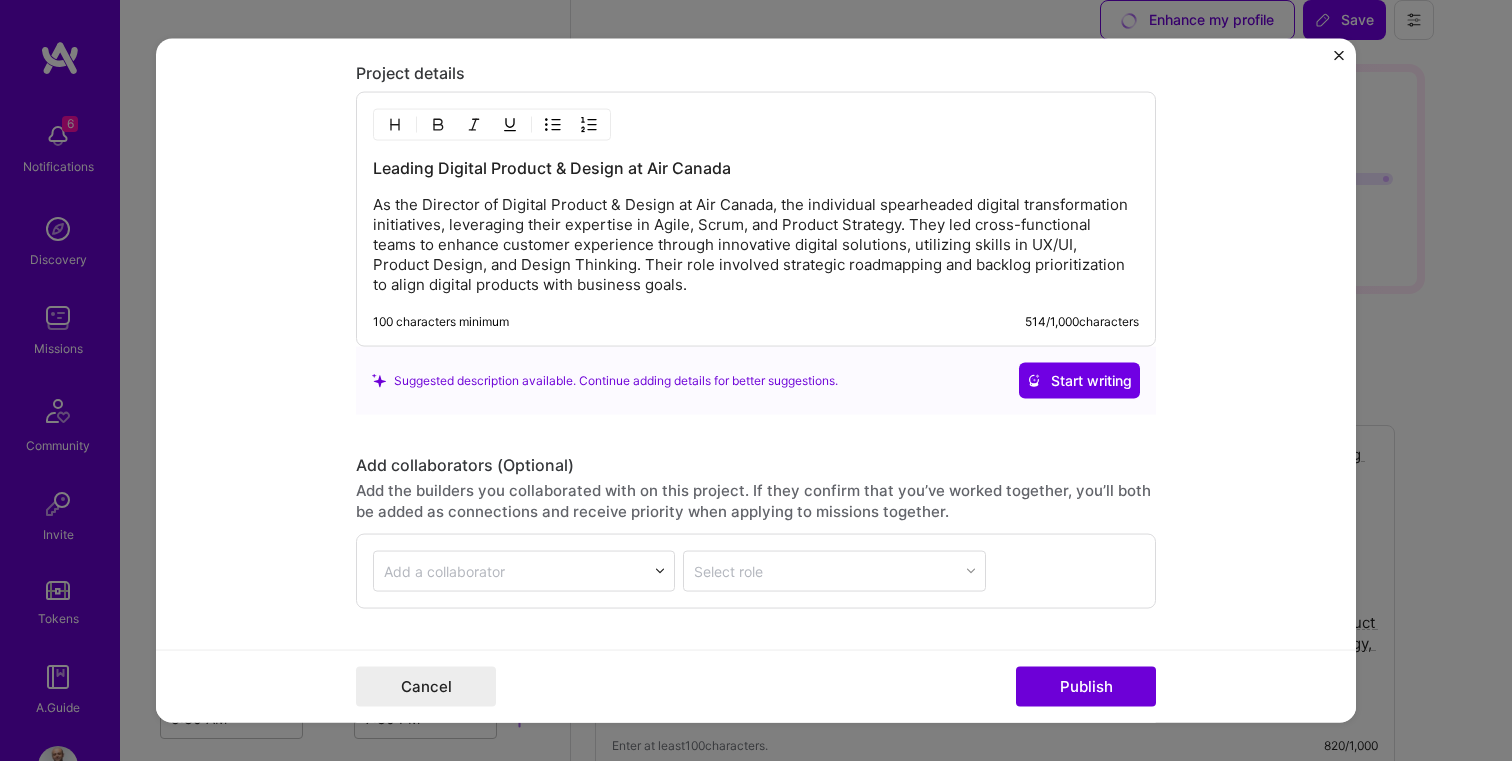 click on "Leading Digital Product & Design at Air Canada As the Director of Digital Product & Design at Air Canada, the individual spearheaded digital transformation initiatives, leveraging their expertise in Agile, Scrum, and Product Strategy. They led cross-functional teams to enhance customer experience through innovative digital solutions, utilizing skills in UX/UI, Product Design, and Design Thinking. Their role involved strategic roadmapping and backlog prioritization to align digital products with business goals. 100 characters minimum 514 / 1,000 characters" at bounding box center (756, 219) 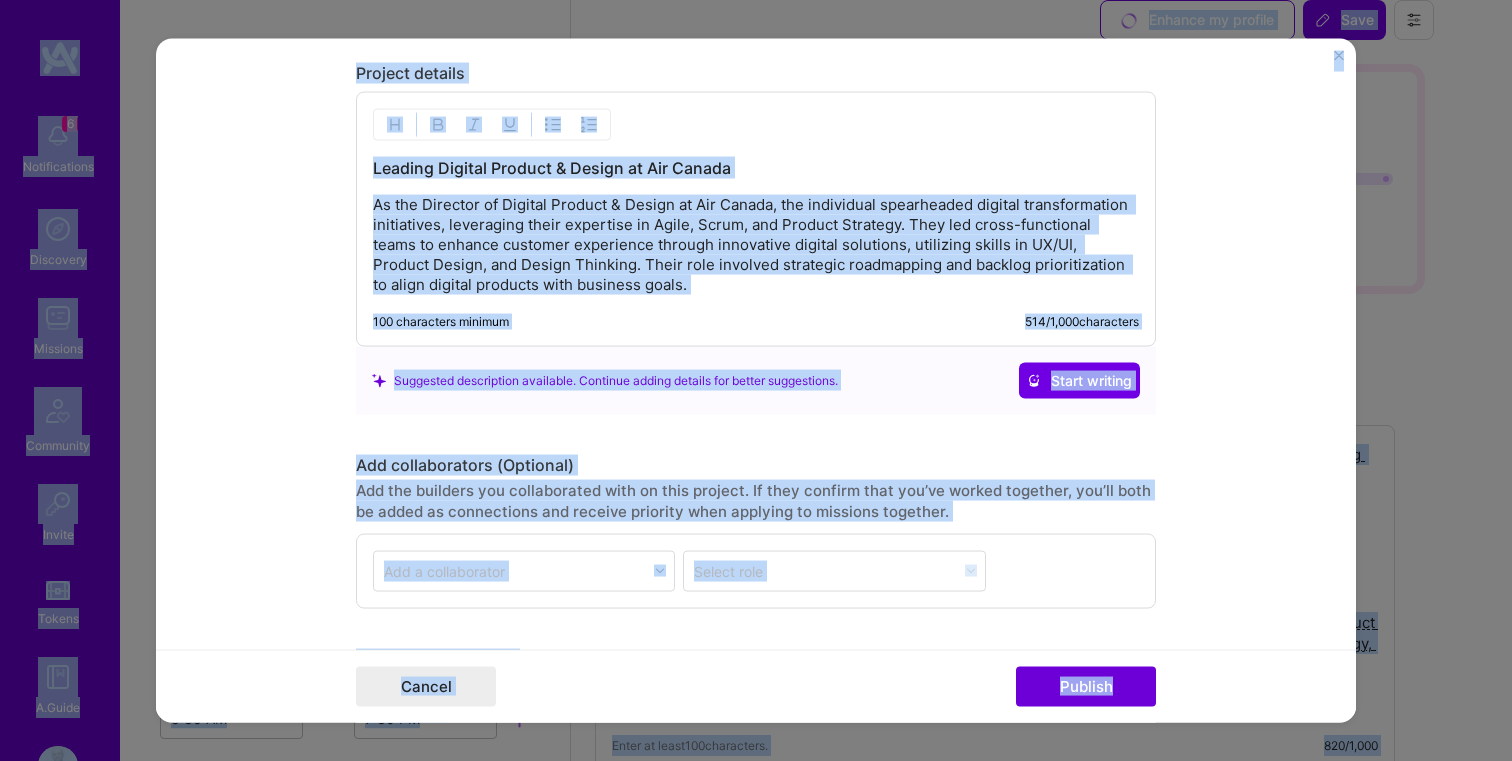 click on "As the Director of Digital Product & Design at Air Canada, the individual spearheaded digital transformation initiatives, leveraging their expertise in Agile, Scrum, and Product Strategy. They led cross-functional teams to enhance customer experience through innovative digital solutions, utilizing skills in UX/UI, Product Design, and Design Thinking. Their role involved strategic roadmapping and backlog prioritization to align digital products with business goals." at bounding box center (756, 245) 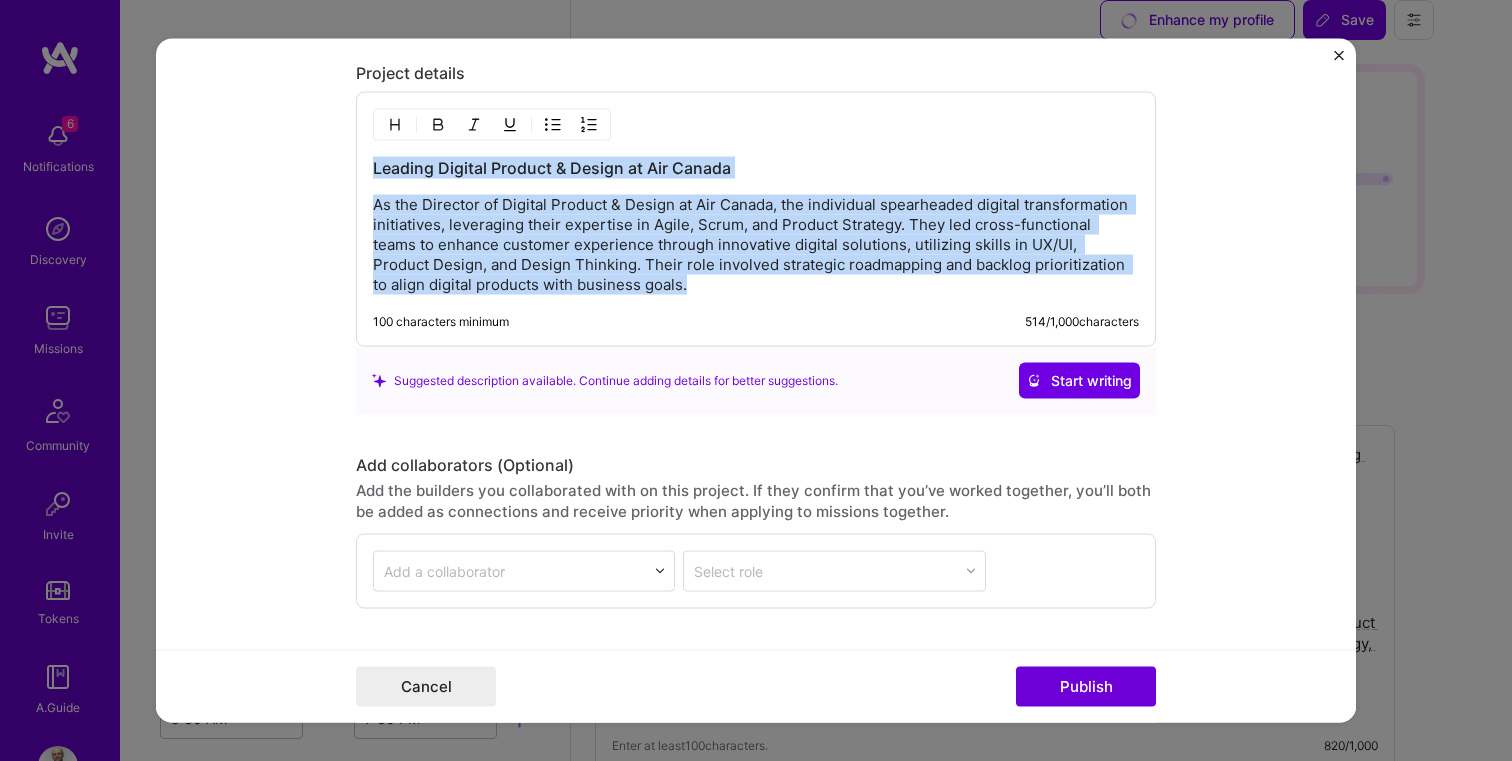 drag, startPoint x: 668, startPoint y: 281, endPoint x: 373, endPoint y: 165, distance: 316.9874 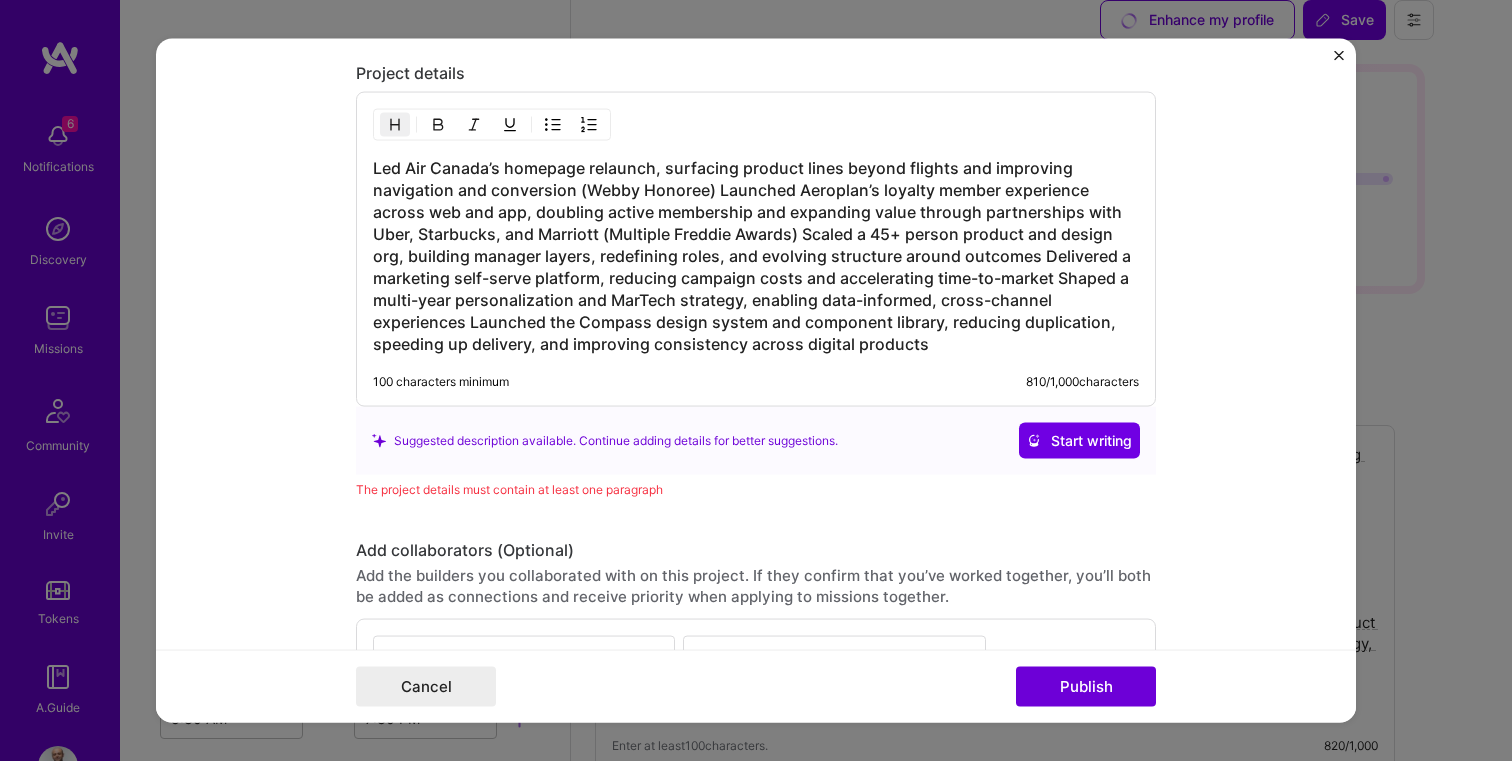 click on "Led Air Canada’s homepage relaunch, surfacing product lines beyond flights and improving navigation and conversion (Webby Honoree) Launched Aeroplan’s loyalty member experience across web and app, doubling active membership and expanding value through partnerships with Uber, Starbucks, and Marriott (Multiple Freddie Awards) Scaled a 45+ person product and design org, building manager layers, redefining roles, and evolving structure around outcomes Delivered a marketing self-serve platform, reducing campaign costs and accelerating time-to-market Shaped a multi-year personalization and MarTech strategy, enabling data-informed, cross-channel experiences Launched the Compass design system and component library, reducing duplication, speeding up delivery, and improving consistency across digital products" at bounding box center (756, 256) 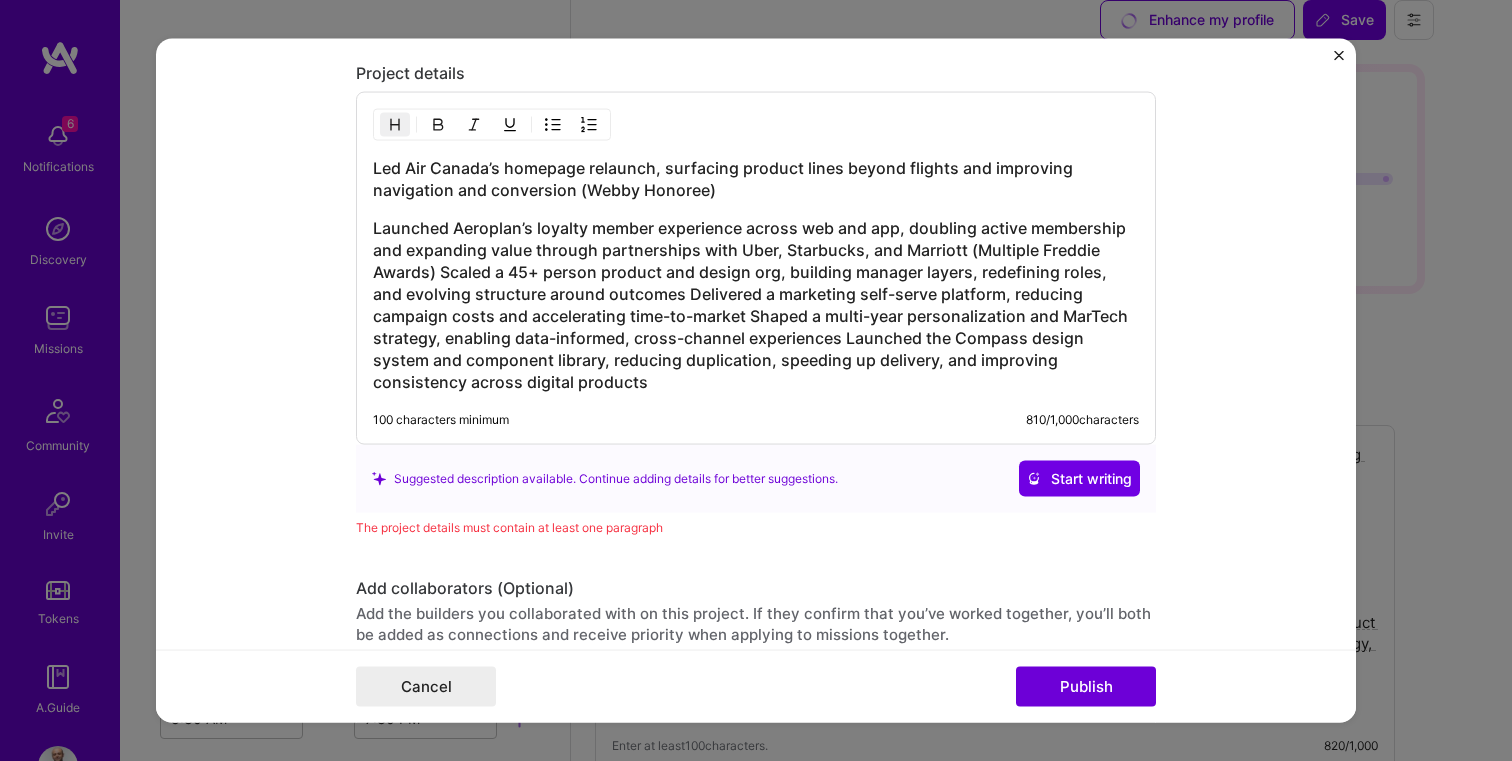 click on "Launched Aeroplan’s loyalty member experience across web and app, doubling active membership and expanding value through partnerships with Uber, Starbucks, and Marriott (Multiple Freddie Awards) Scaled a 45+ person product and design org, building manager layers, redefining roles, and evolving structure around outcomes Delivered a marketing self-serve platform, reducing campaign costs and accelerating time-to-market Shaped a multi-year personalization and MarTech strategy, enabling data-informed, cross-channel experiences Launched the Compass design system and component library, reducing duplication, speeding up delivery, and improving consistency across digital products" at bounding box center (756, 305) 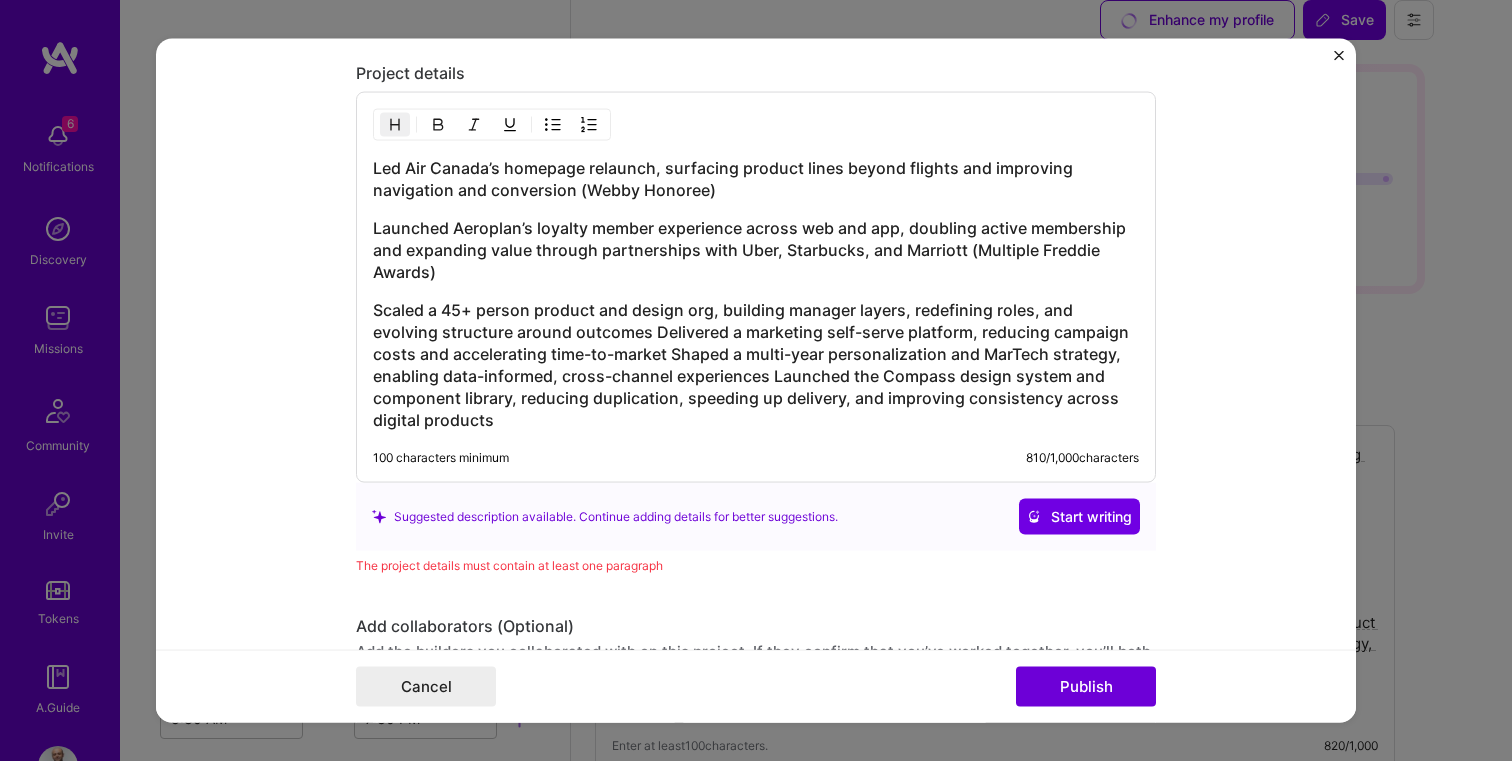 type 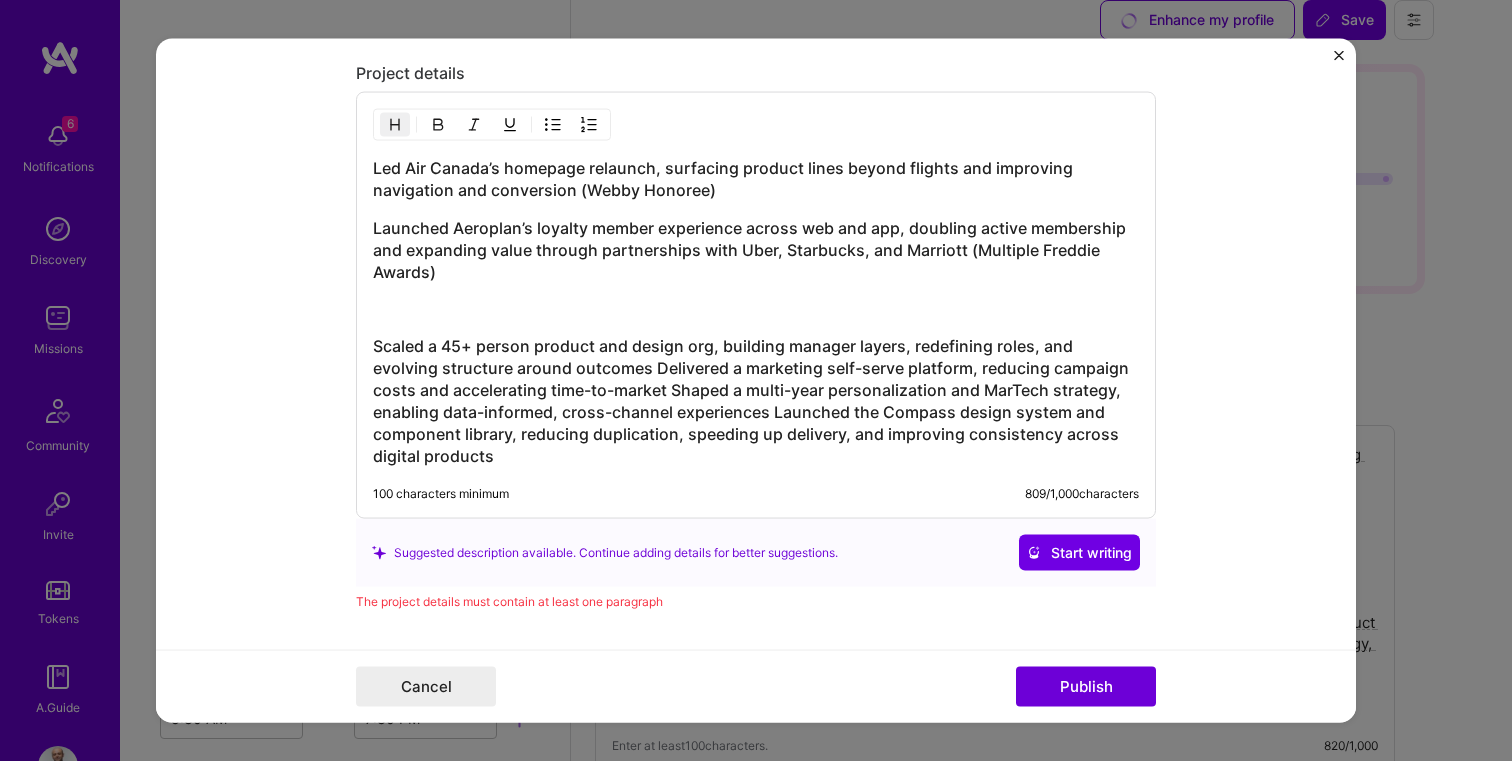 click on "Led Air Canada’s homepage relaunch, surfacing product lines beyond flights and improving navigation and conversion (Webby Honoree)  Launched Aeroplan’s loyalty member experience across web and app, doubling active membership and expanding value through partnerships with Uber, Starbucks, and Marriott (Multiple Freddie Awards) Scaled a 45+ person product and design org, building manager layers, redefining roles, and evolving structure around outcomes Delivered a marketing self-serve platform, reducing campaign costs and accelerating time-to-market Shaped a multi-year personalization and MarTech strategy, enabling data-informed, cross-channel experiences Launched the Compass design system and component library, reducing duplication, speeding up delivery, and improving consistency across digital products" at bounding box center (756, 312) 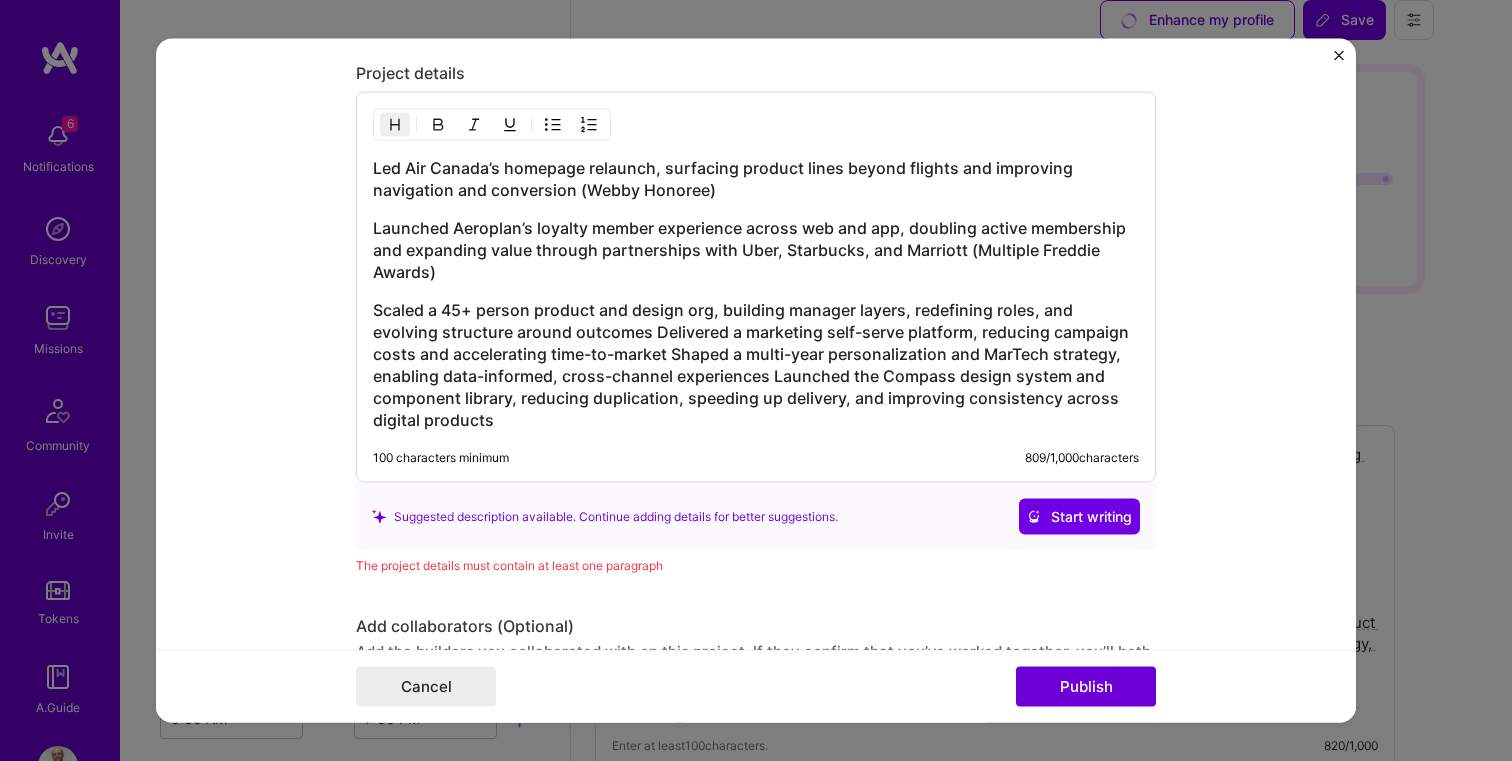 click on "Scaled a 45+ person product and design org, building manager layers, redefining roles, and evolving structure around outcomes Delivered a marketing self-serve platform, reducing campaign costs and accelerating time-to-market Shaped a multi-year personalization and MarTech strategy, enabling data-informed, cross-channel experiences Launched the Compass design system and component library, reducing duplication, speeding up delivery, and improving consistency across digital products" at bounding box center (756, 365) 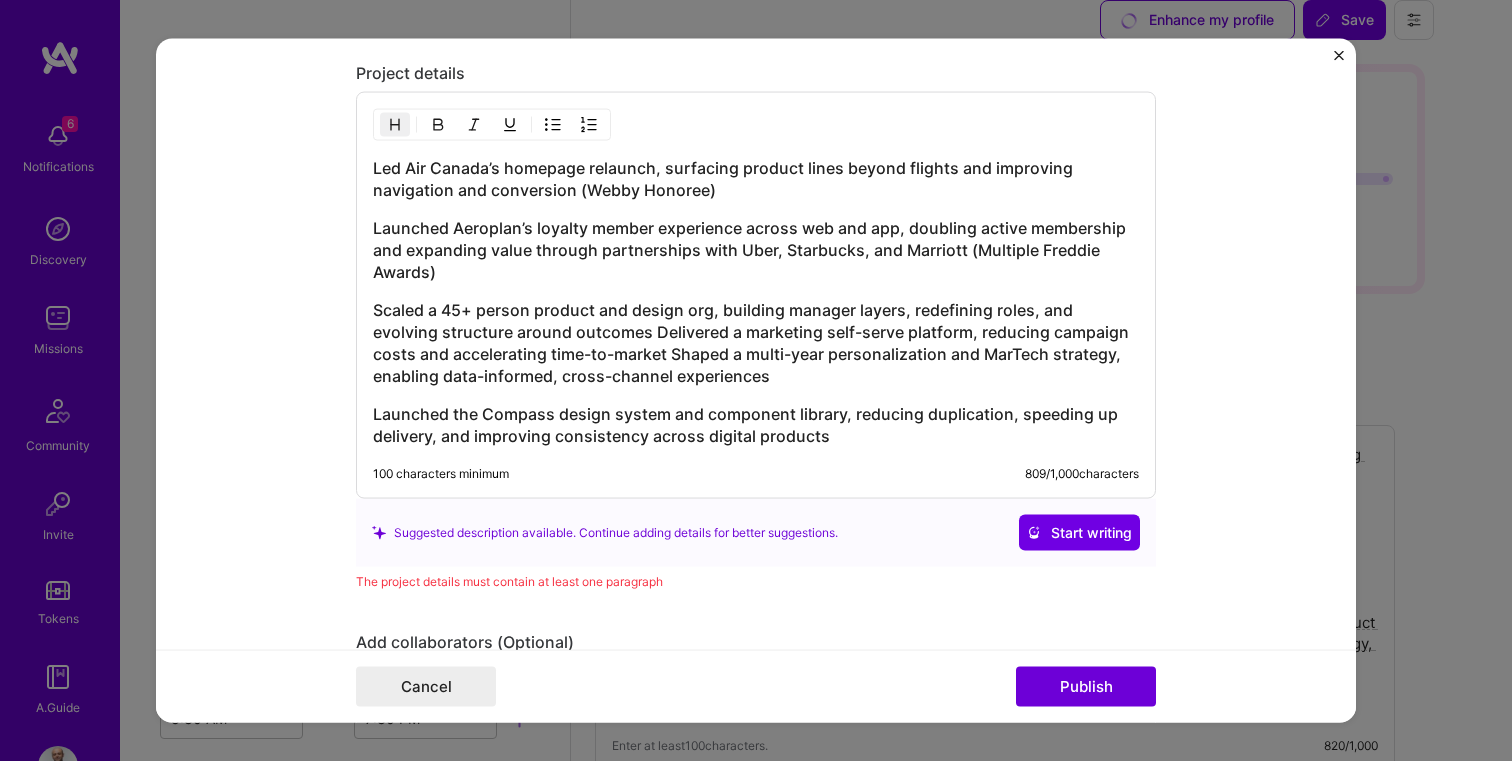 click on "Scaled a 45+ person product and design org, building manager layers, redefining roles, and evolving structure around outcomes Delivered a marketing self-serve platform, reducing campaign costs and accelerating time-to-market Shaped a multi-year personalization and MarTech strategy, enabling data-informed, cross-channel experiences" at bounding box center [756, 343] 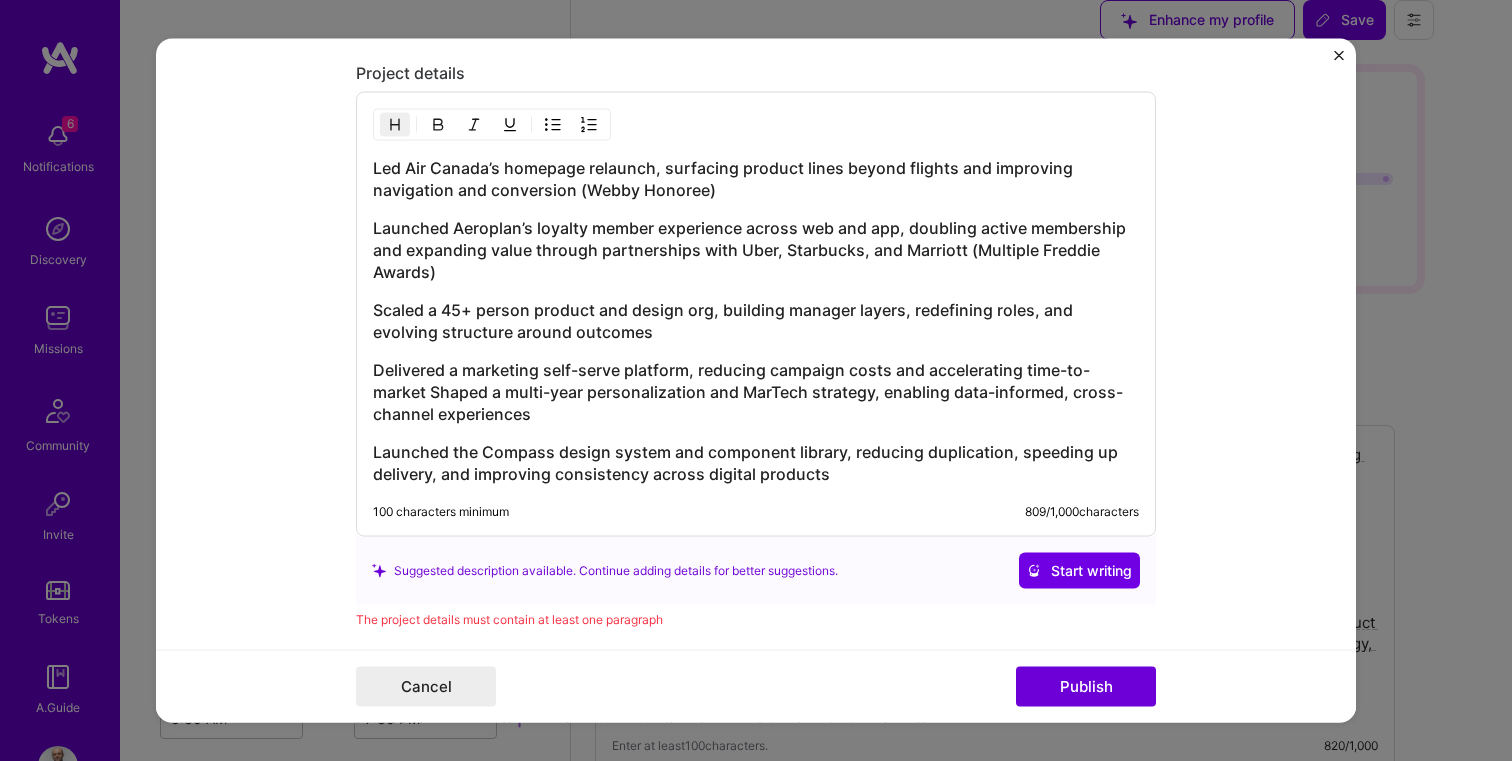 type 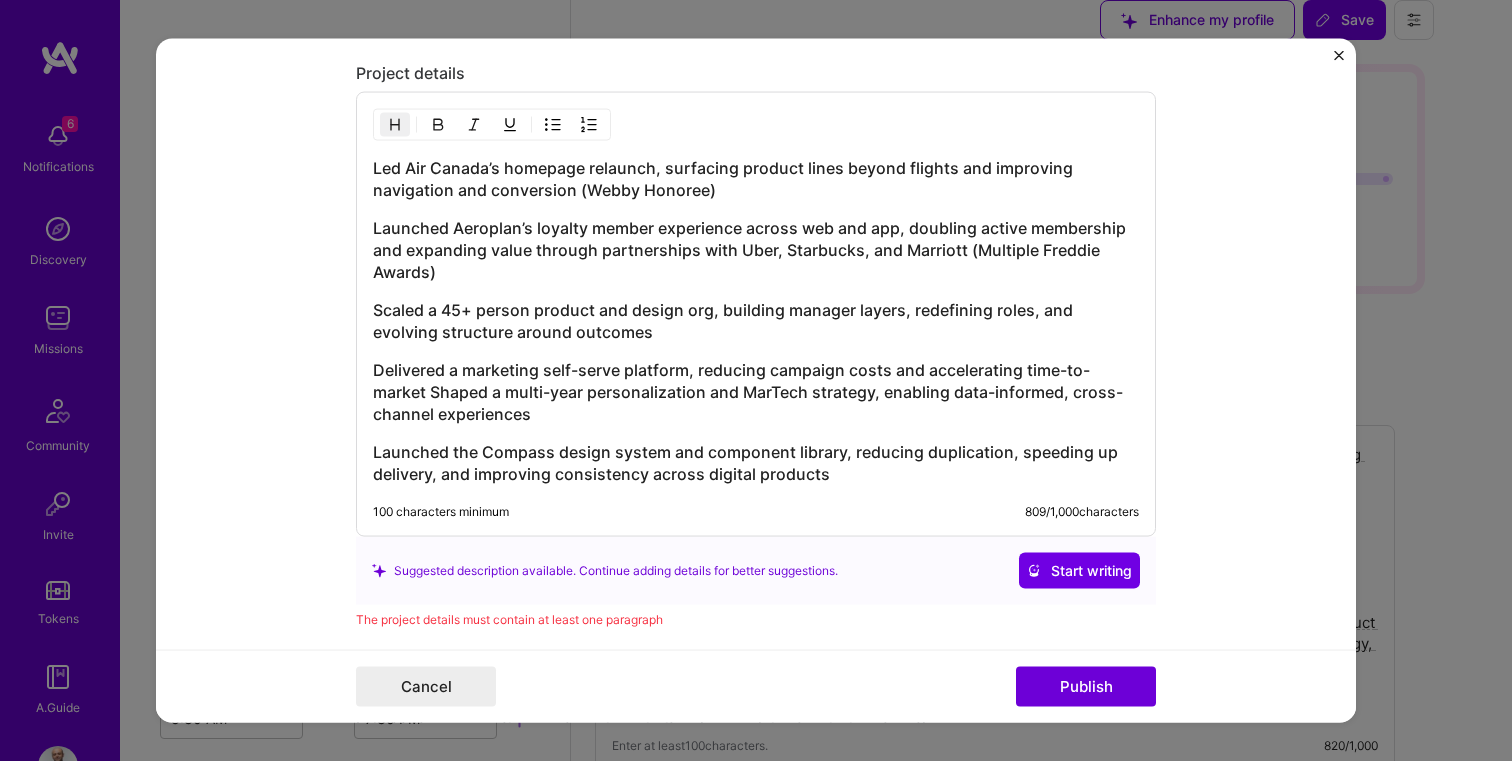 type 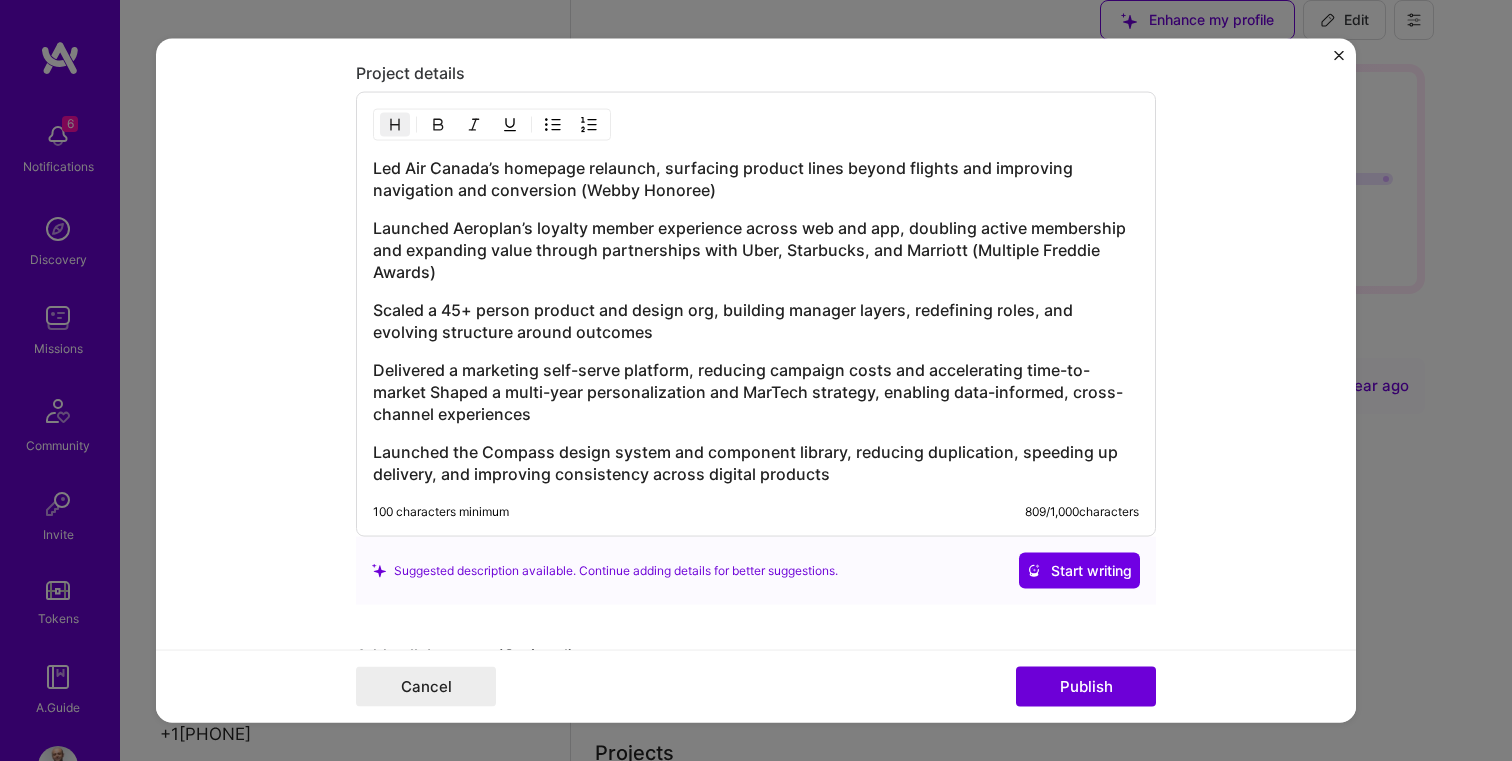 scroll, scrollTop: 2060, scrollLeft: 0, axis: vertical 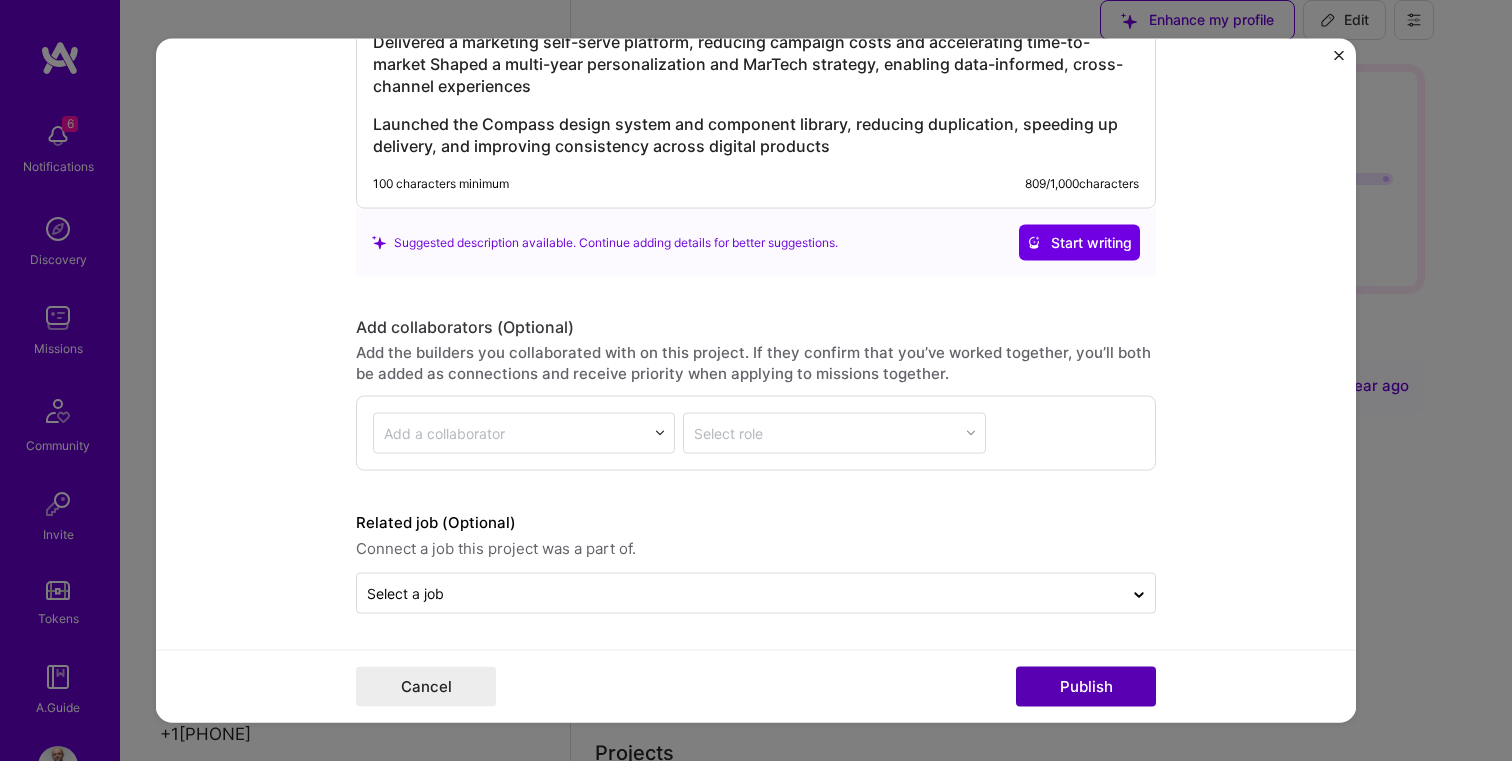 click on "Publish" at bounding box center [1086, 687] 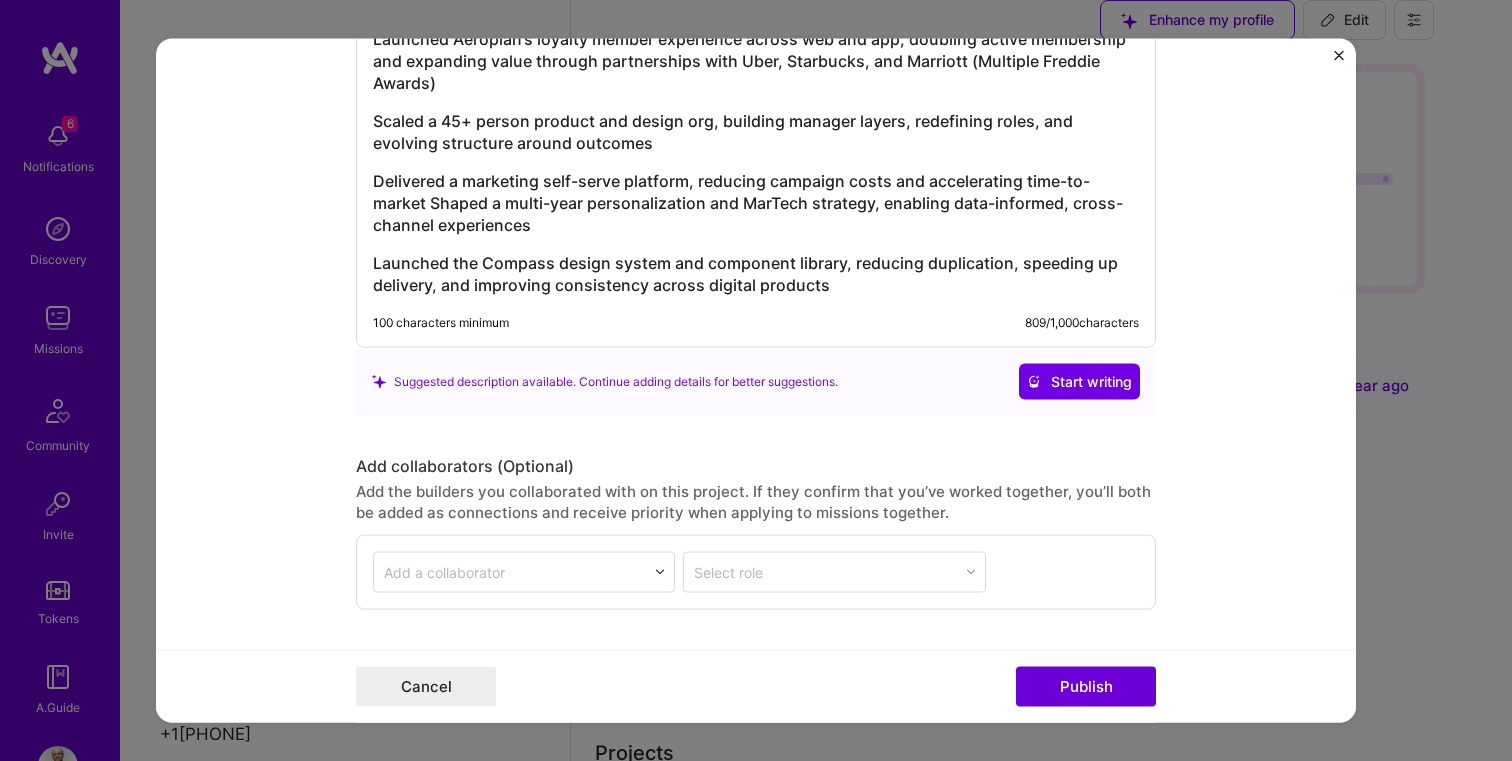 scroll, scrollTop: 2321, scrollLeft: 0, axis: vertical 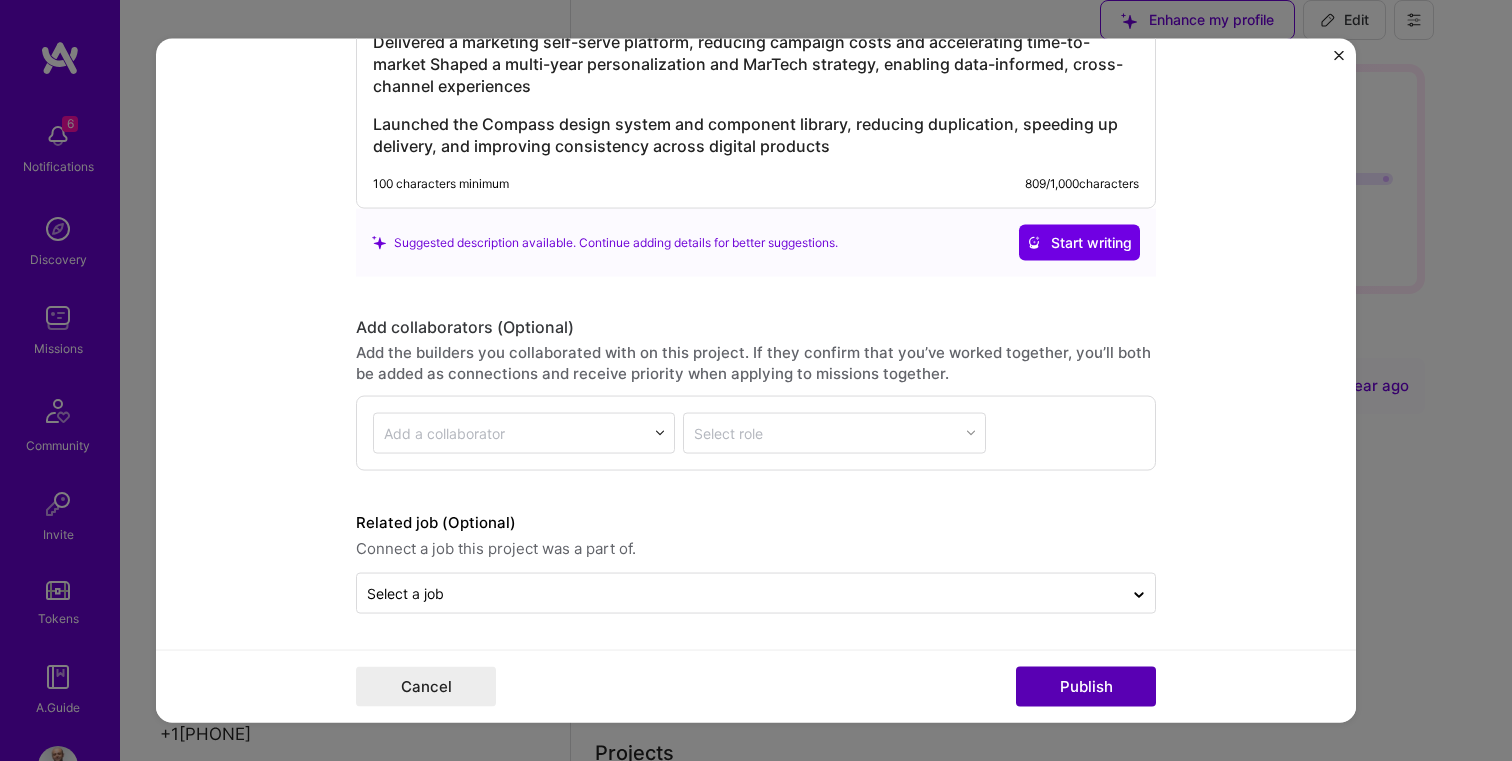 click on "Publish" at bounding box center [1086, 687] 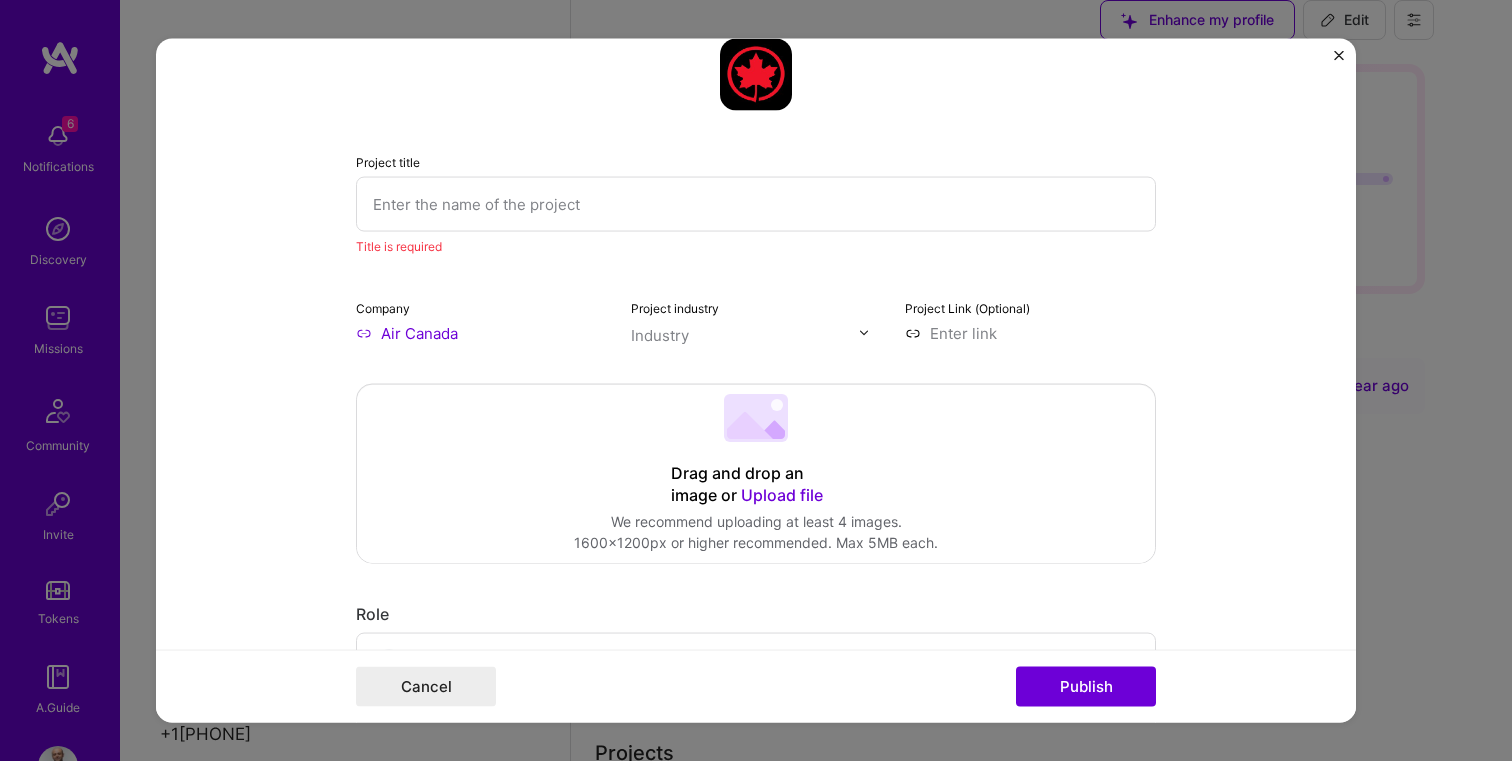 scroll, scrollTop: 0, scrollLeft: 0, axis: both 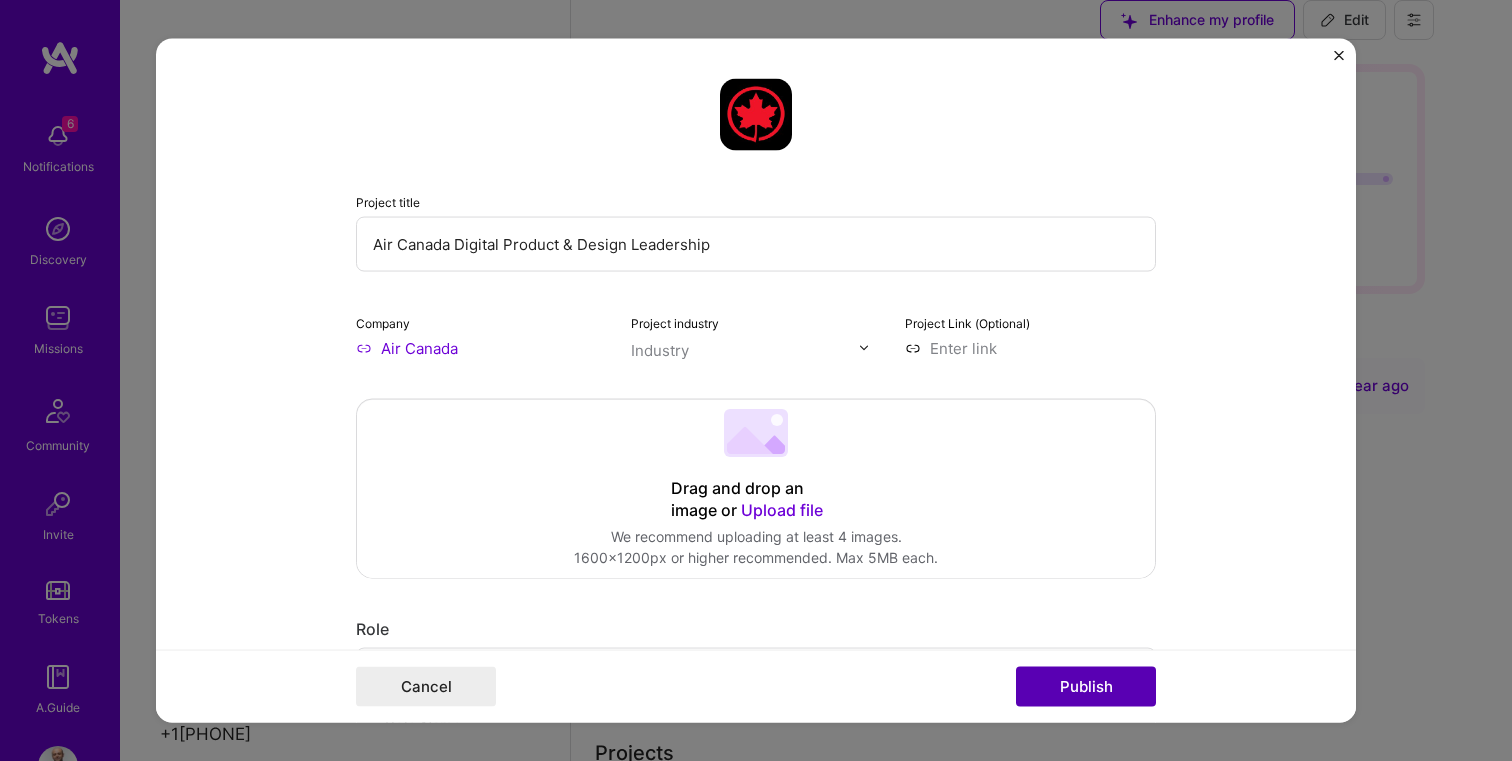 type on "Air Canada Digital Product & Design Leadership" 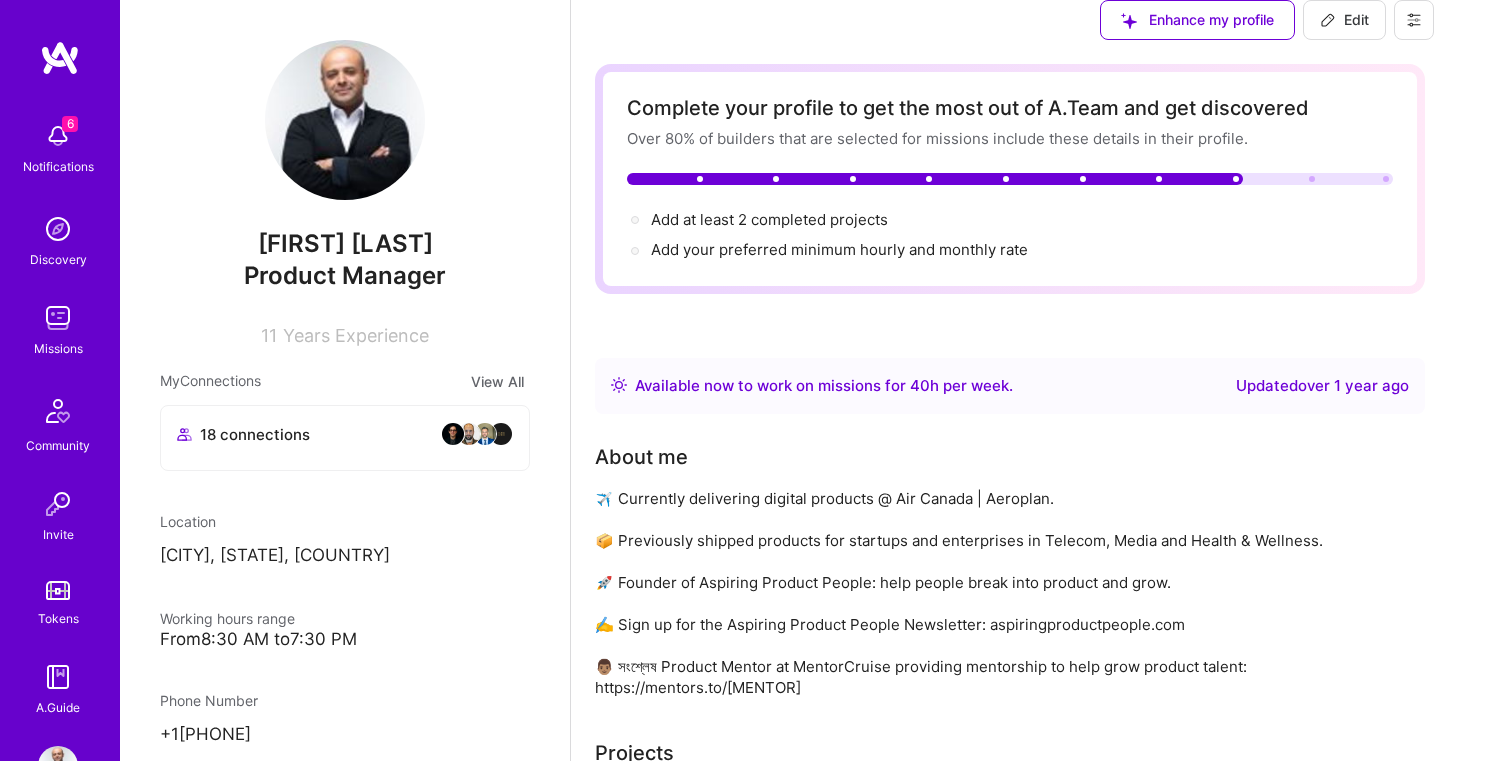 scroll, scrollTop: 924, scrollLeft: 0, axis: vertical 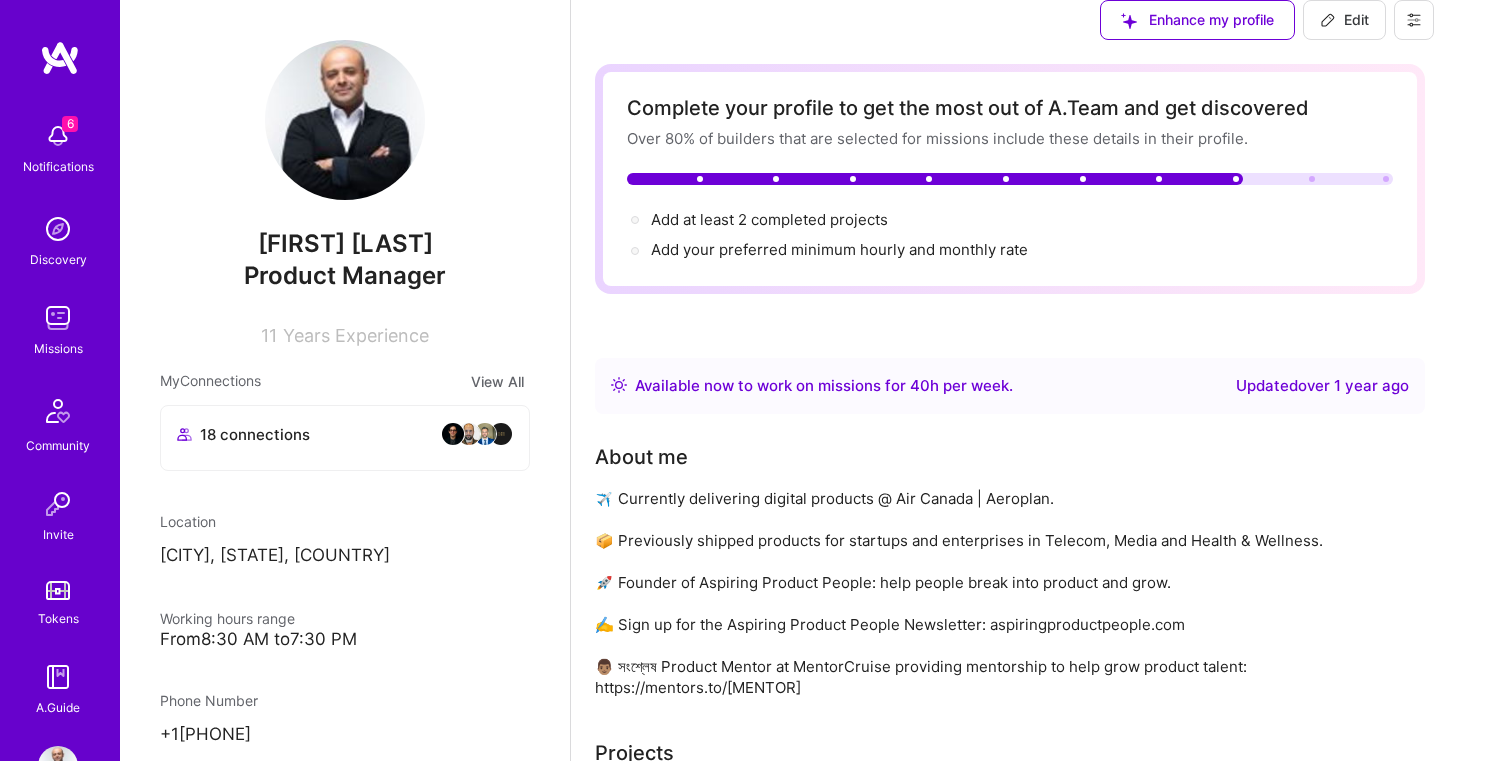 click on "Open Project" at bounding box center (1230, 1568) 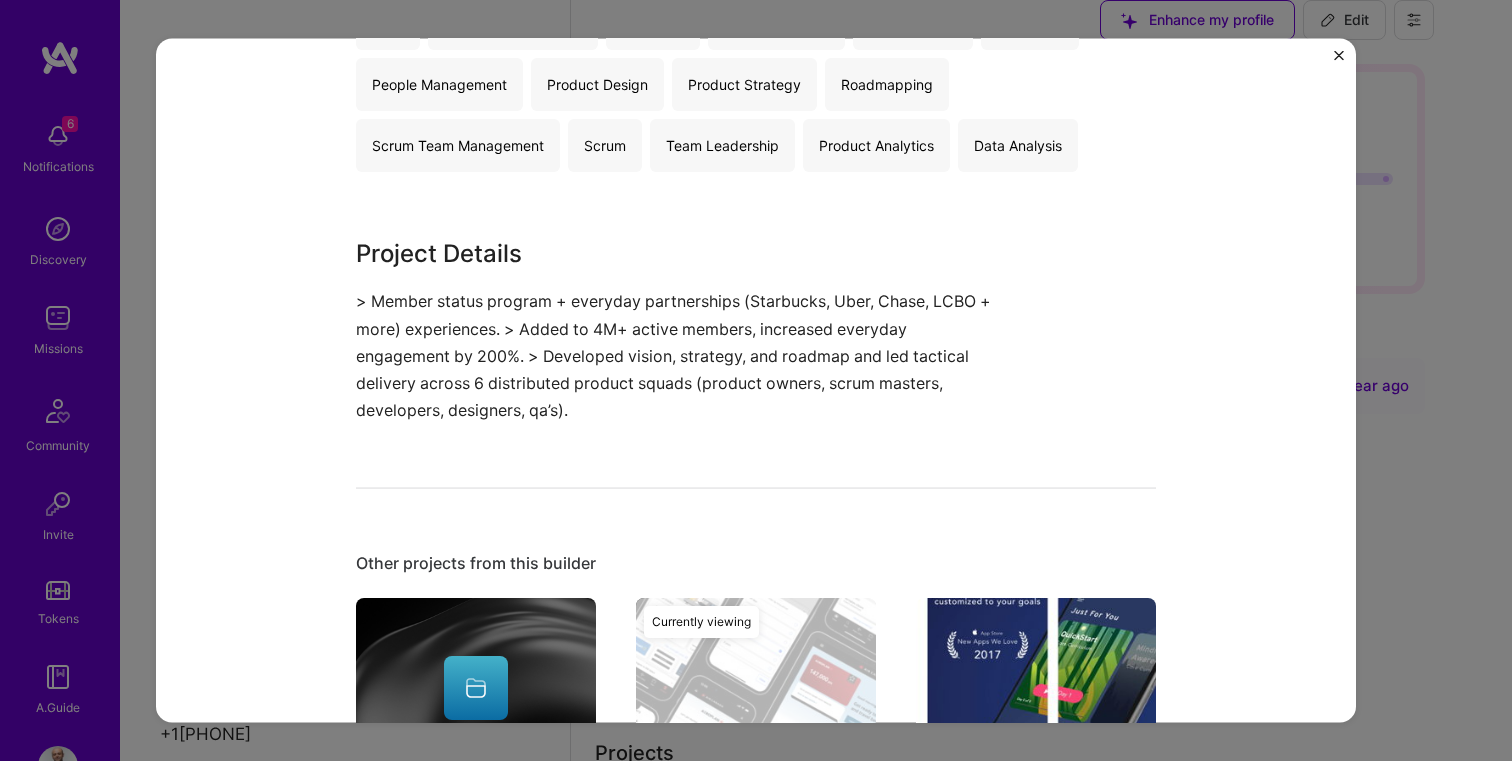 scroll, scrollTop: 388, scrollLeft: 0, axis: vertical 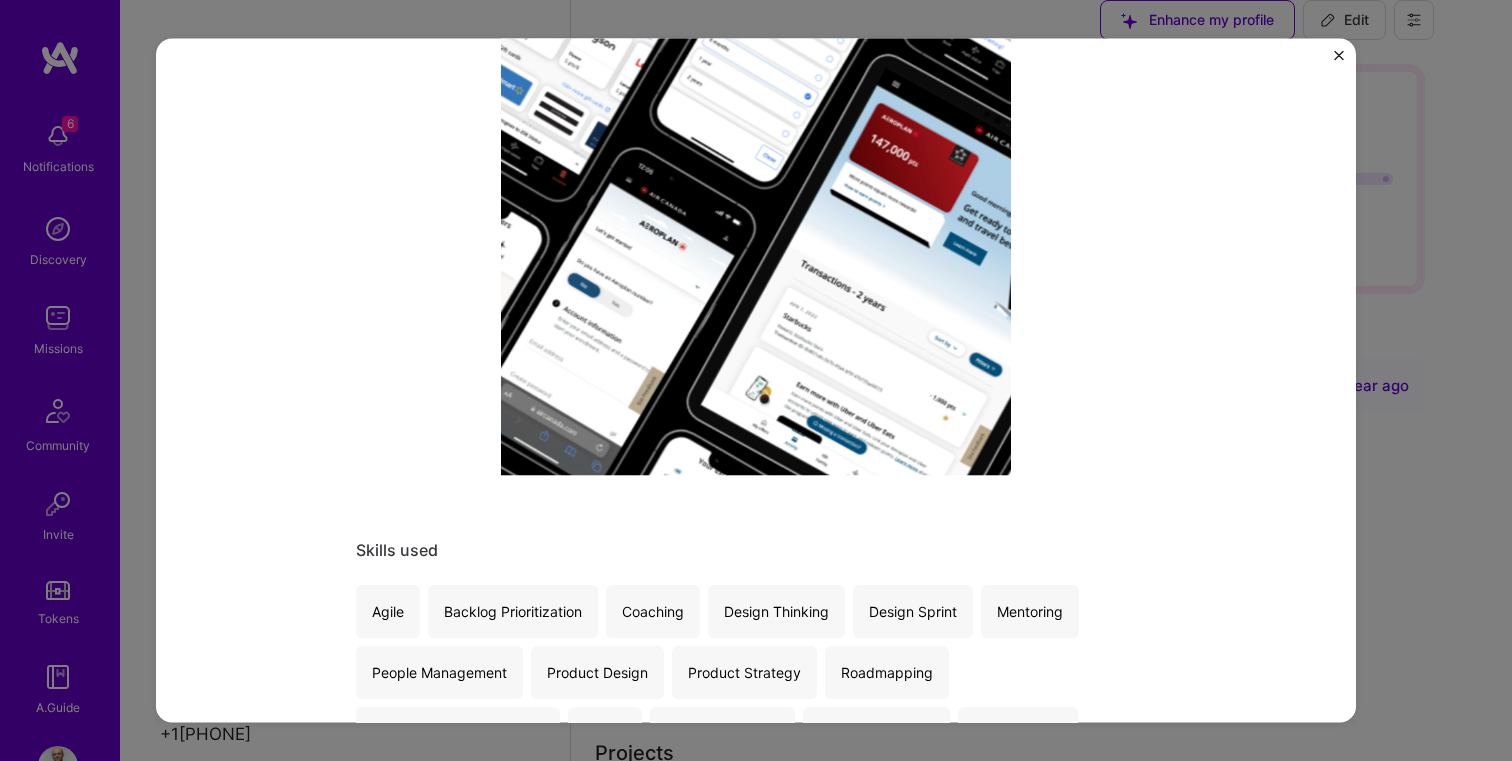 click on "Air Canada’s Aeroplan Loyalty Member Experience   Aeroplan Airlines / Aviation Skills used Agile Backlog Prioritization Coaching Design Thinking Design Sprint Mentoring People Management Product Design Product Strategy Roadmapping Scrum Team Management Scrum Team Leadership Product Analytics Data Analysis Project Details > Member status program + everyday partnerships (Starbucks, Uber, Chase, LCBO + more) experiences. > Added to 4M+ active members, increased everyday engagement by 200%. > Developed vision, strategy, and roadmap and led tactical delivery across 6 distributed product squads (product owners, scrum masters, developers, designers, qa’s). Other projects from this builder
5crowd 5Crowd Freelancer Onboarding No date Open Project   Aeroplan Air Canada’s Aeroplan Loyalty Member Experience No date Open Project   Currently viewing Brightmind Brightmind Meditation Mobile App No date Open Project   Aimia Inc Digital Travel Concierge NLP Chatbot No date Open Project   DocuSign No date" at bounding box center [756, 380] 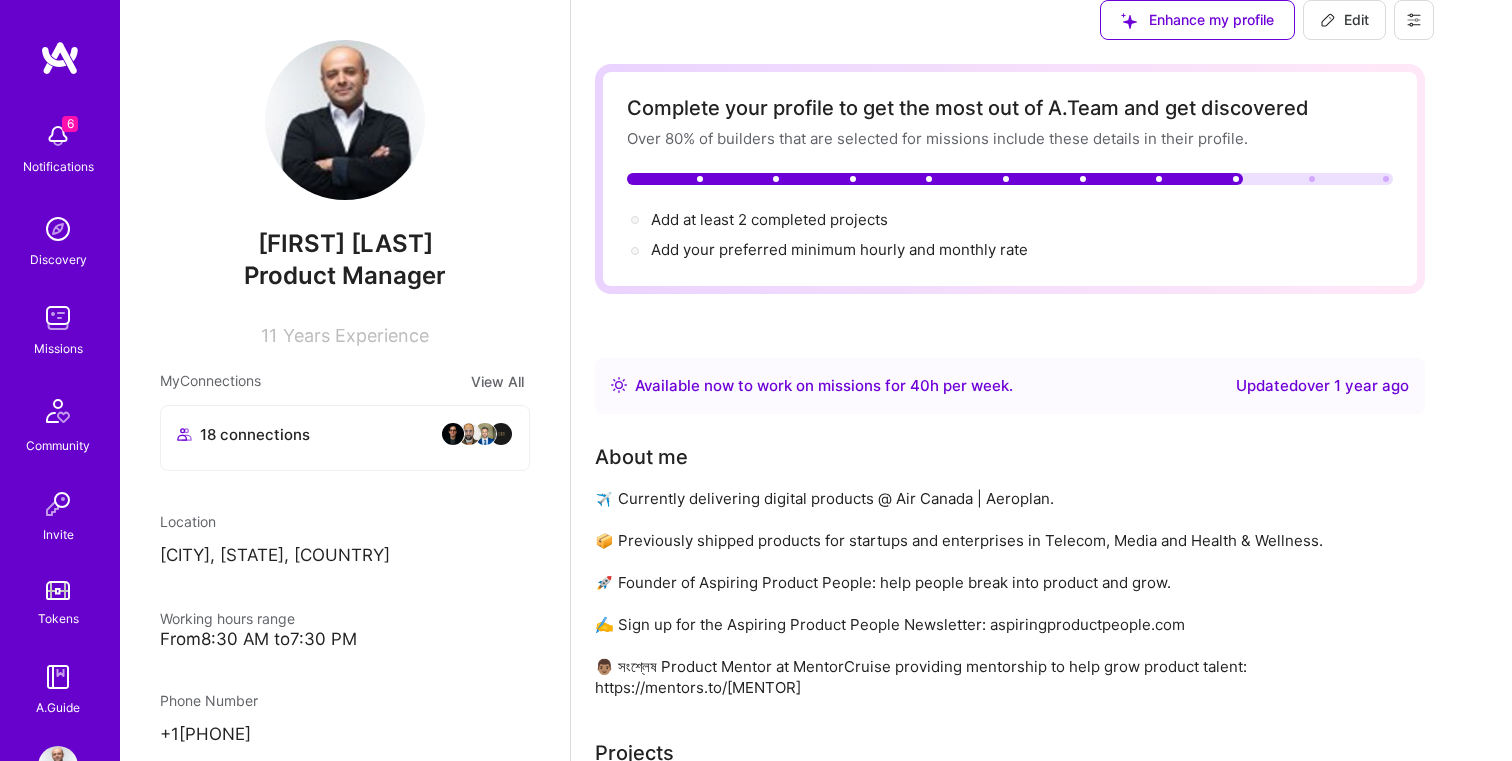 scroll, scrollTop: 732, scrollLeft: 0, axis: vertical 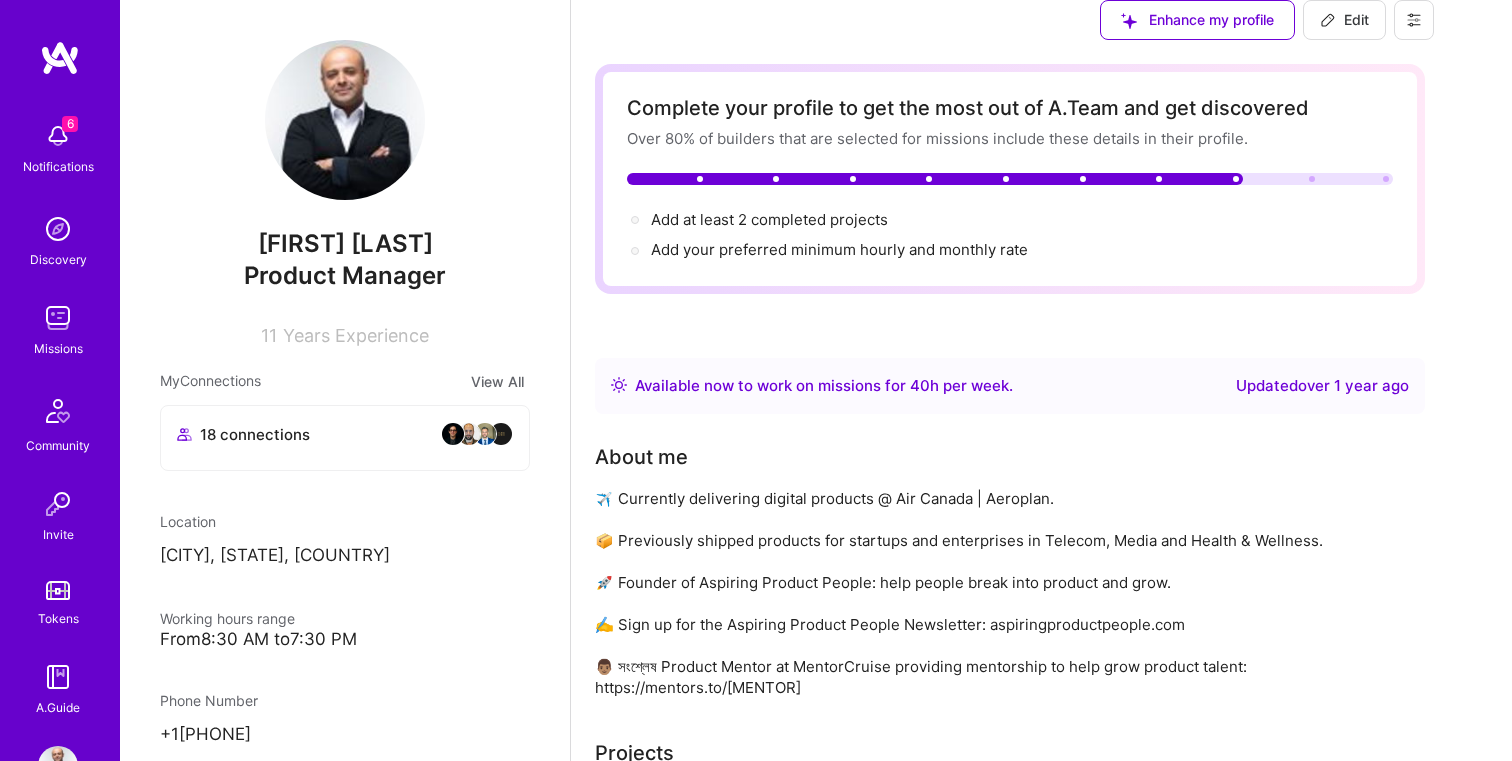 click on "Review and approve" at bounding box center (1253, 1136) 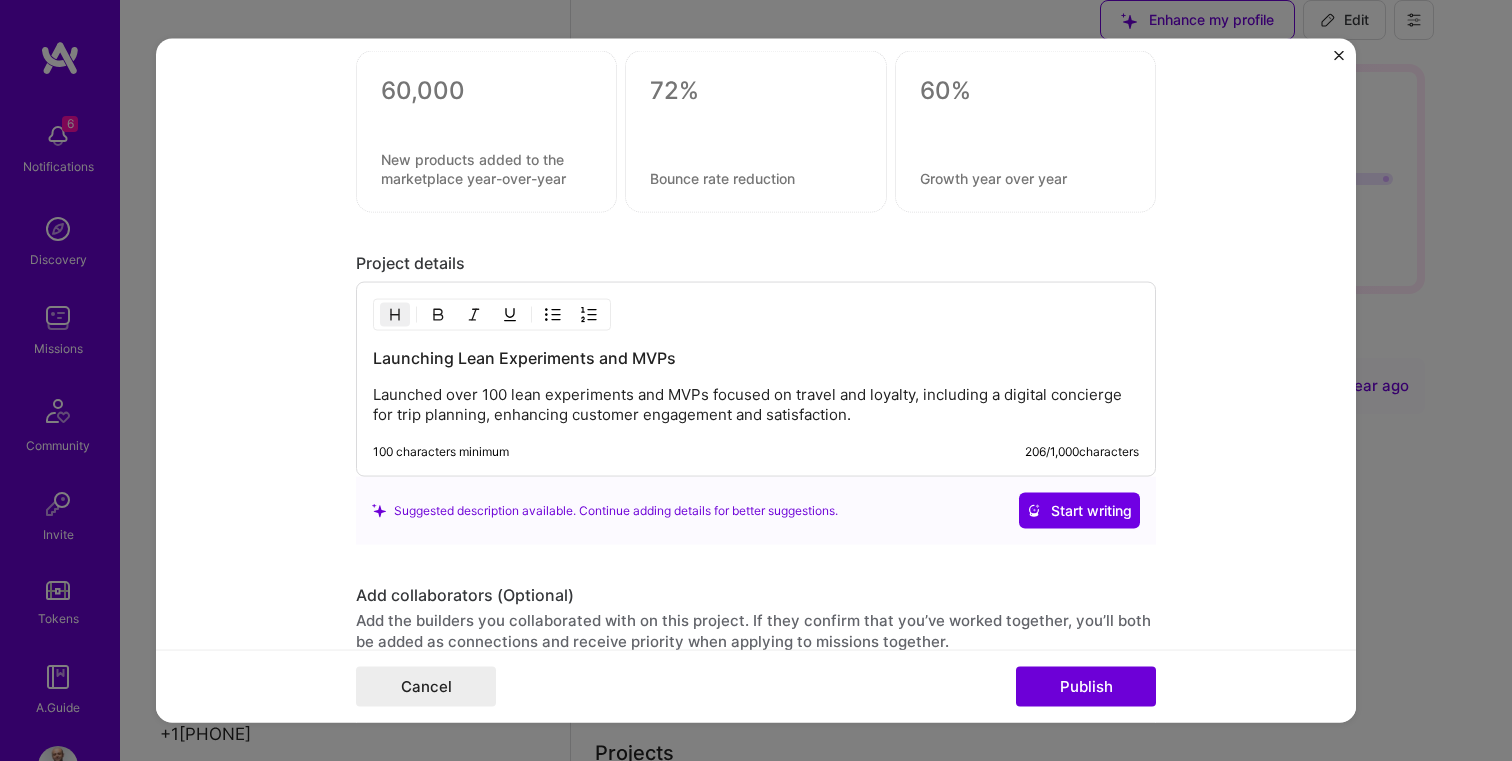 scroll, scrollTop: 1938, scrollLeft: 0, axis: vertical 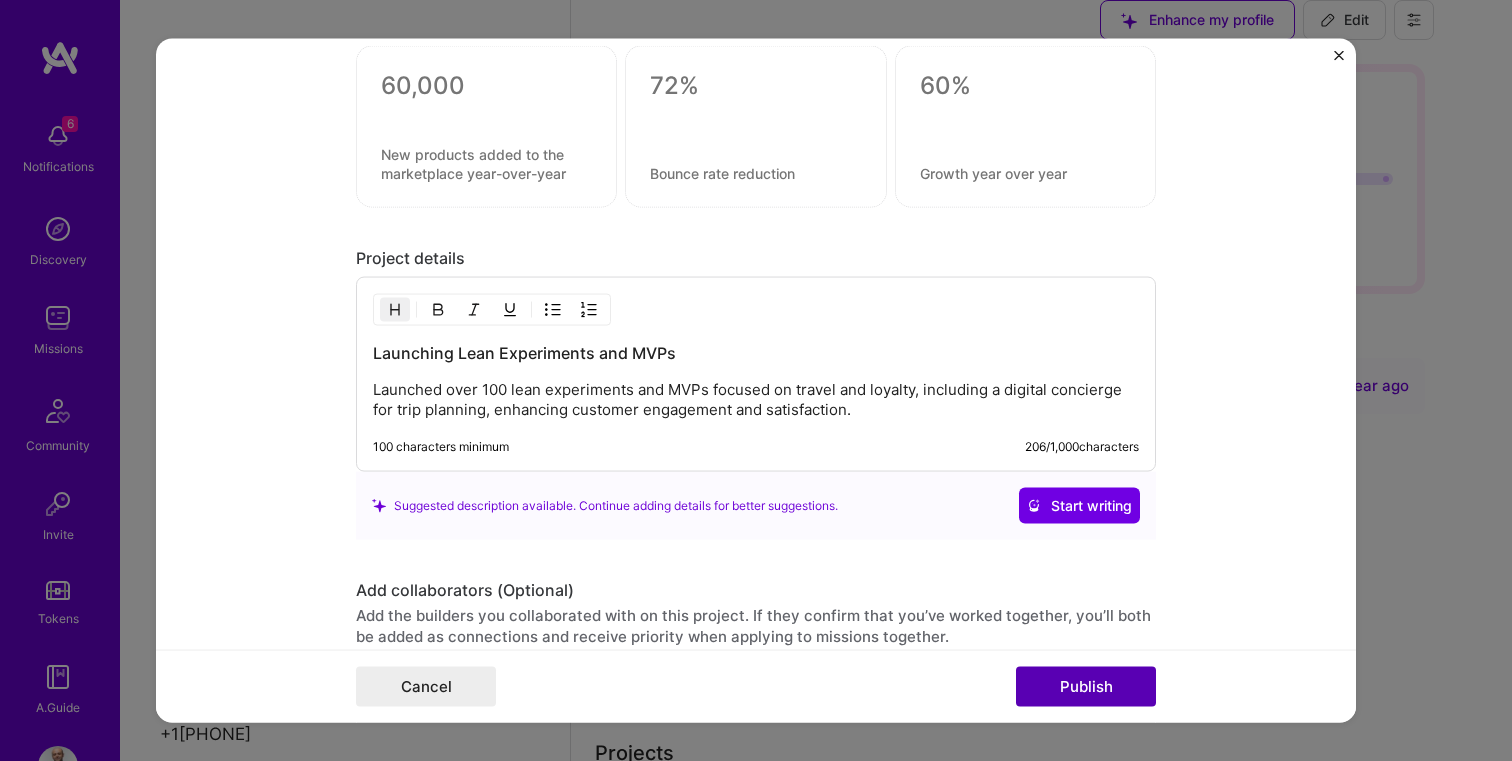 click on "Publish" at bounding box center [1086, 687] 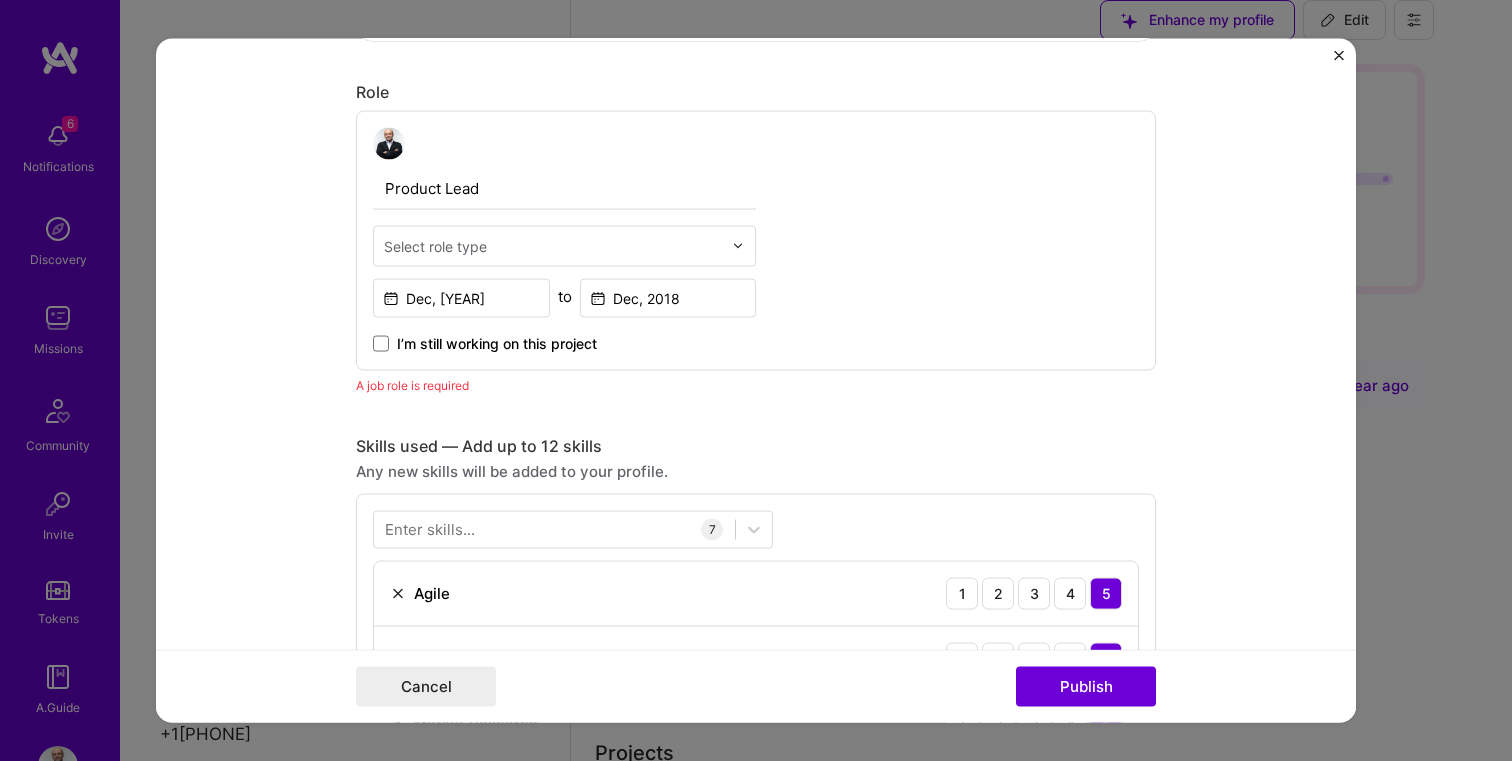 scroll, scrollTop: 620, scrollLeft: 0, axis: vertical 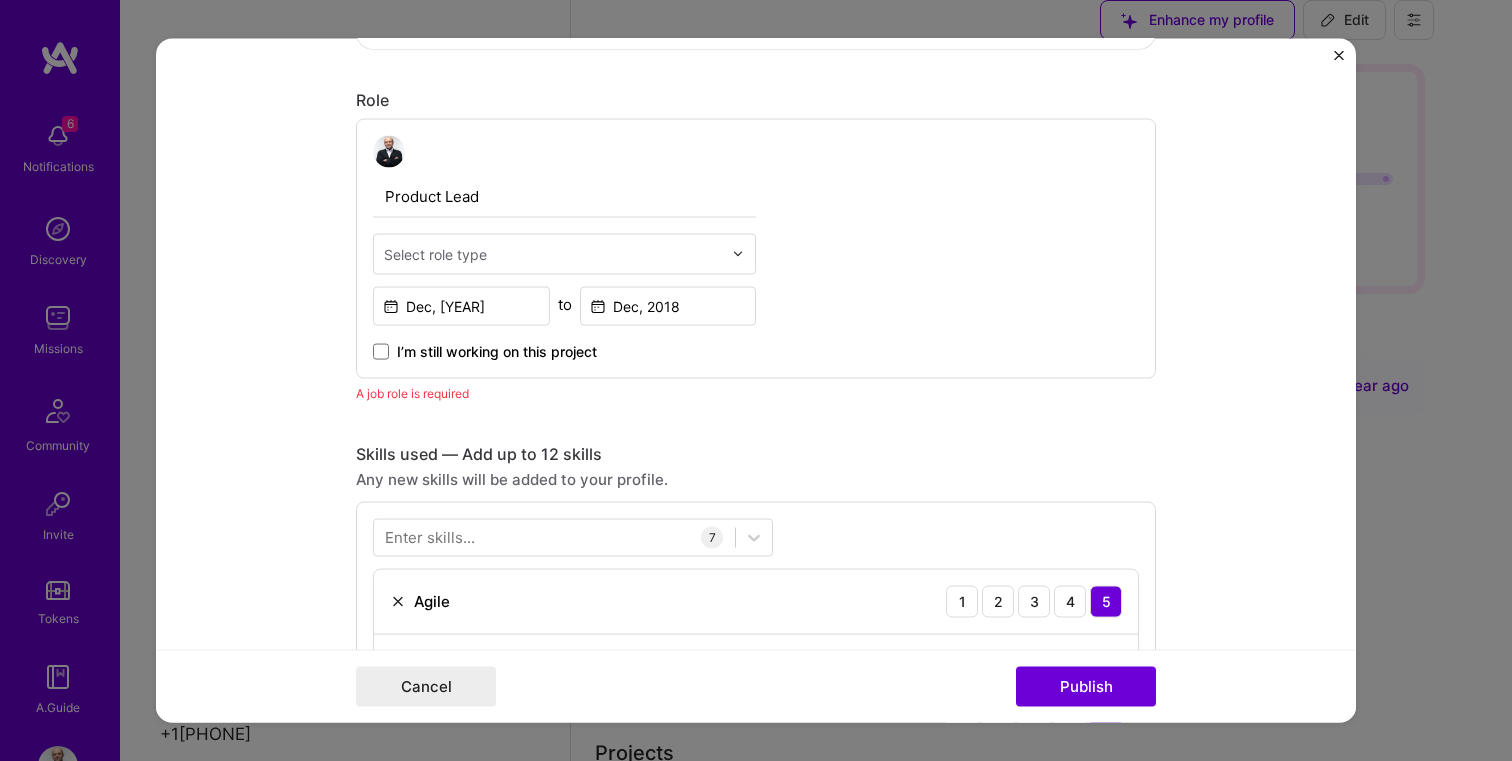 click at bounding box center [743, 253] 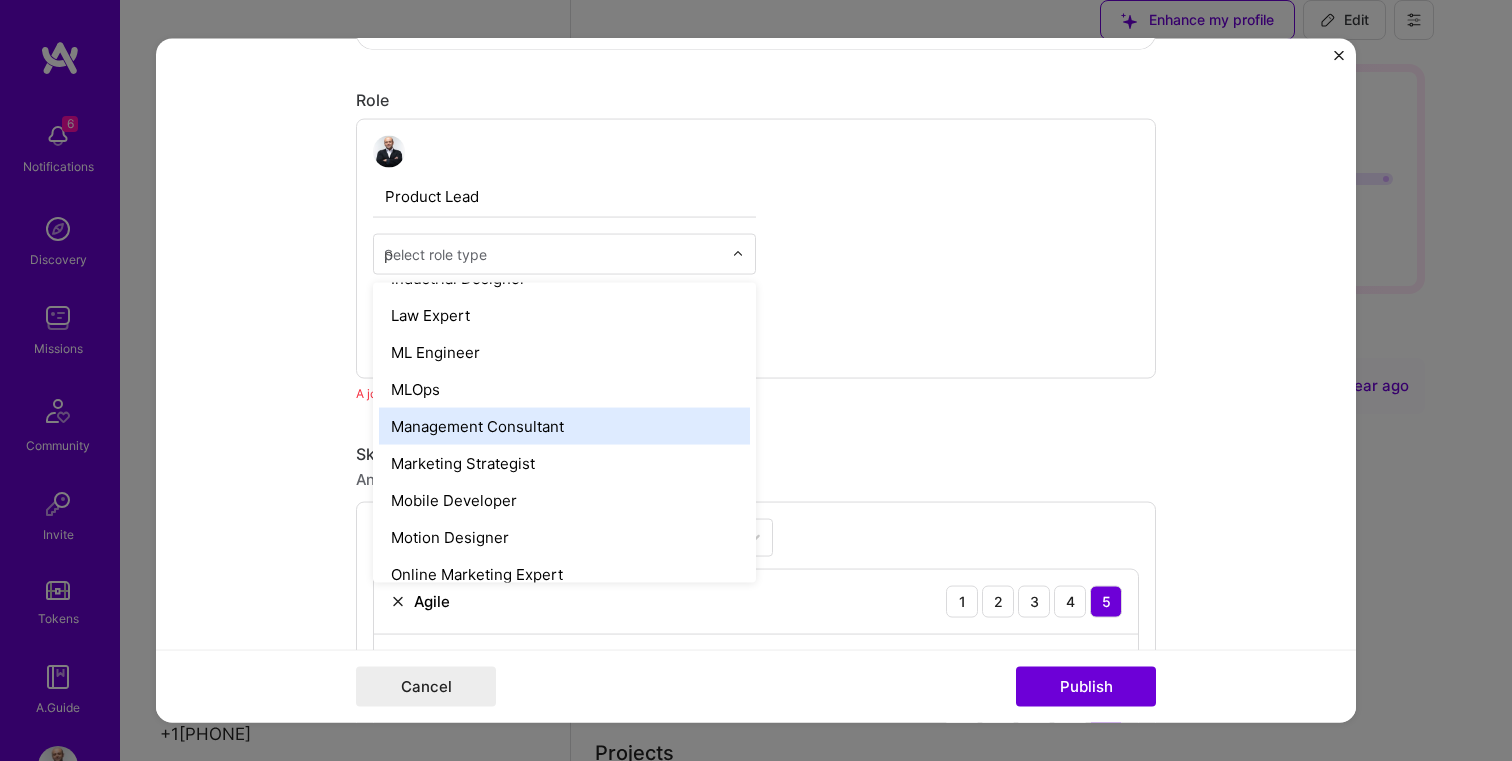 scroll, scrollTop: 0, scrollLeft: 0, axis: both 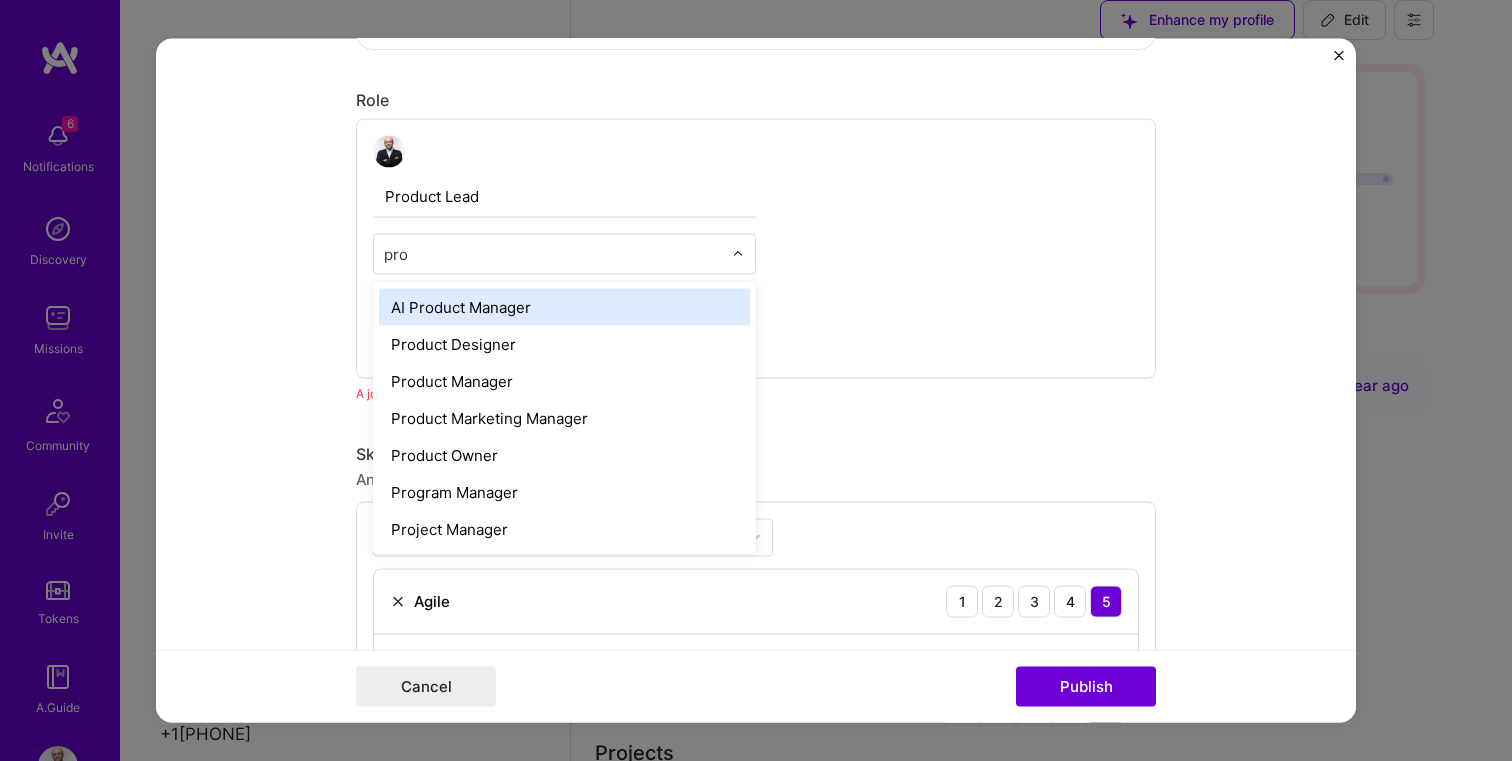 type on "prod" 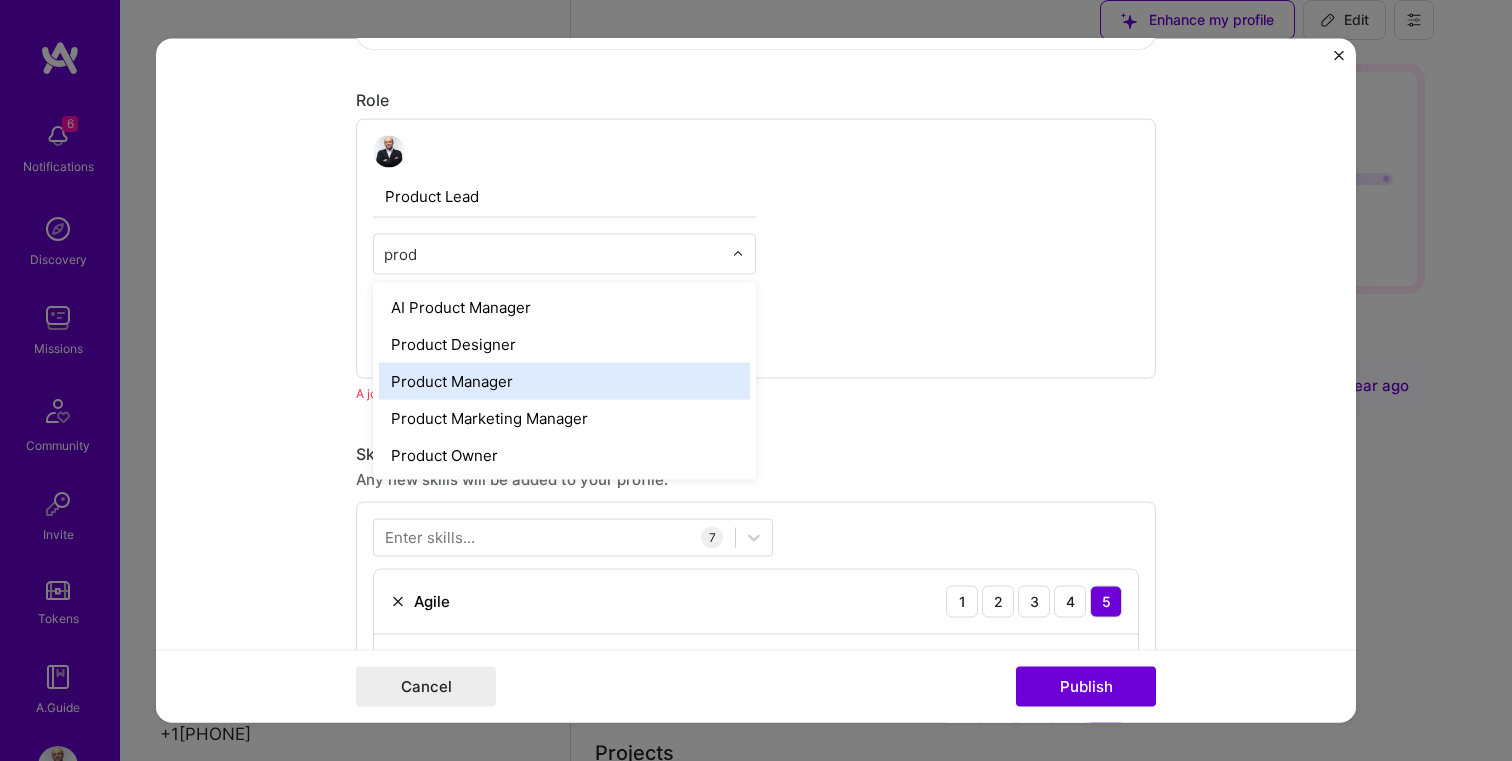 click on "Product Manager" at bounding box center (564, 380) 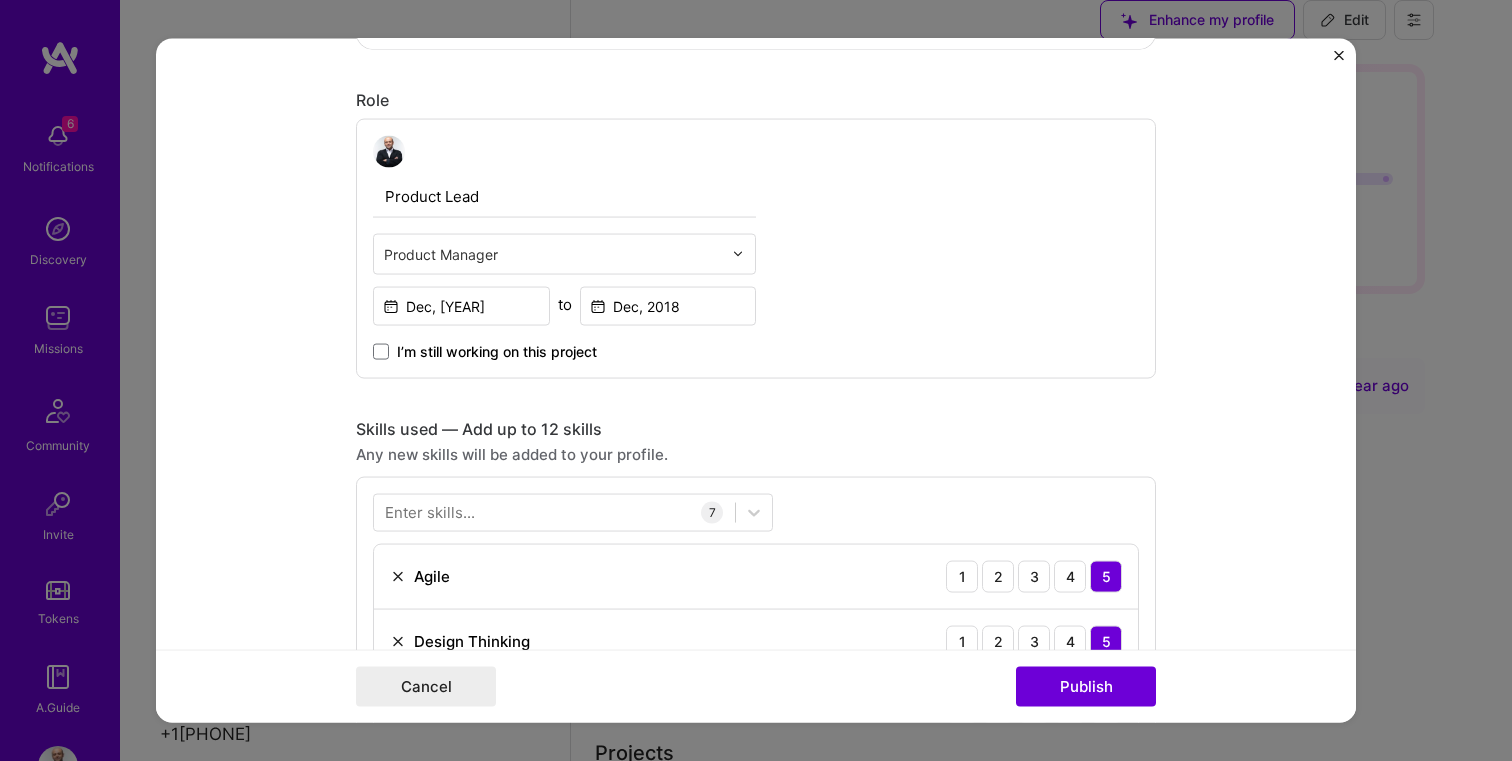 click on "Product Lead option Product Manager, selected.   Select is focused ,type to refine list, press Down to open the menu,  Product Manager [START_DATE]
to [END_DATE]
I’m still working on this project" at bounding box center (756, 248) 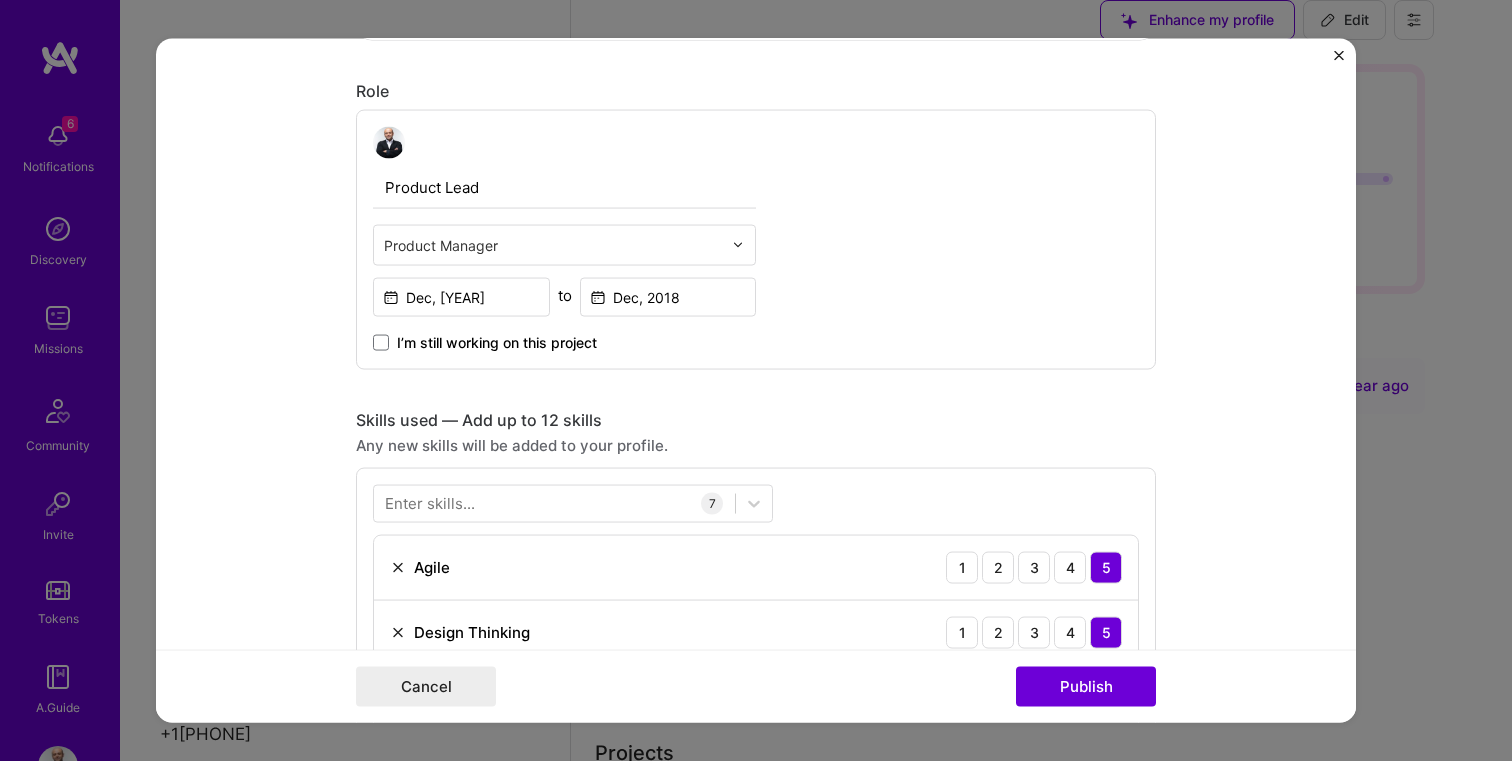 scroll, scrollTop: 627, scrollLeft: 0, axis: vertical 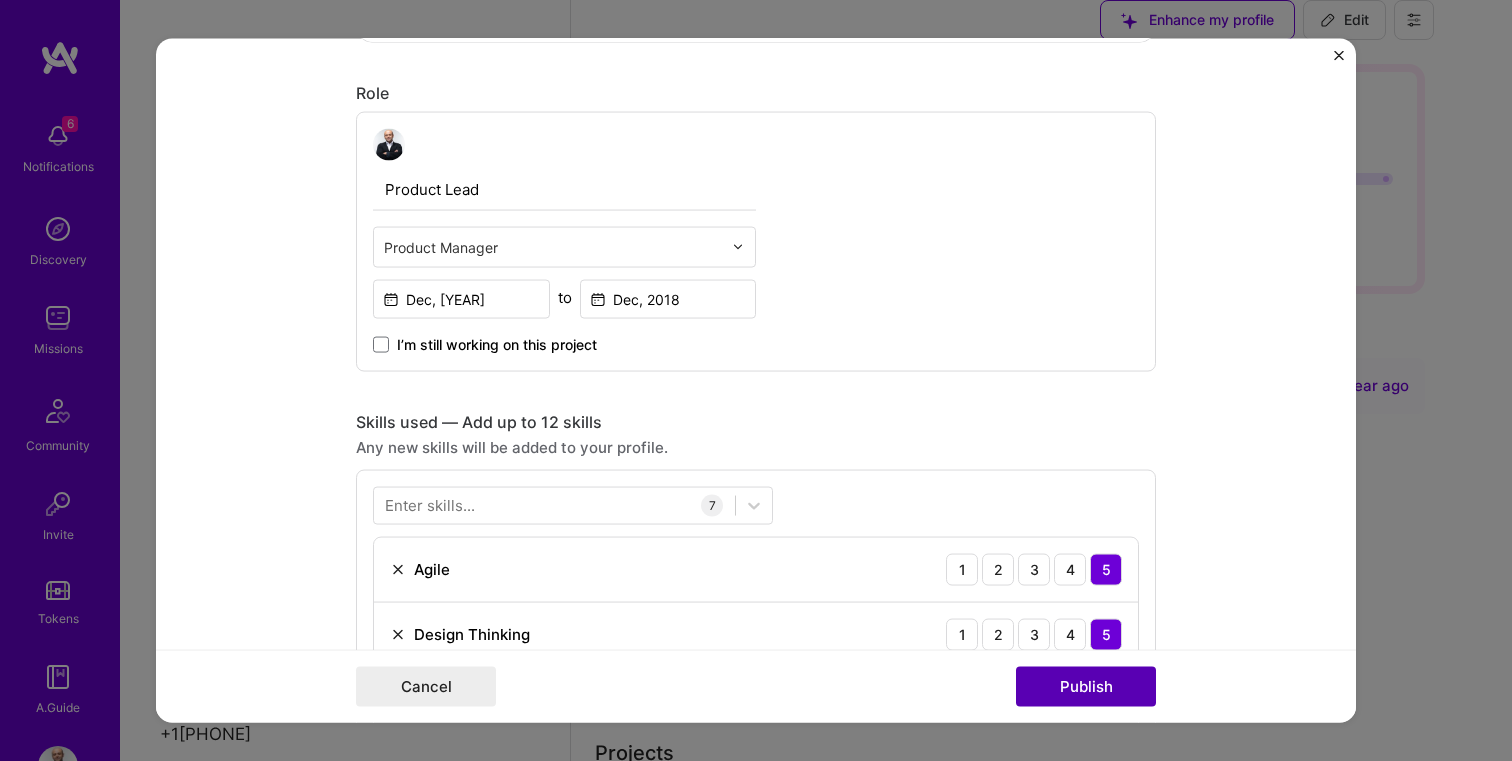 click on "Publish" at bounding box center [1086, 687] 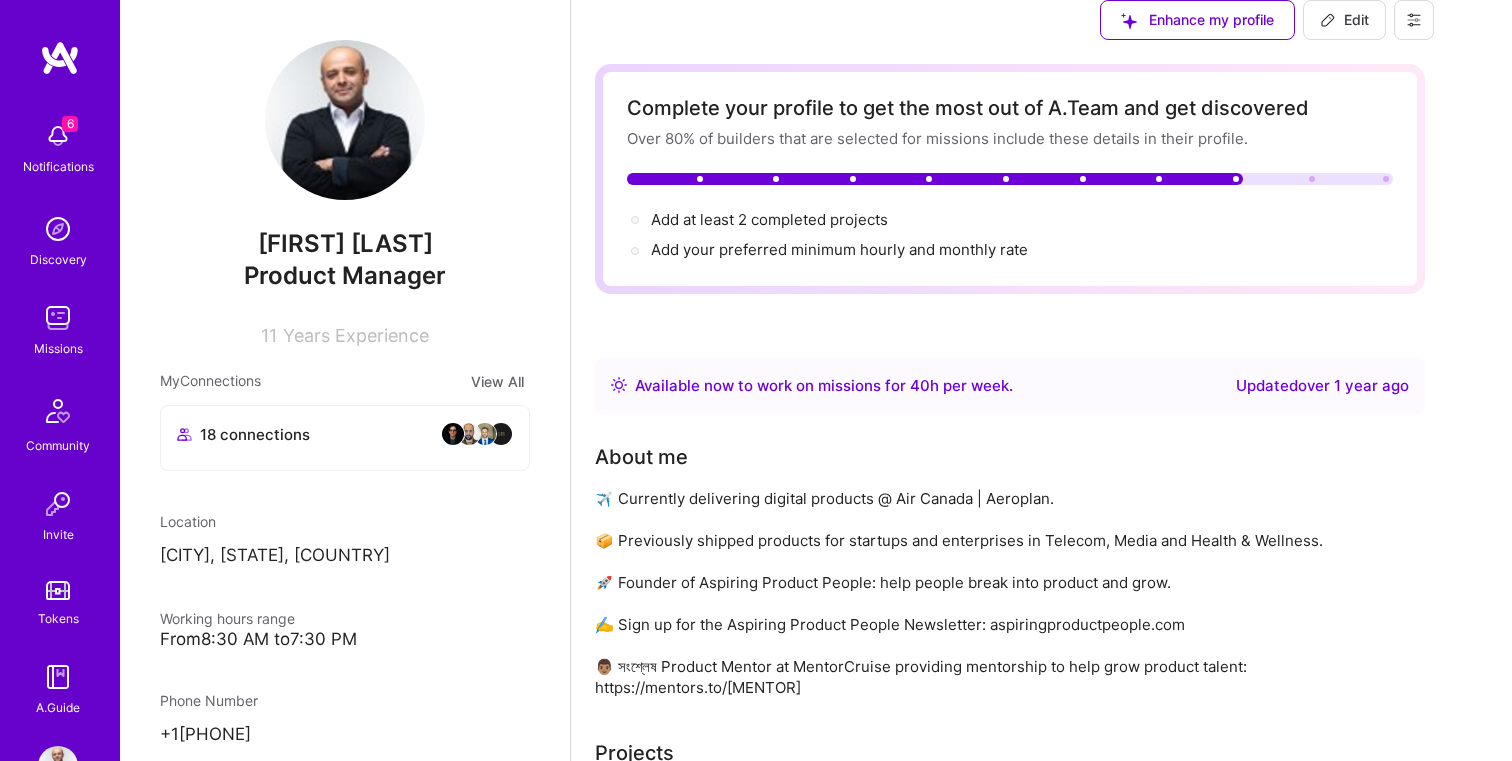click at bounding box center (720, 931) 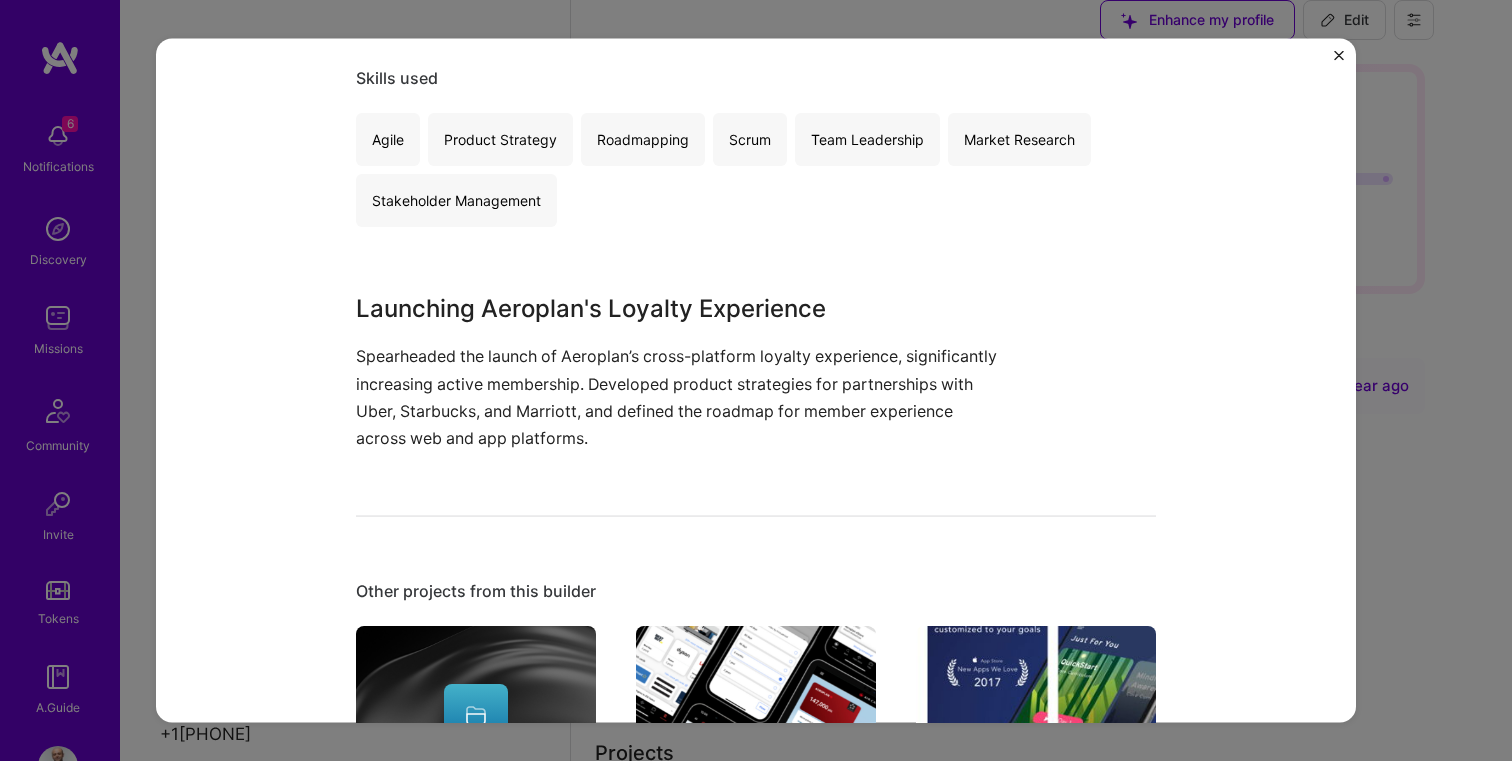 scroll, scrollTop: 491, scrollLeft: 0, axis: vertical 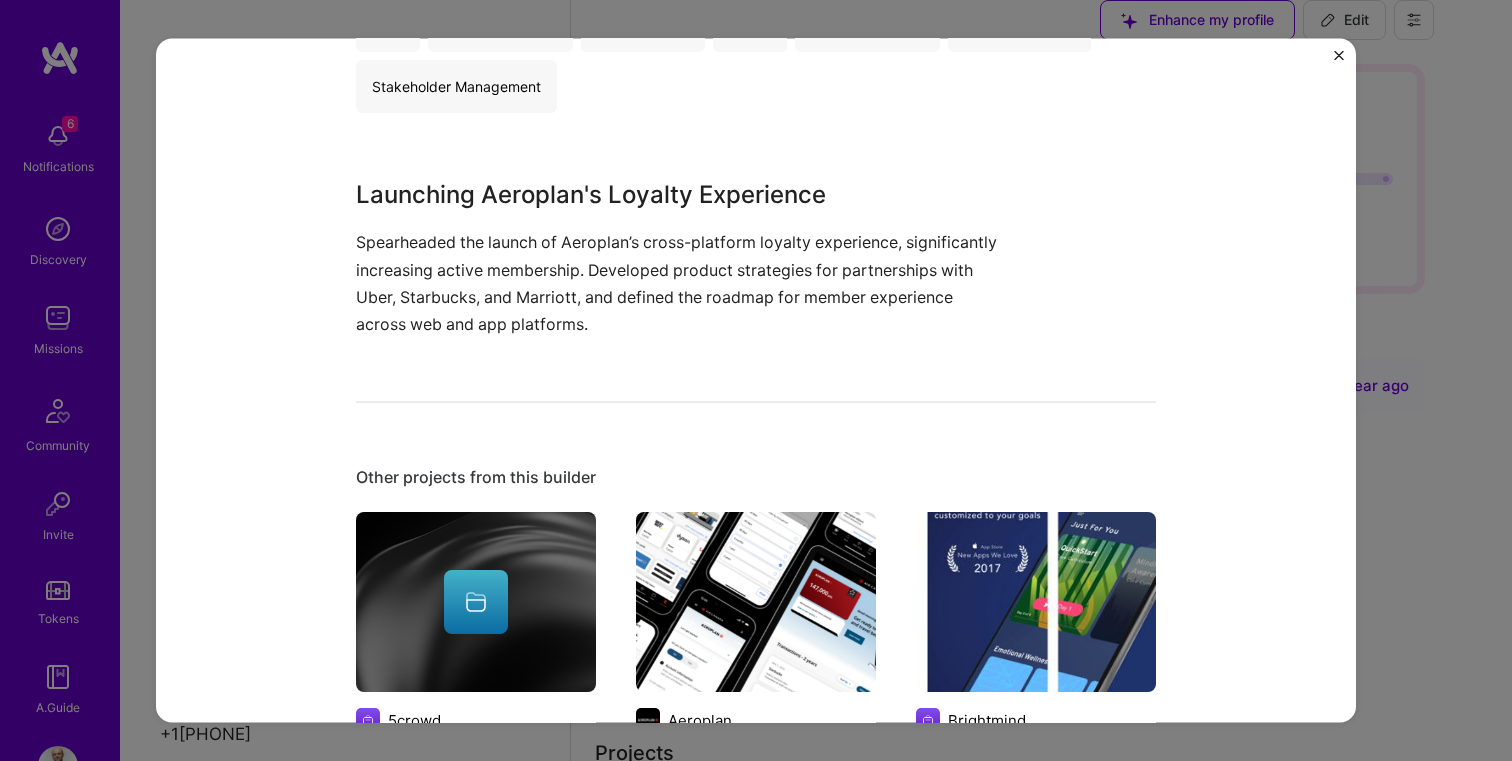 click on "Cross-Platform Loyalty Experience Development Air Canada Airlines / Aviation, Travel Role Senior Product Manager [MONTH], [YEAR]  -   [MONTH], [YEAR] Skills used Agile Product Strategy Roadmapping Scrum Team Leadership Market Research Stakeholder Management Launching Aeroplan's Loyalty Experience Spearheaded the launch of Aeroplan’s cross-platform loyalty experience, significantly increasing active membership. Developed product strategies for partnerships with Uber, Starbucks, and Marriott, and defined the roadmap for member experience across web and app platforms. Other projects from this builder
5crowd 5Crowd Freelancer Onboarding No date Open Project   Aeroplan Air Canada’s Aeroplan Loyalty Member Experience No date Open Project   Brightmind Brightmind Meditation Mobile App No date Open Project   Aimia Inc Digital Travel Concierge NLP Chatbot No date Open Project   DocuSign Docusign Offline Document Signing SDK No date Open Project   Global News Global News High-Speed Video Delivery Web App No date" at bounding box center [756, 380] 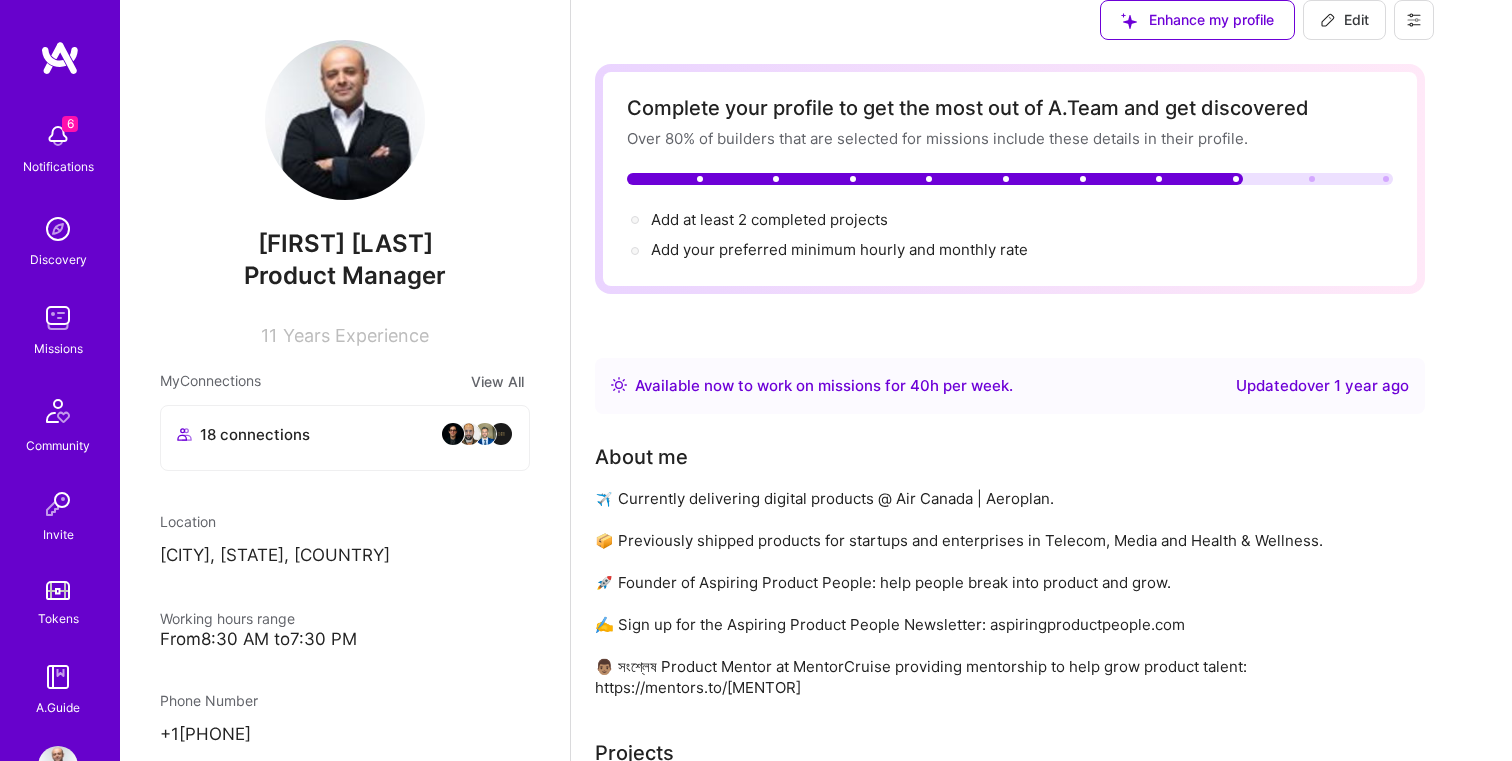 click on "Review and approve" at bounding box center [673, 1136] 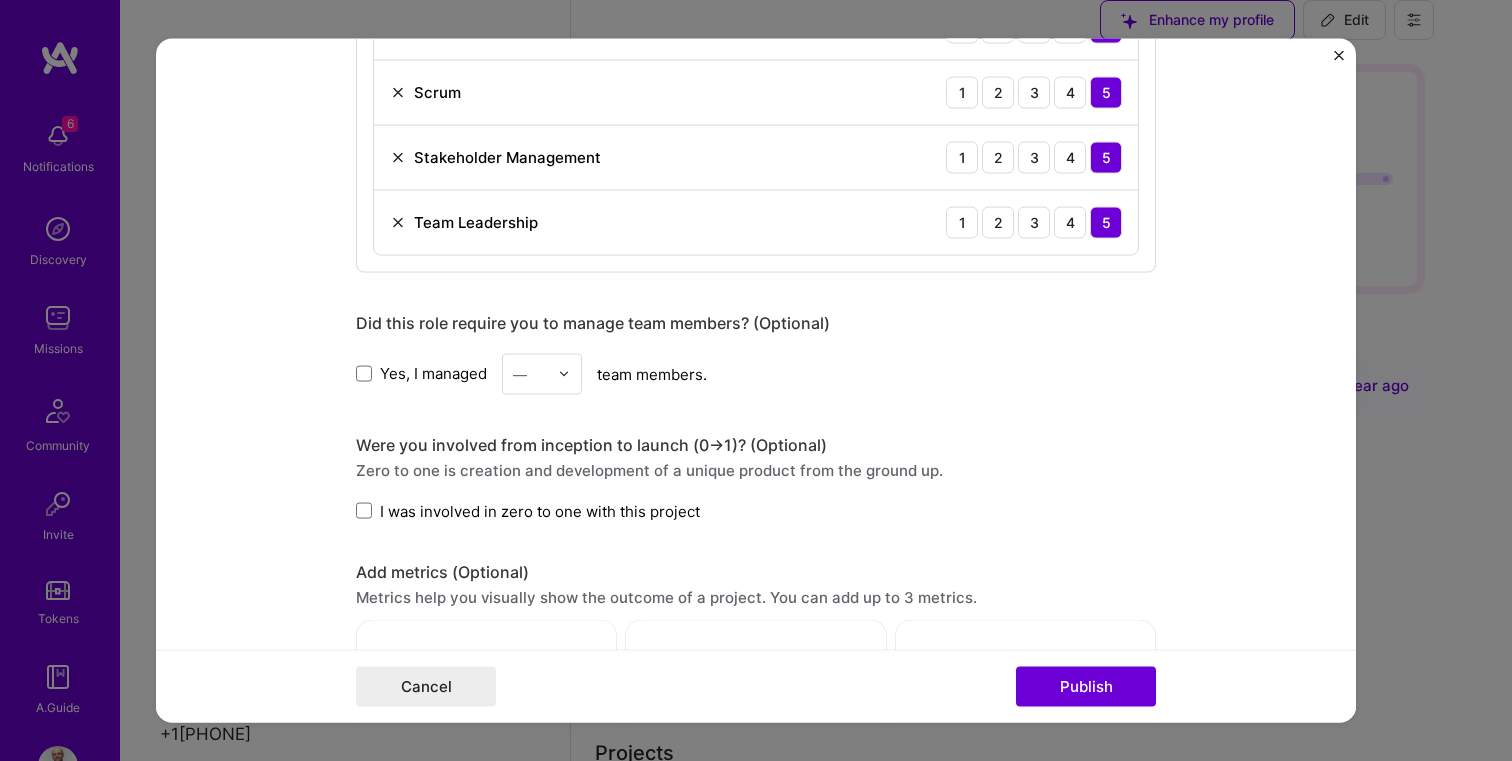 scroll, scrollTop: 1551, scrollLeft: 0, axis: vertical 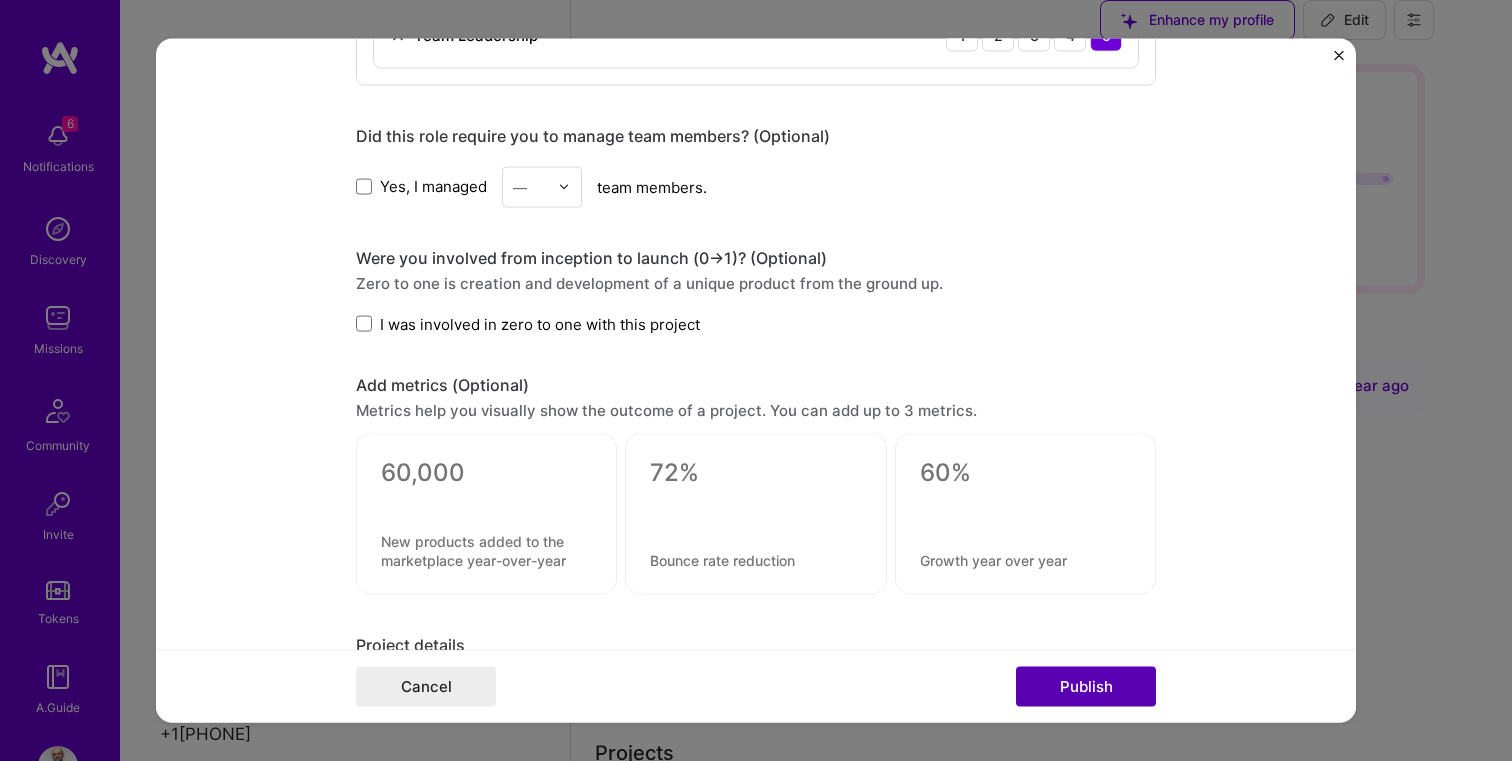 click on "Publish" at bounding box center (1086, 687) 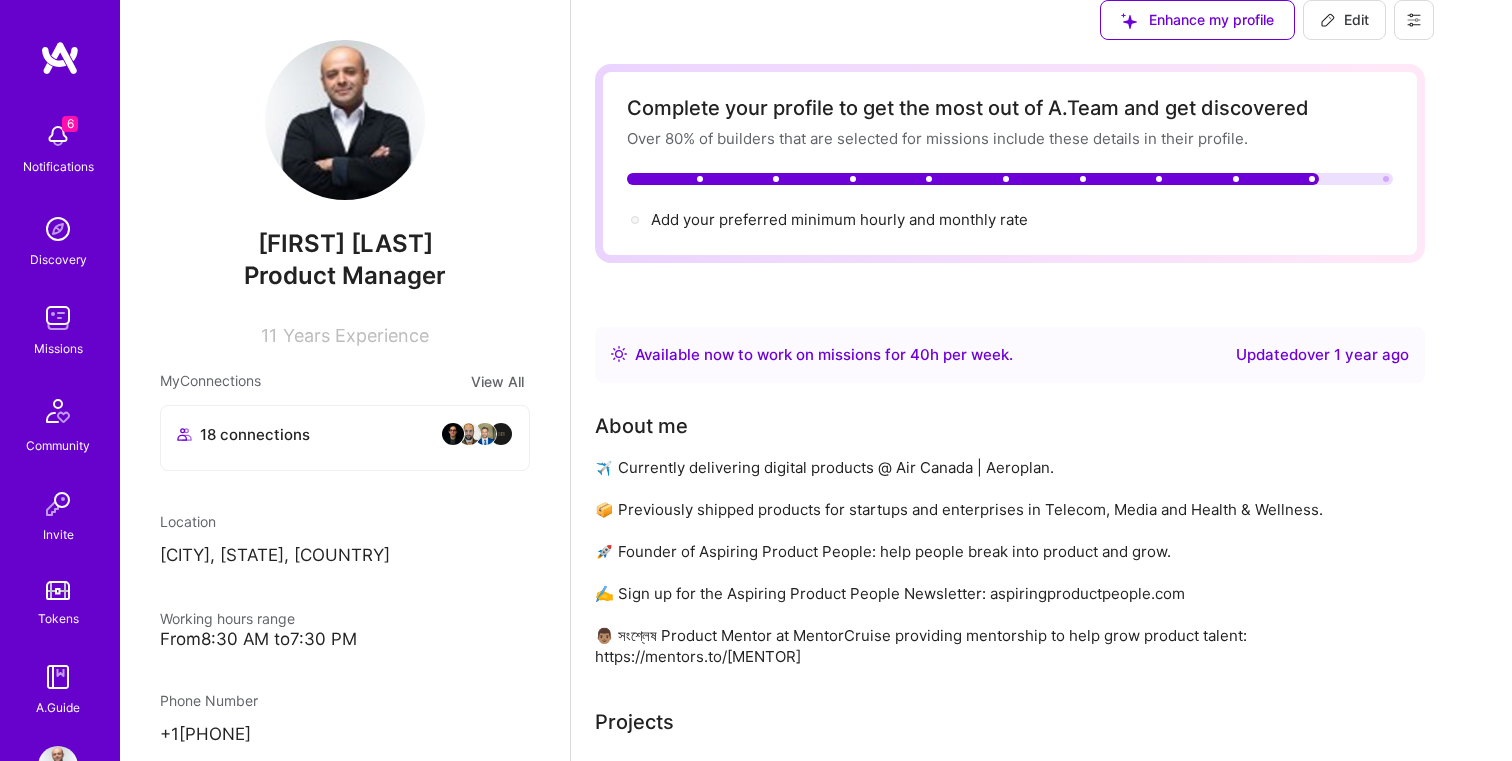 scroll, scrollTop: 0, scrollLeft: 0, axis: both 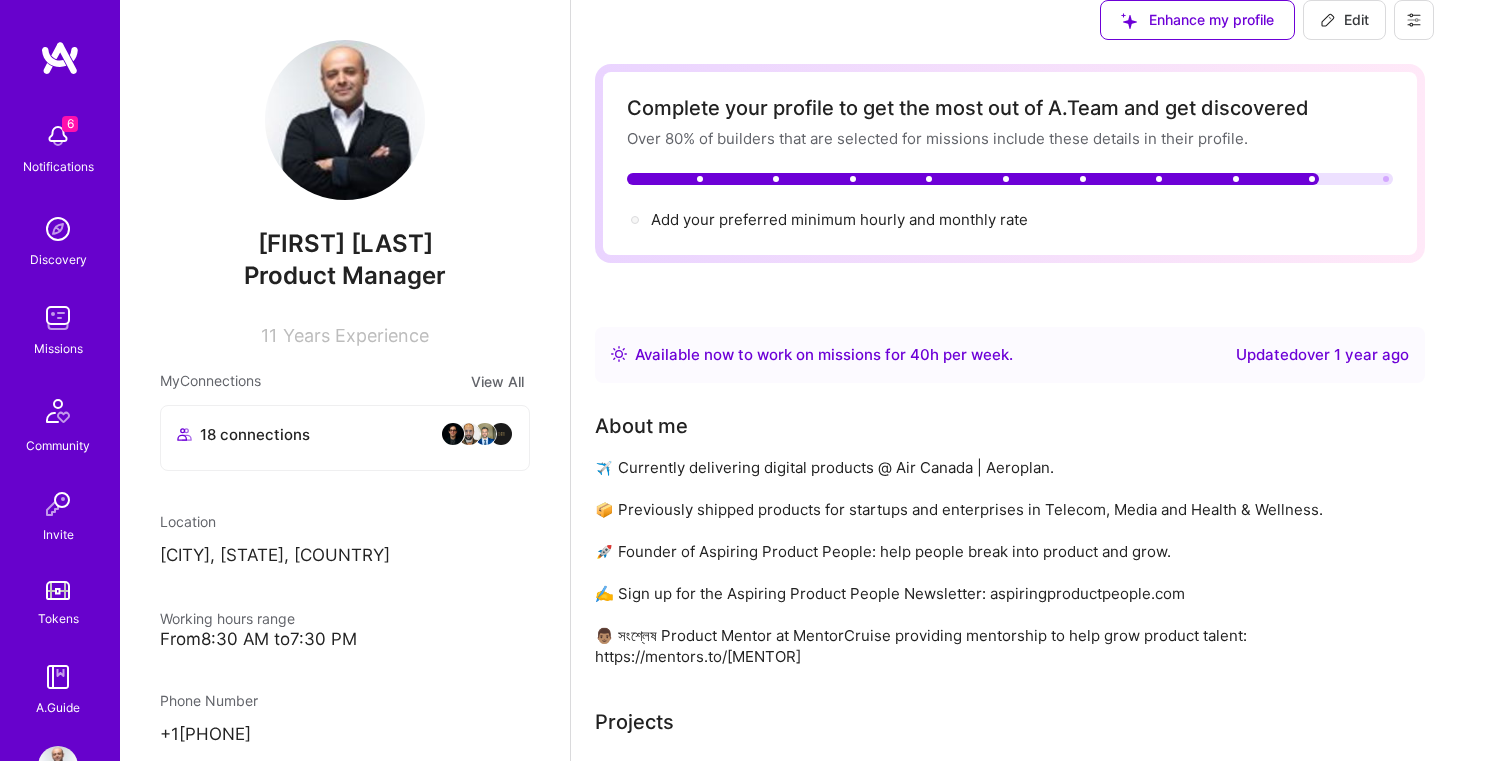 click at bounding box center [58, 136] 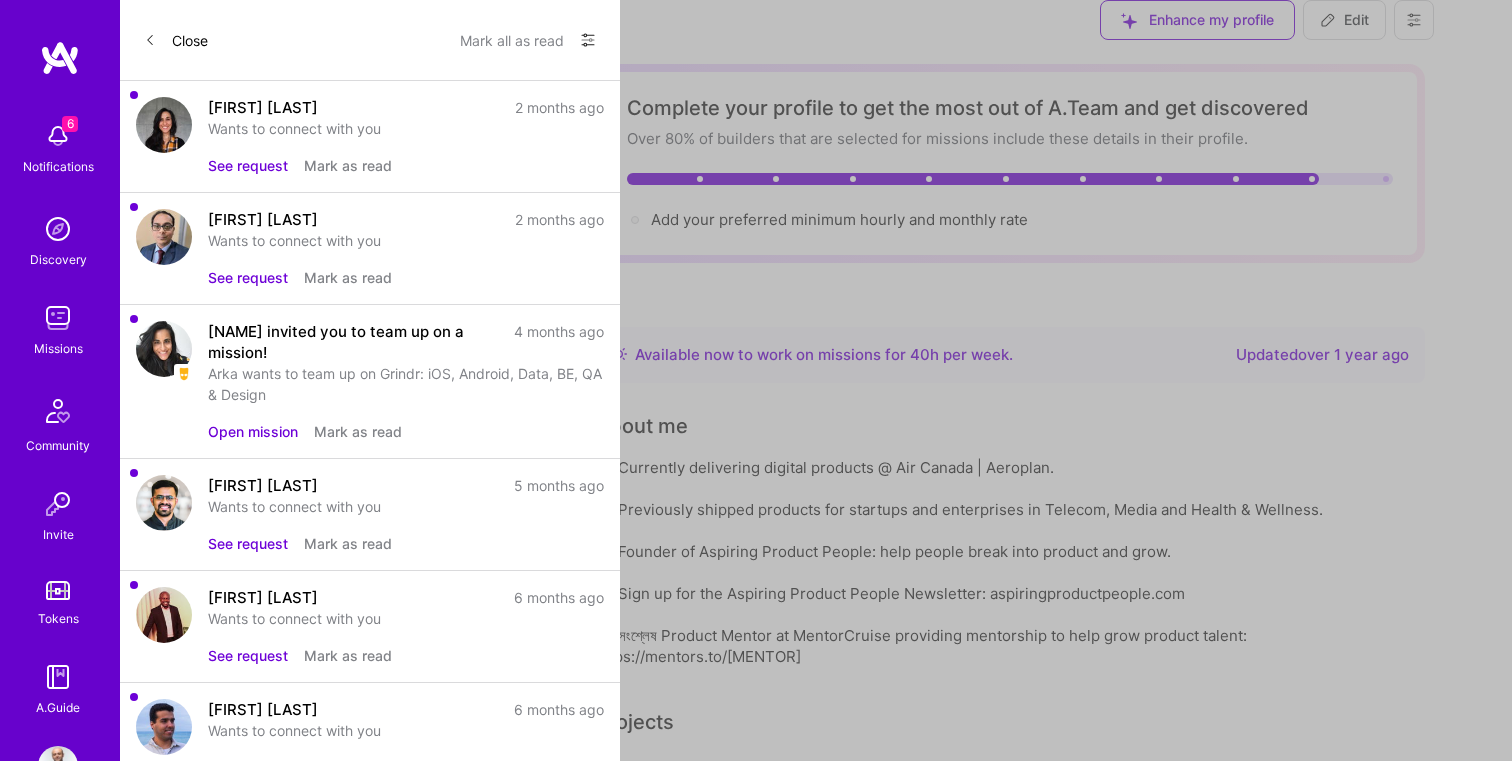 click on "See request" at bounding box center (248, 165) 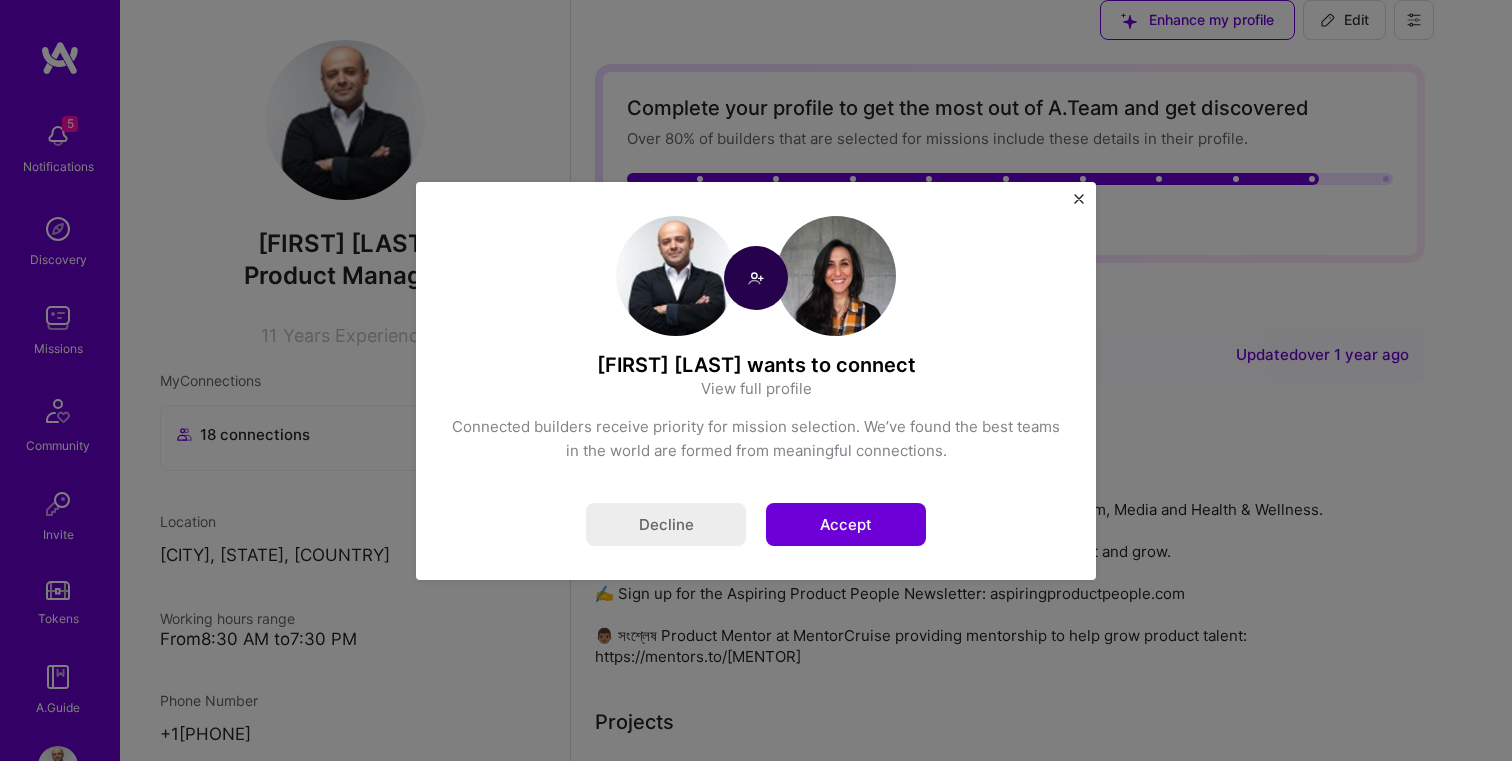 click on "Accept" at bounding box center [846, 524] 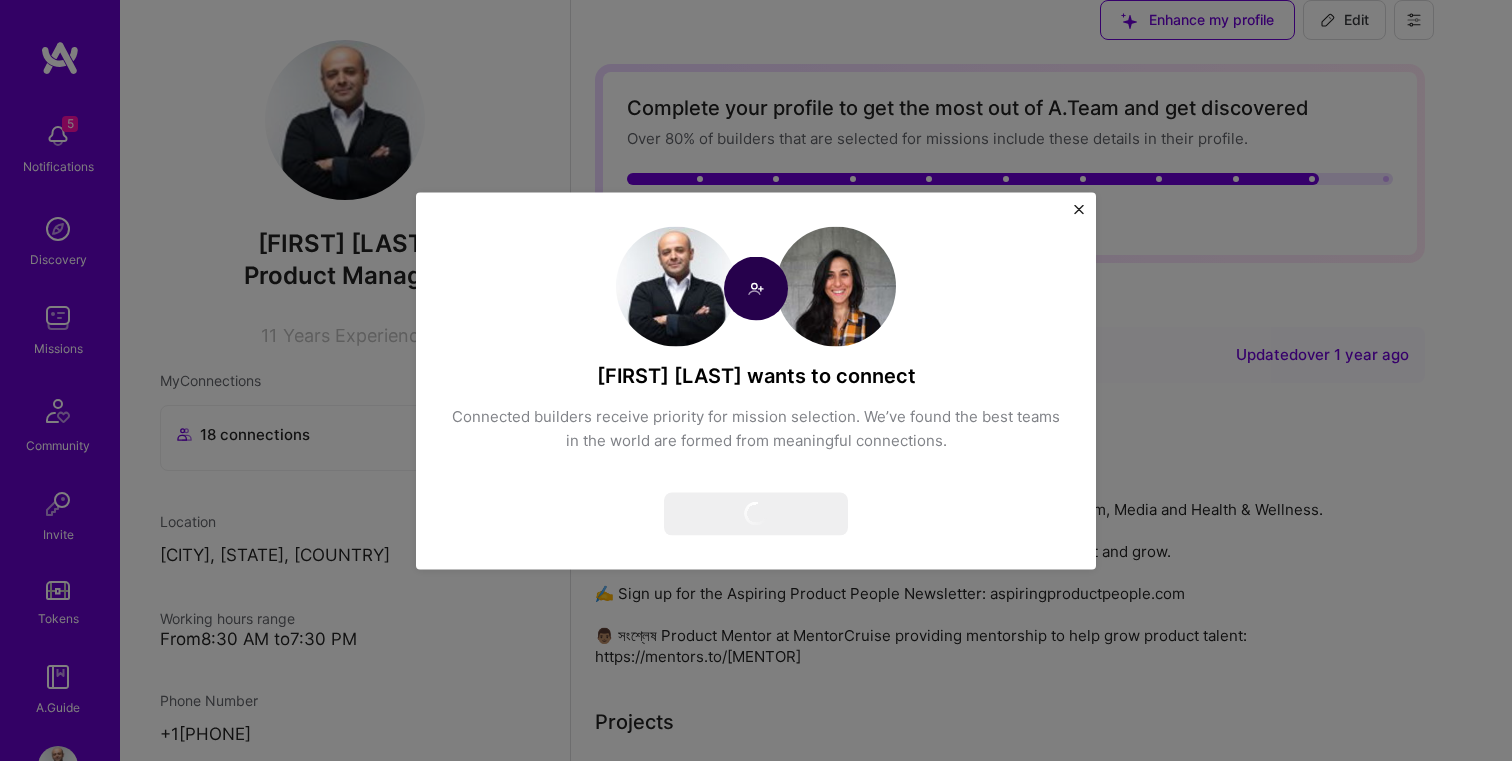 click on "Lorena Maceratesi wants to connect Connected builders receive priority for mission selection. We’ve found the best teams in the world are formed from meaningful connections. Remove connection" at bounding box center [756, 380] 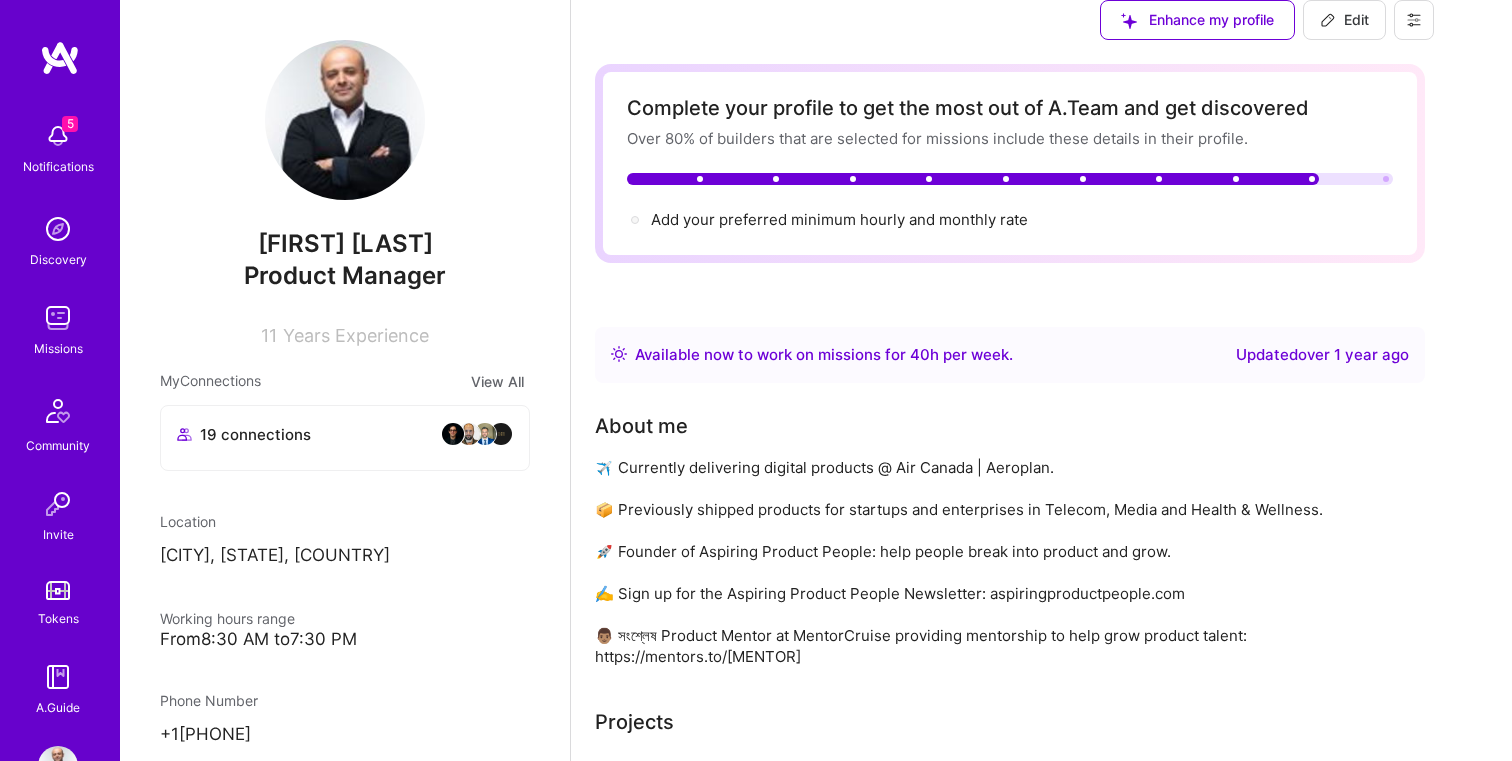click on "Discovery" at bounding box center [58, 259] 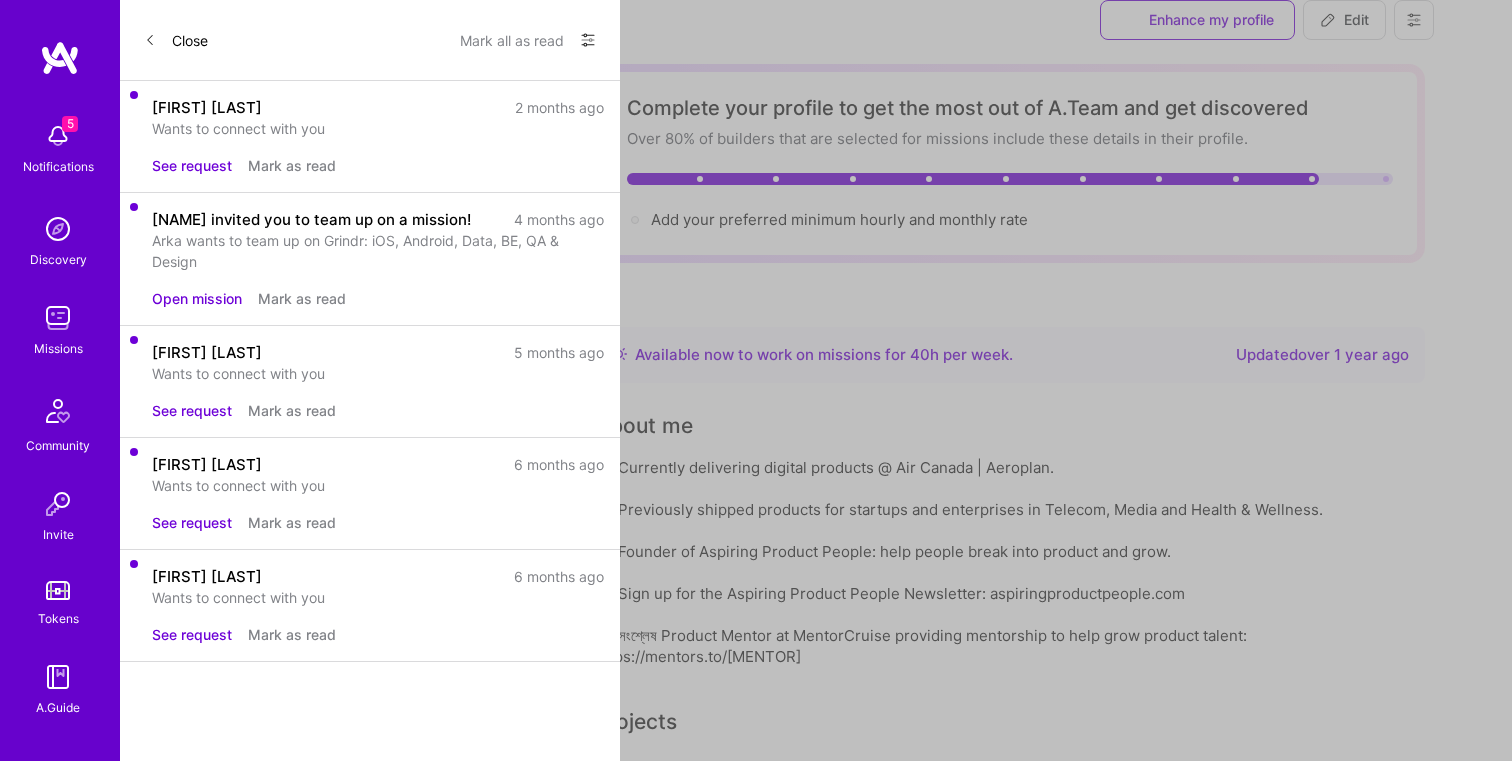 scroll, scrollTop: 0, scrollLeft: 0, axis: both 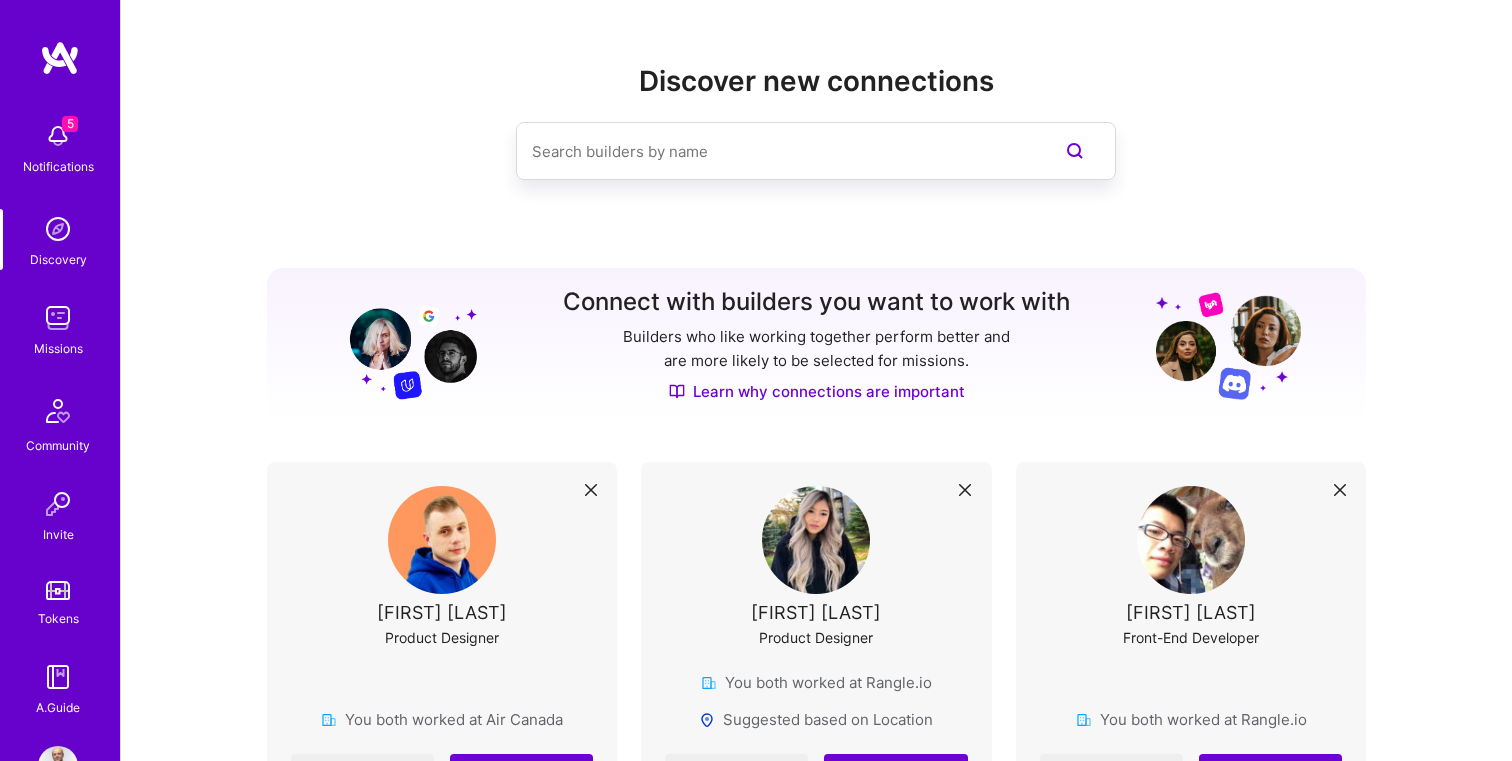 click at bounding box center (58, 136) 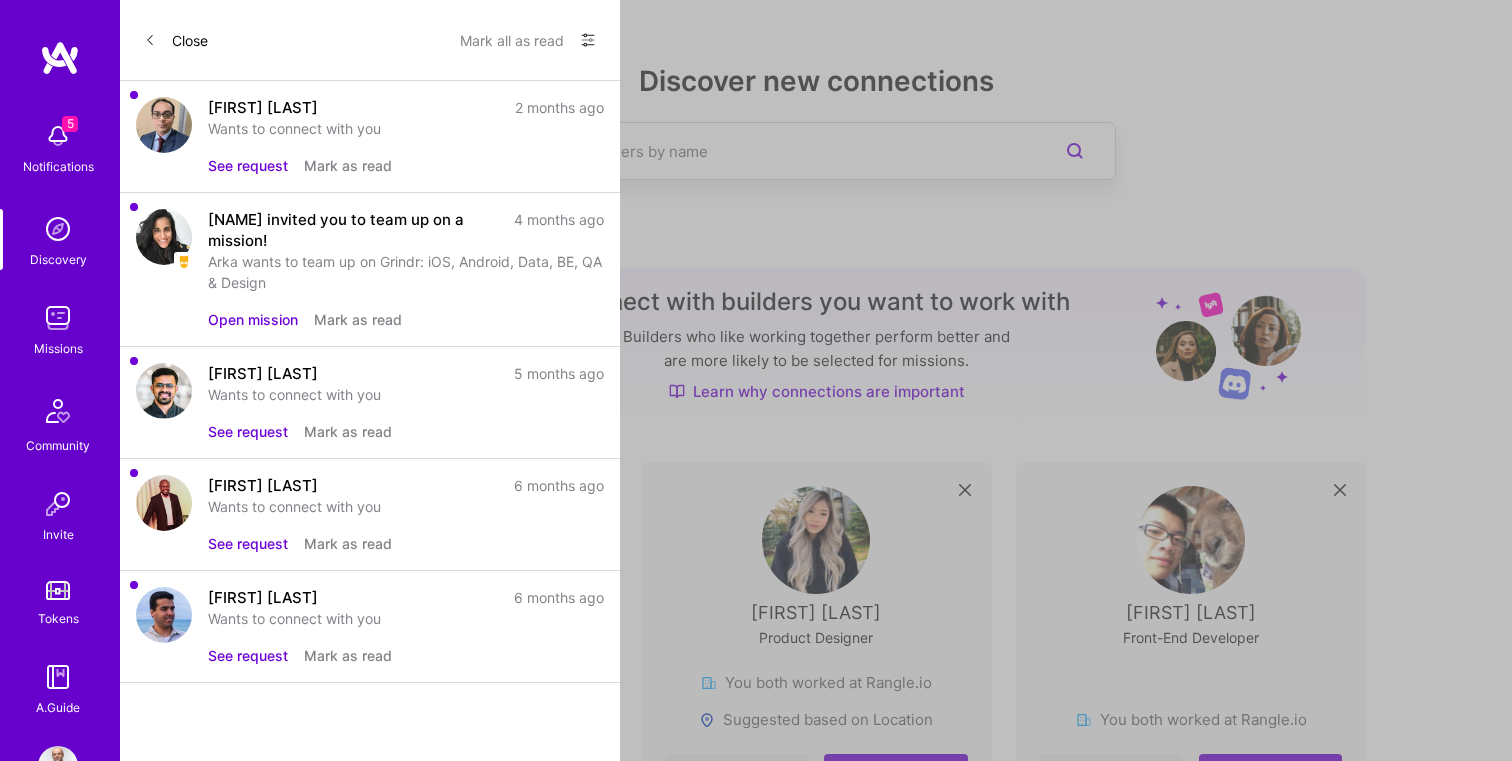 click at bounding box center [60, 58] 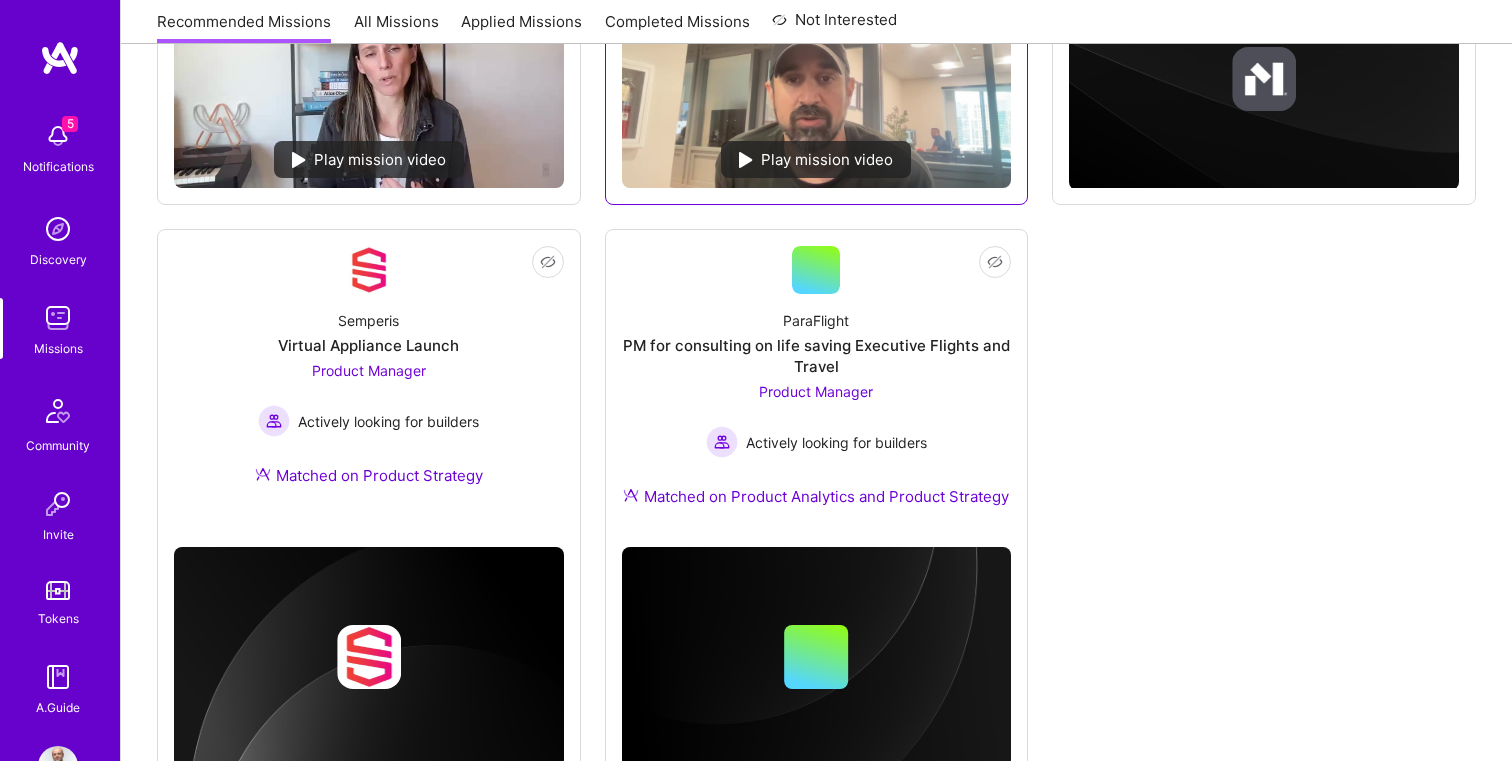 scroll, scrollTop: 716, scrollLeft: 0, axis: vertical 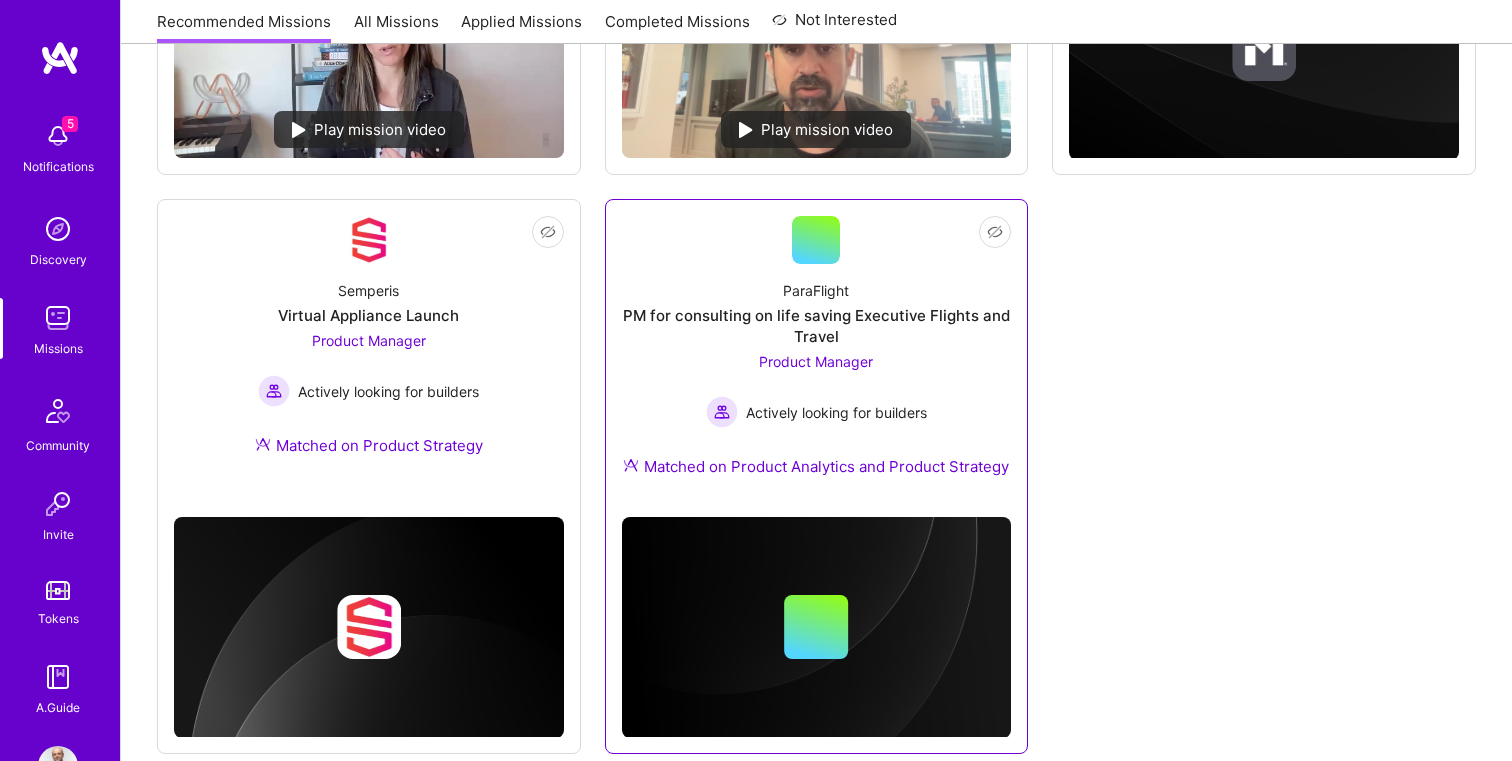 click on "PM for consulting on life saving Executive Flights and Travel" at bounding box center (817, 326) 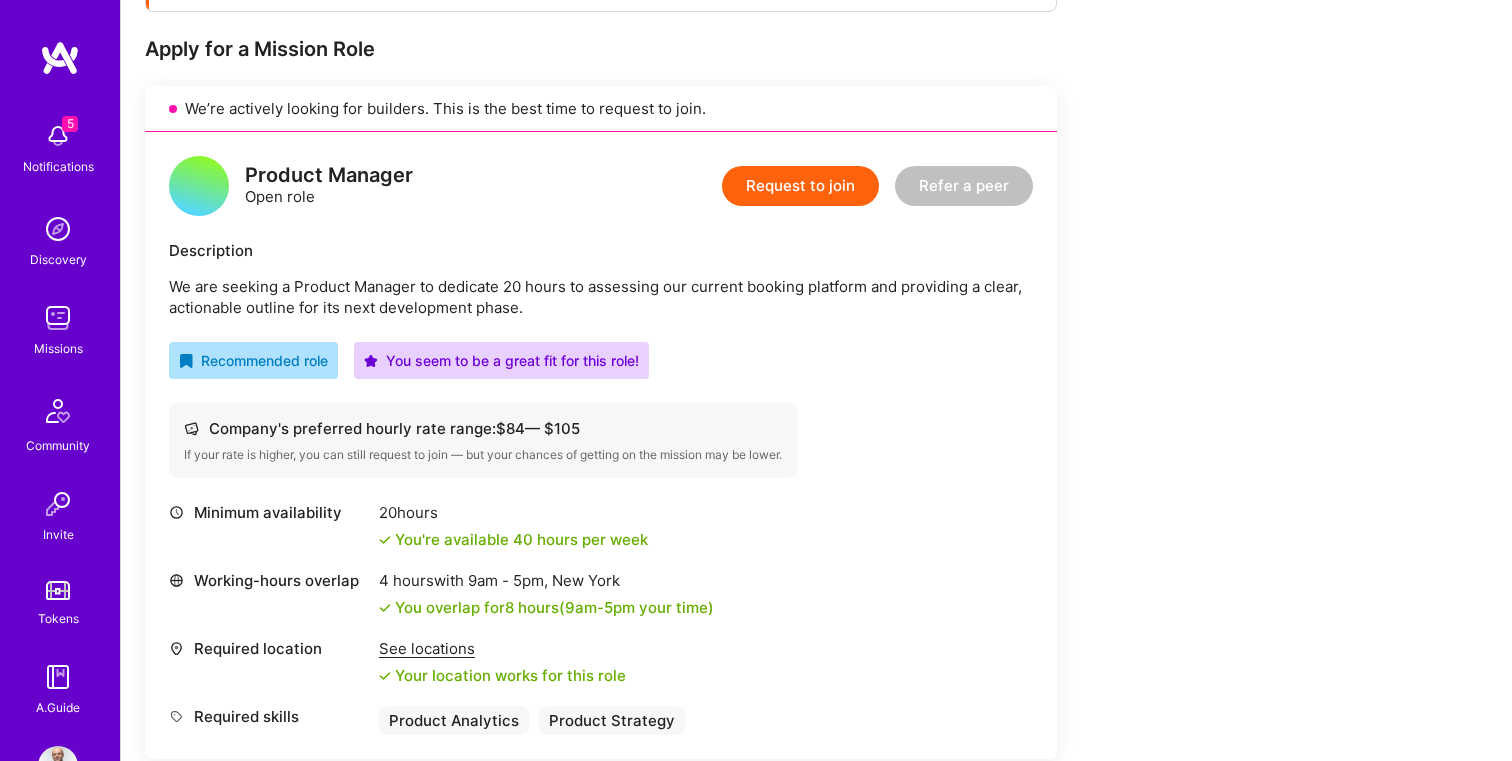scroll, scrollTop: 3, scrollLeft: 0, axis: vertical 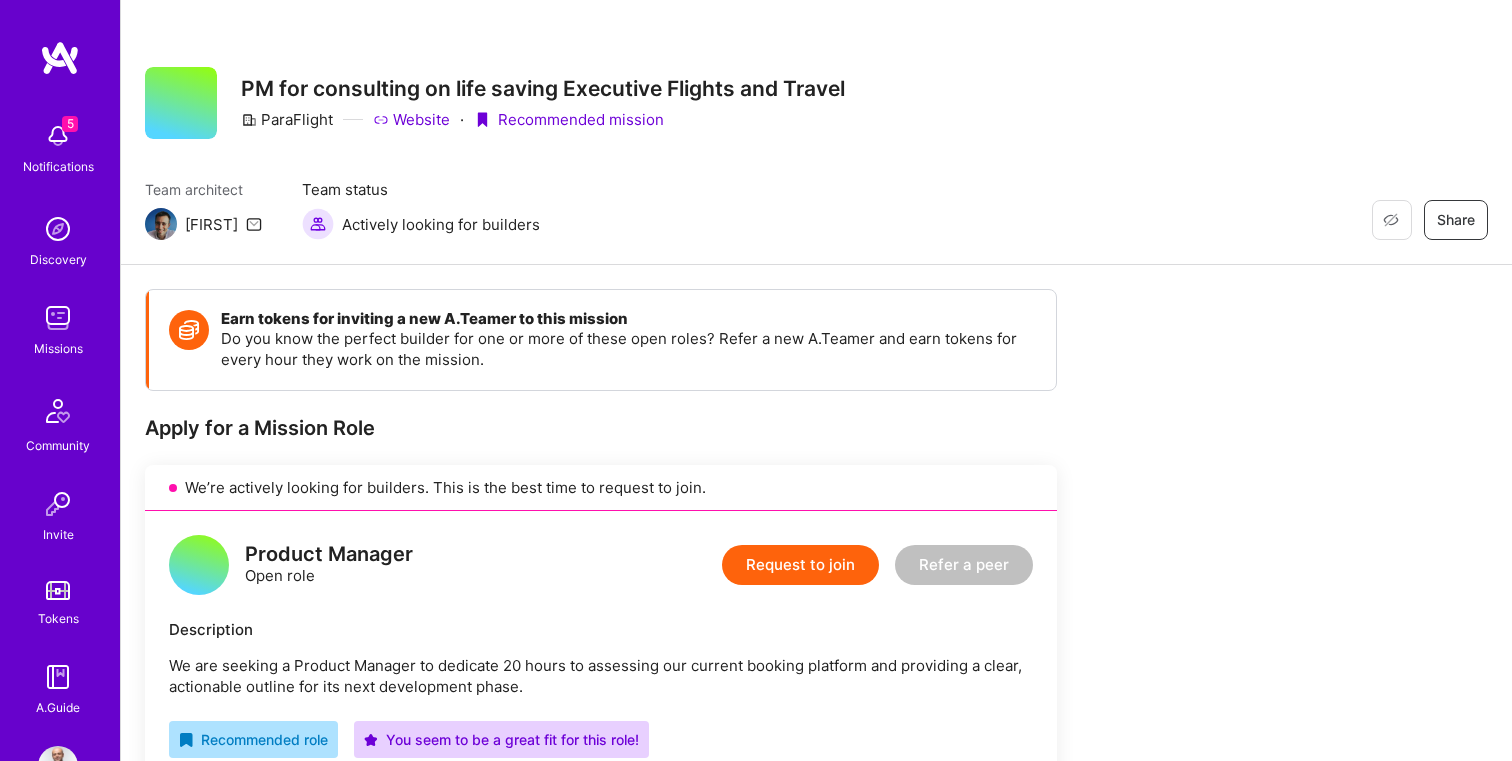 click on "Request to join" at bounding box center [800, 565] 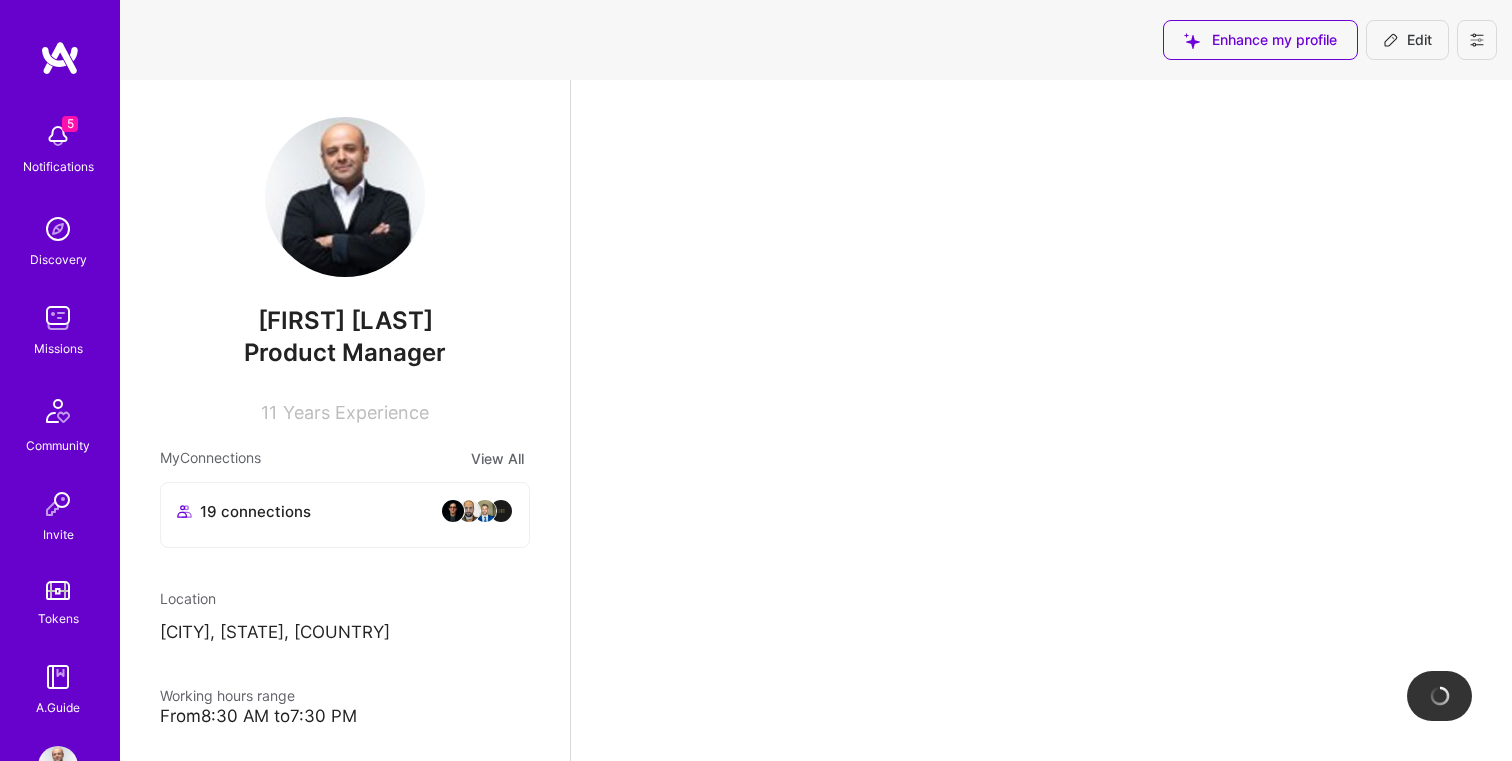 scroll, scrollTop: 0, scrollLeft: 0, axis: both 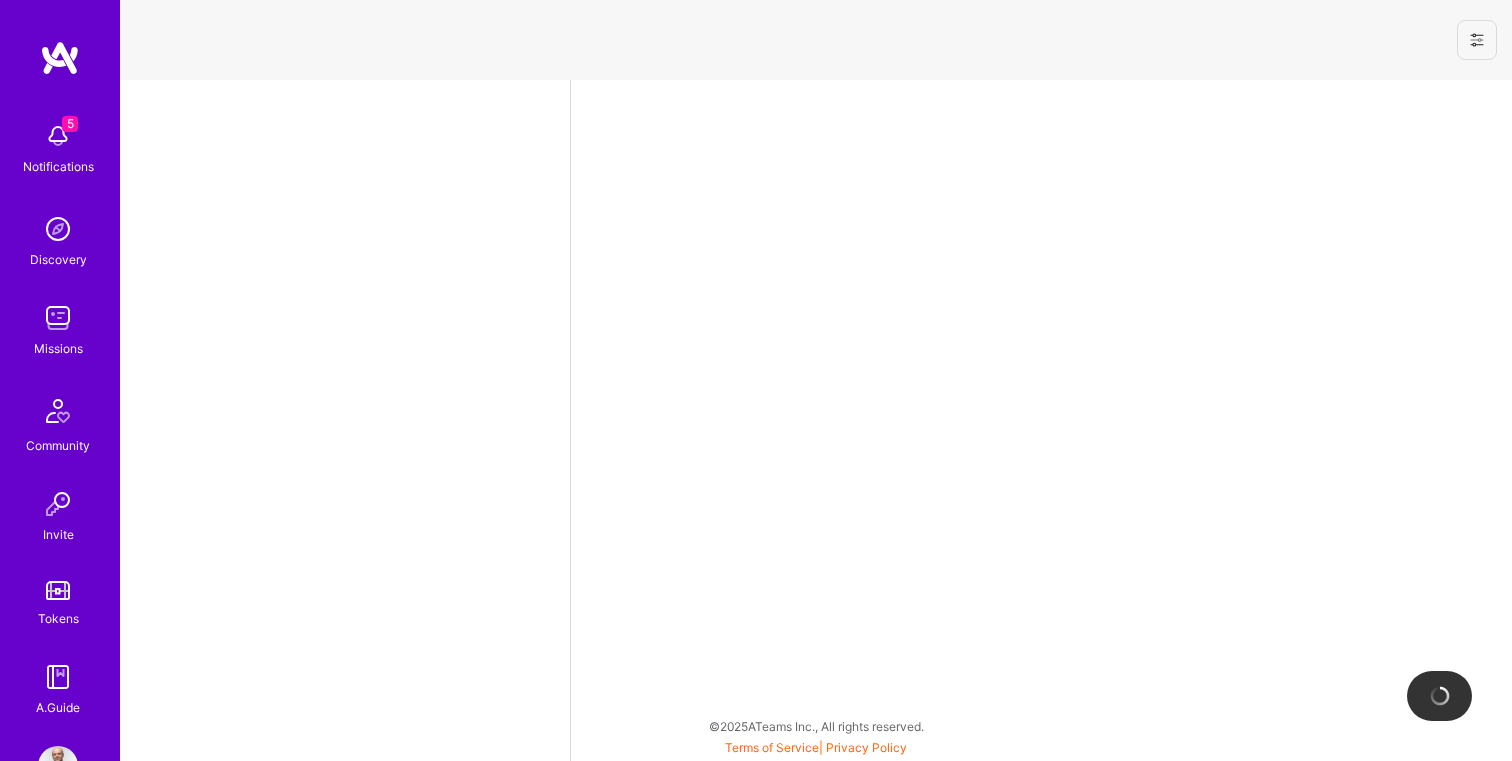 select on "CA" 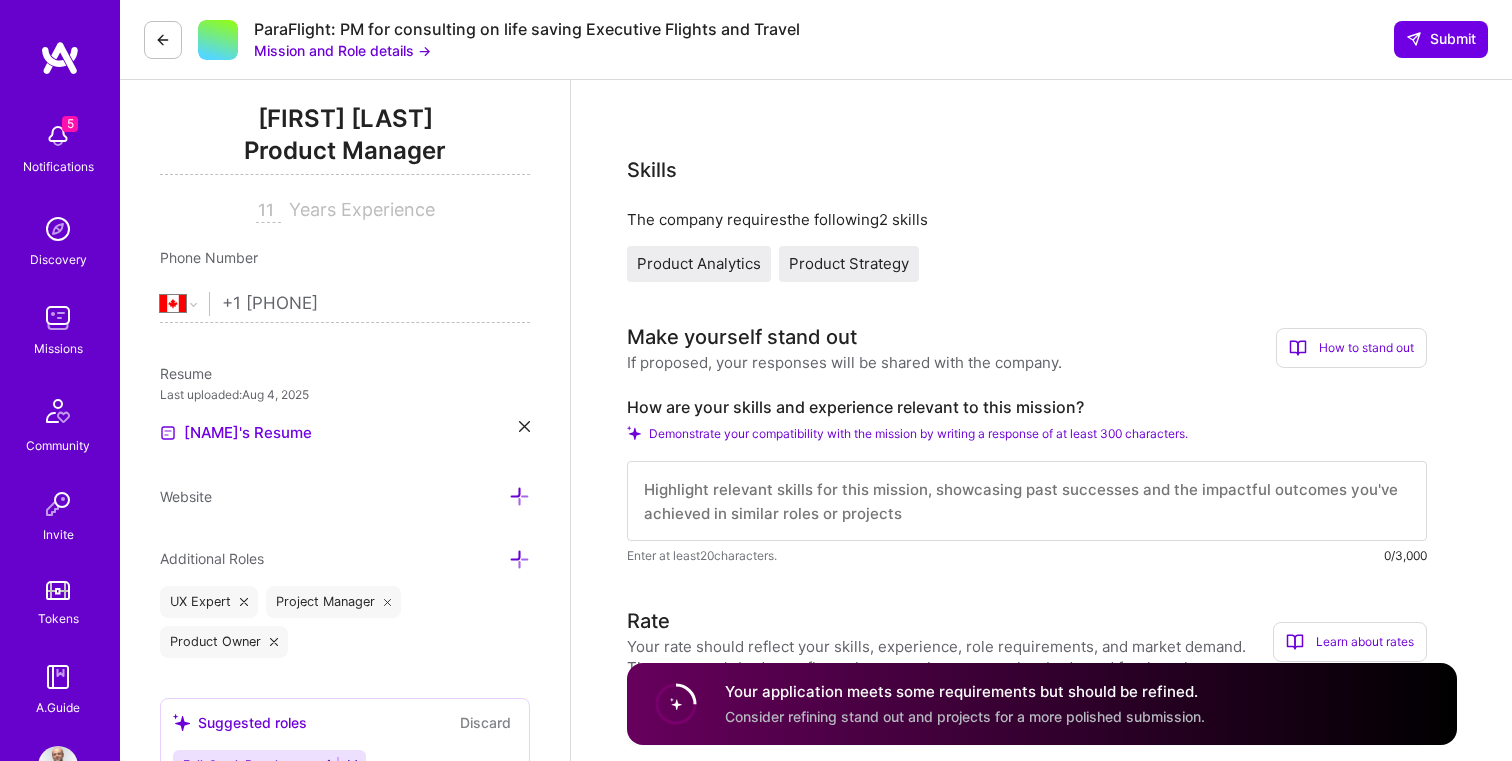 scroll, scrollTop: 388, scrollLeft: 0, axis: vertical 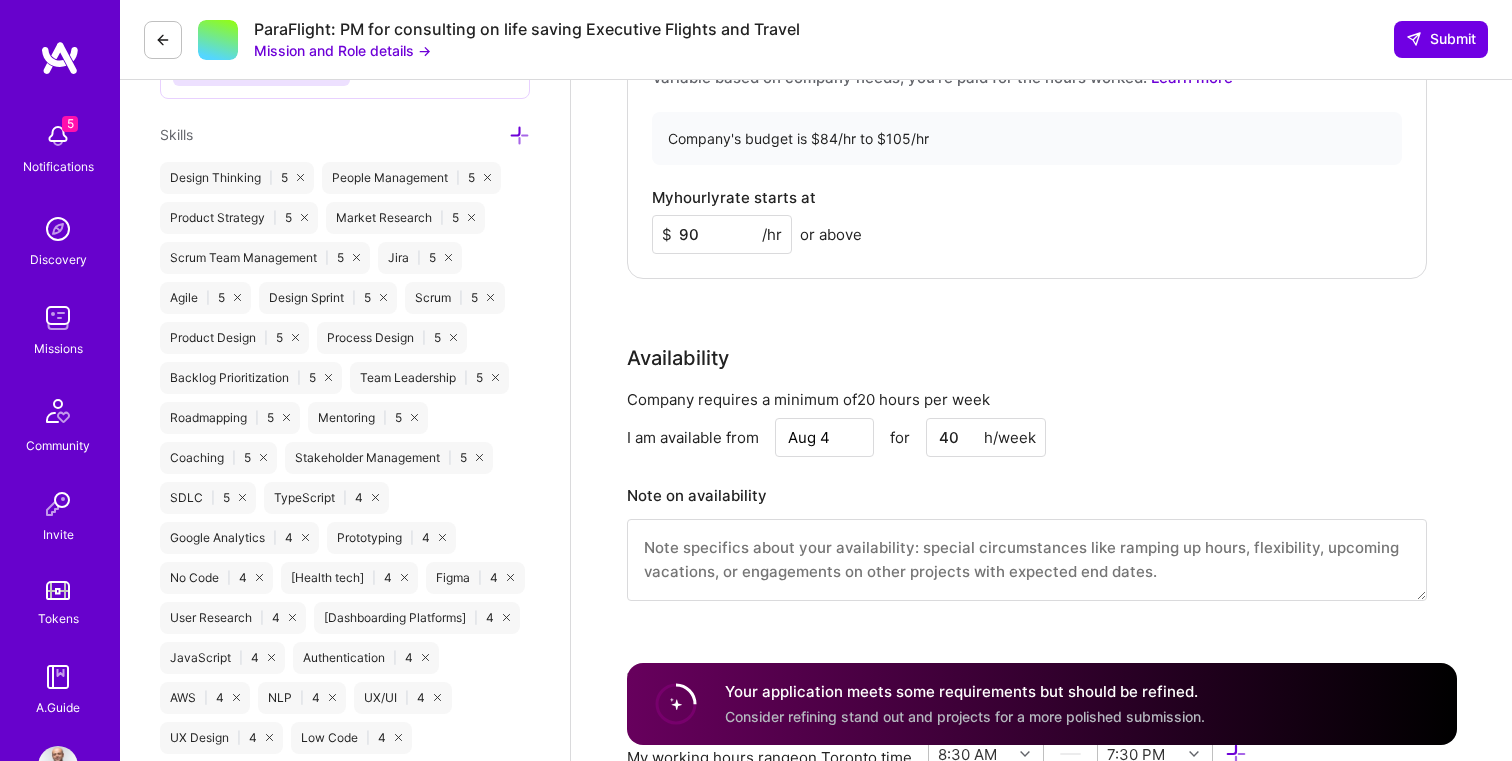 click on "90" at bounding box center [722, 234] 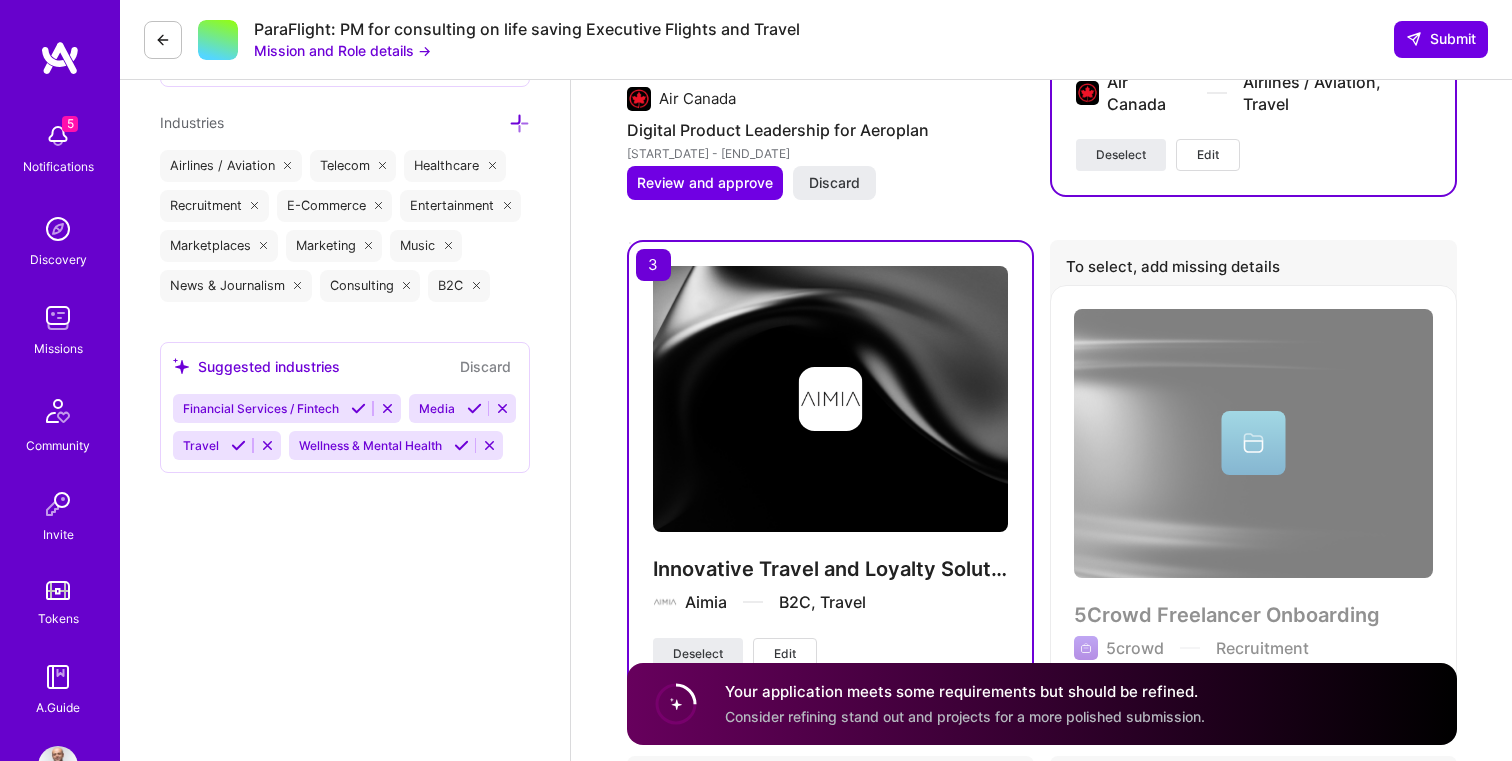 scroll, scrollTop: 2390, scrollLeft: 0, axis: vertical 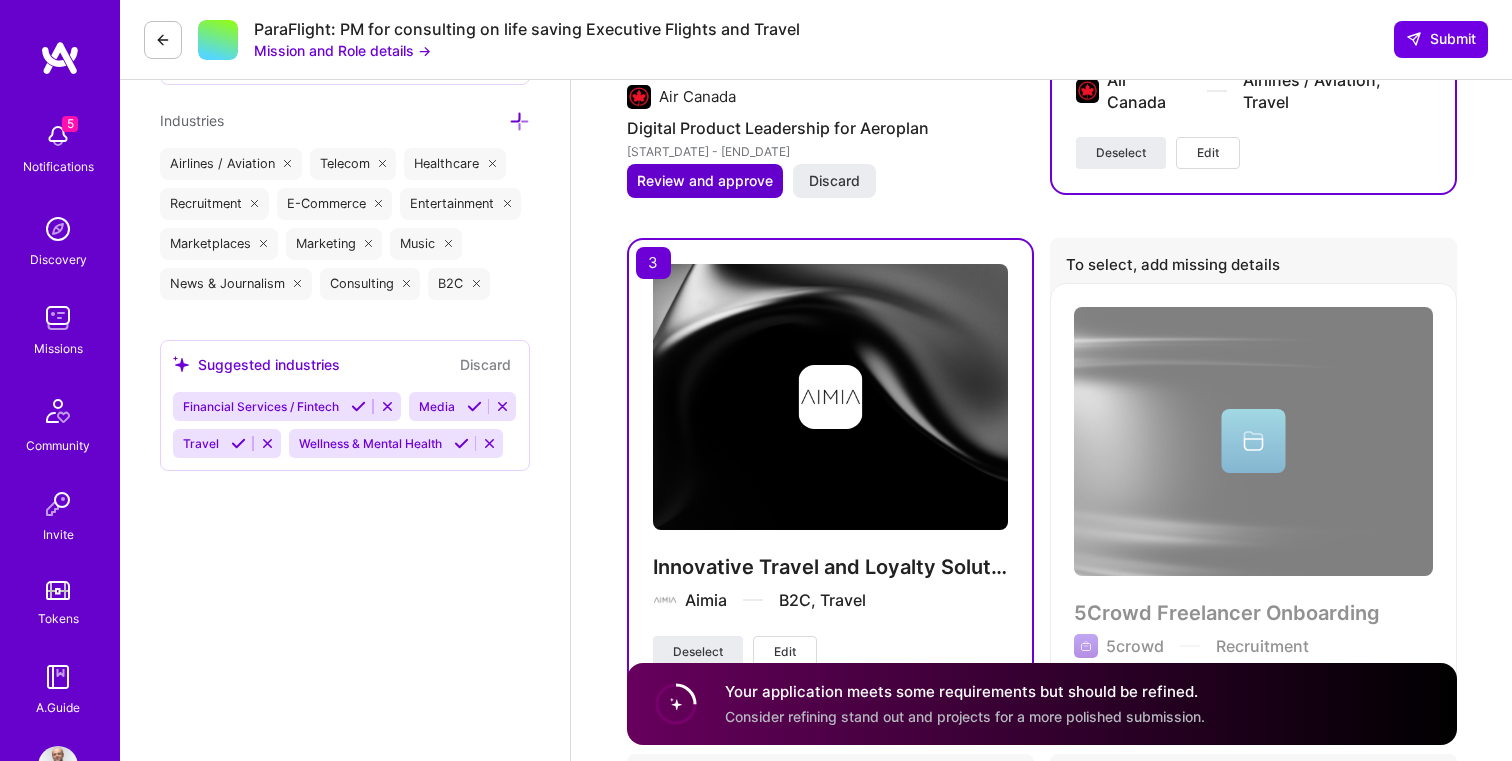 type on "100" 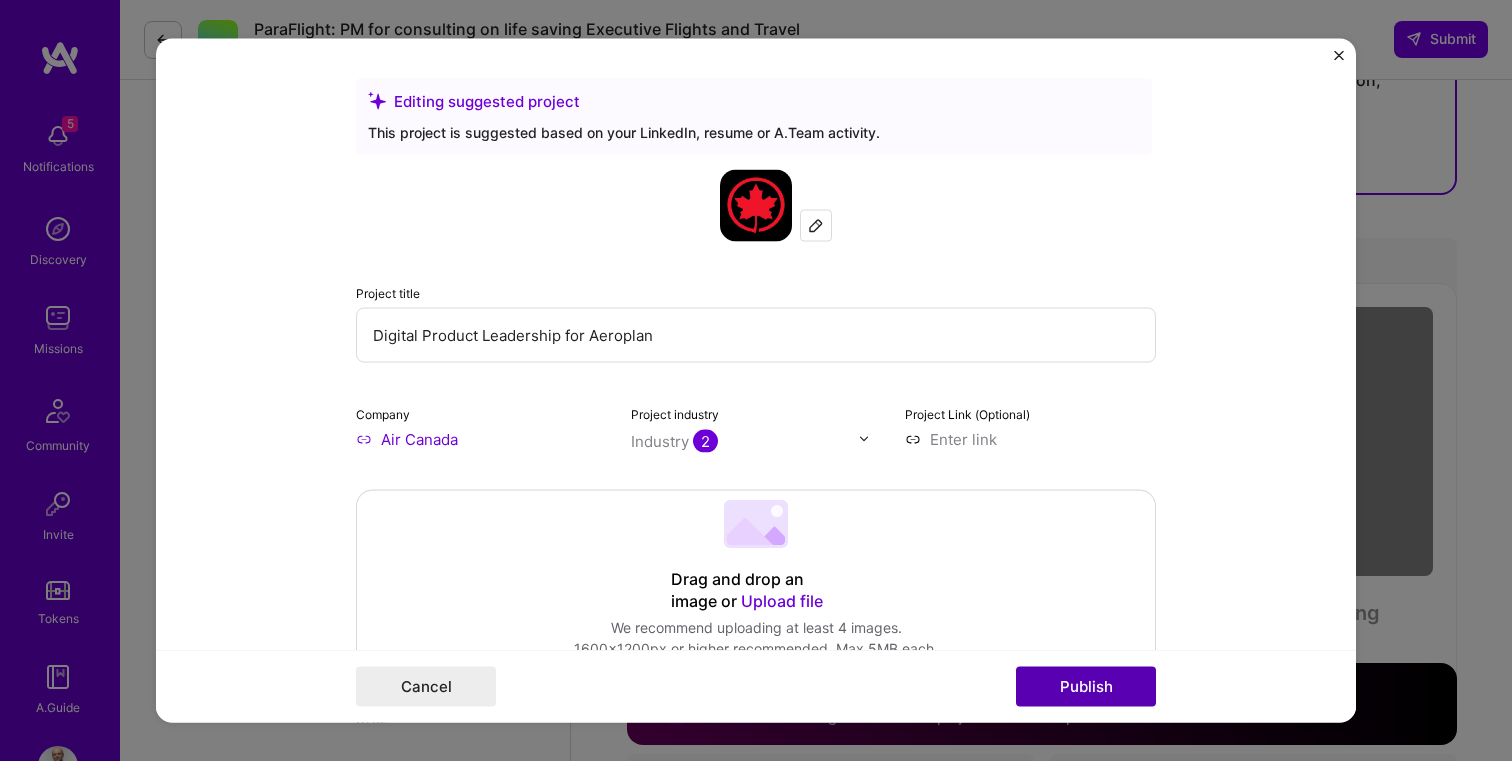 click on "Publish" at bounding box center (1086, 687) 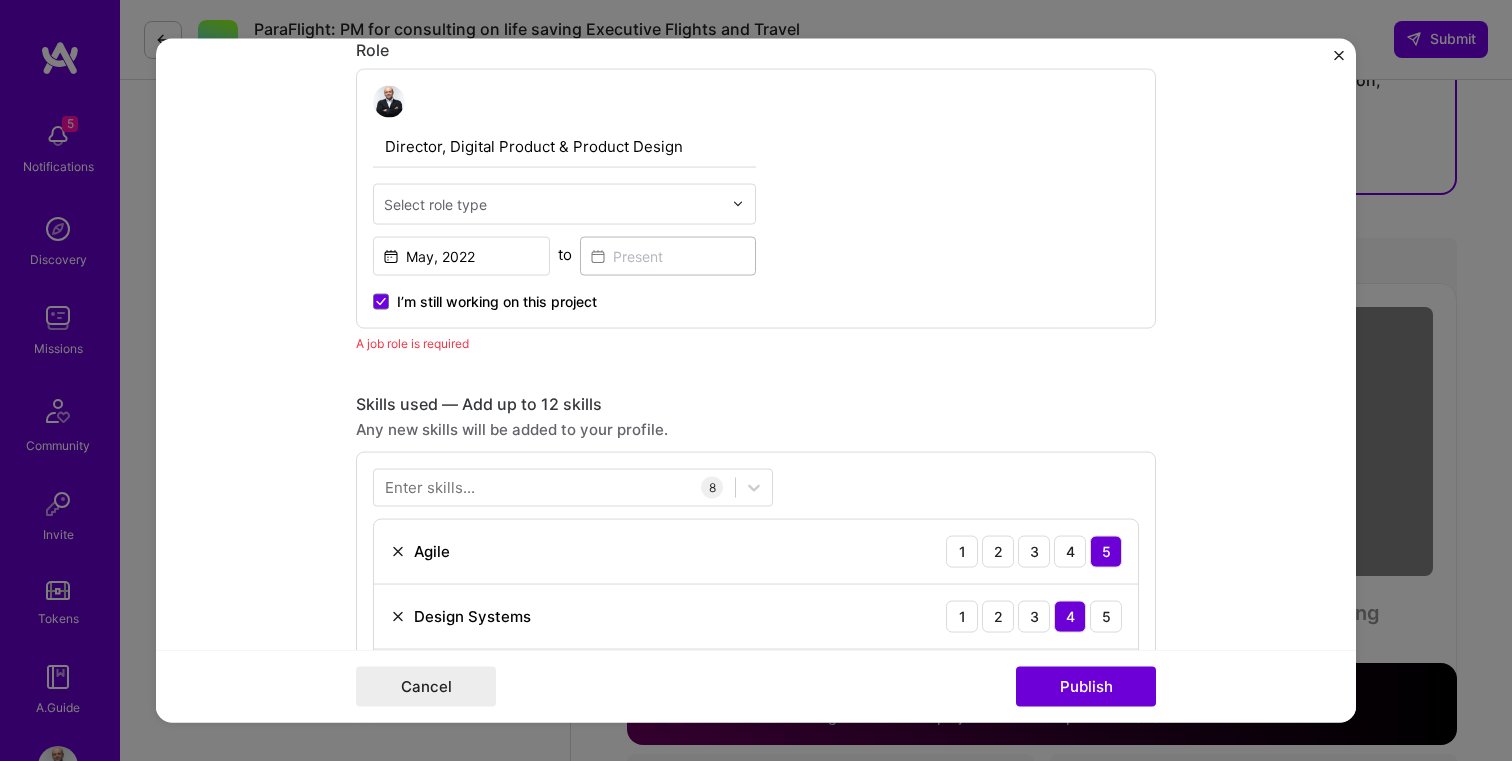 scroll, scrollTop: 672, scrollLeft: 0, axis: vertical 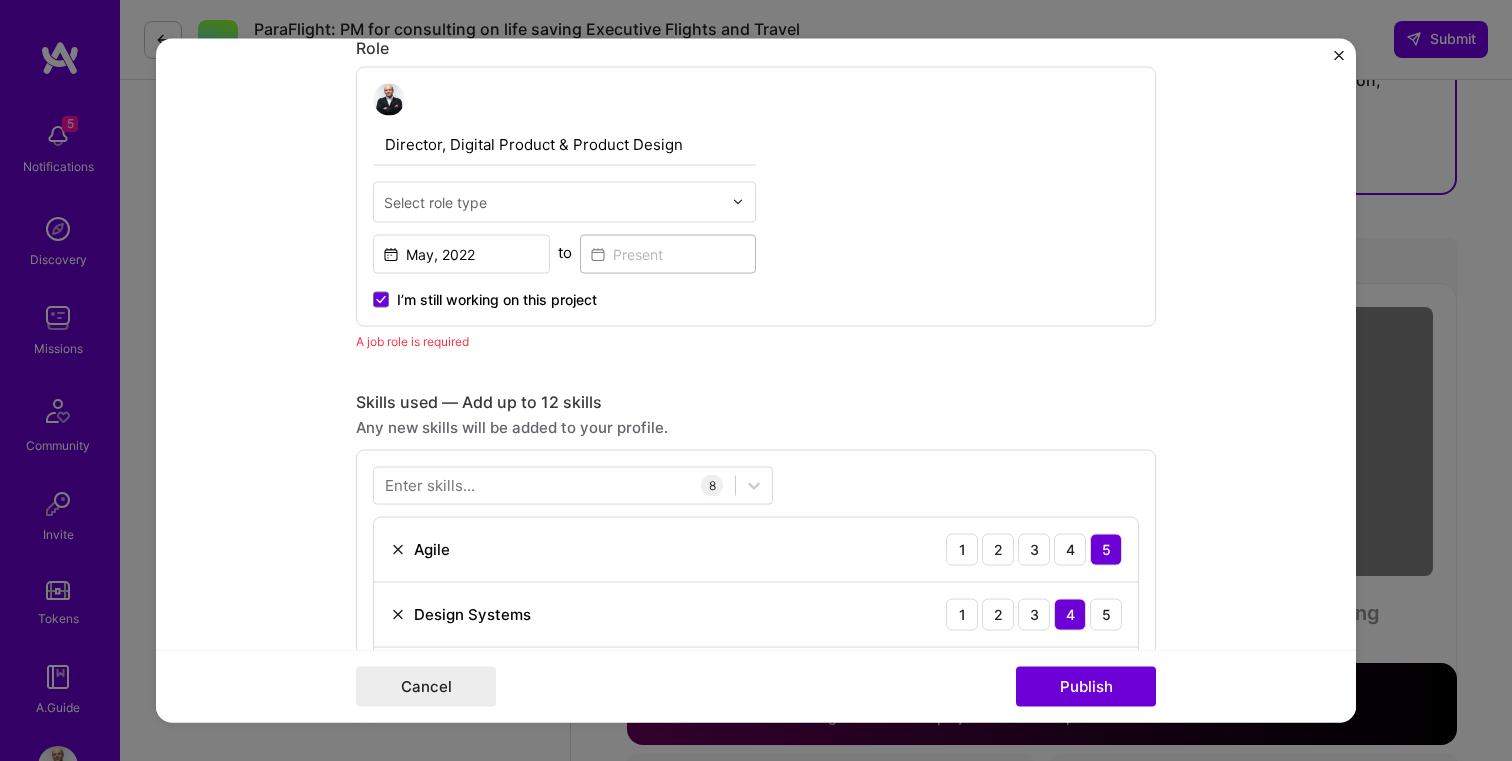 click on "I’m still working on this project" at bounding box center (497, 299) 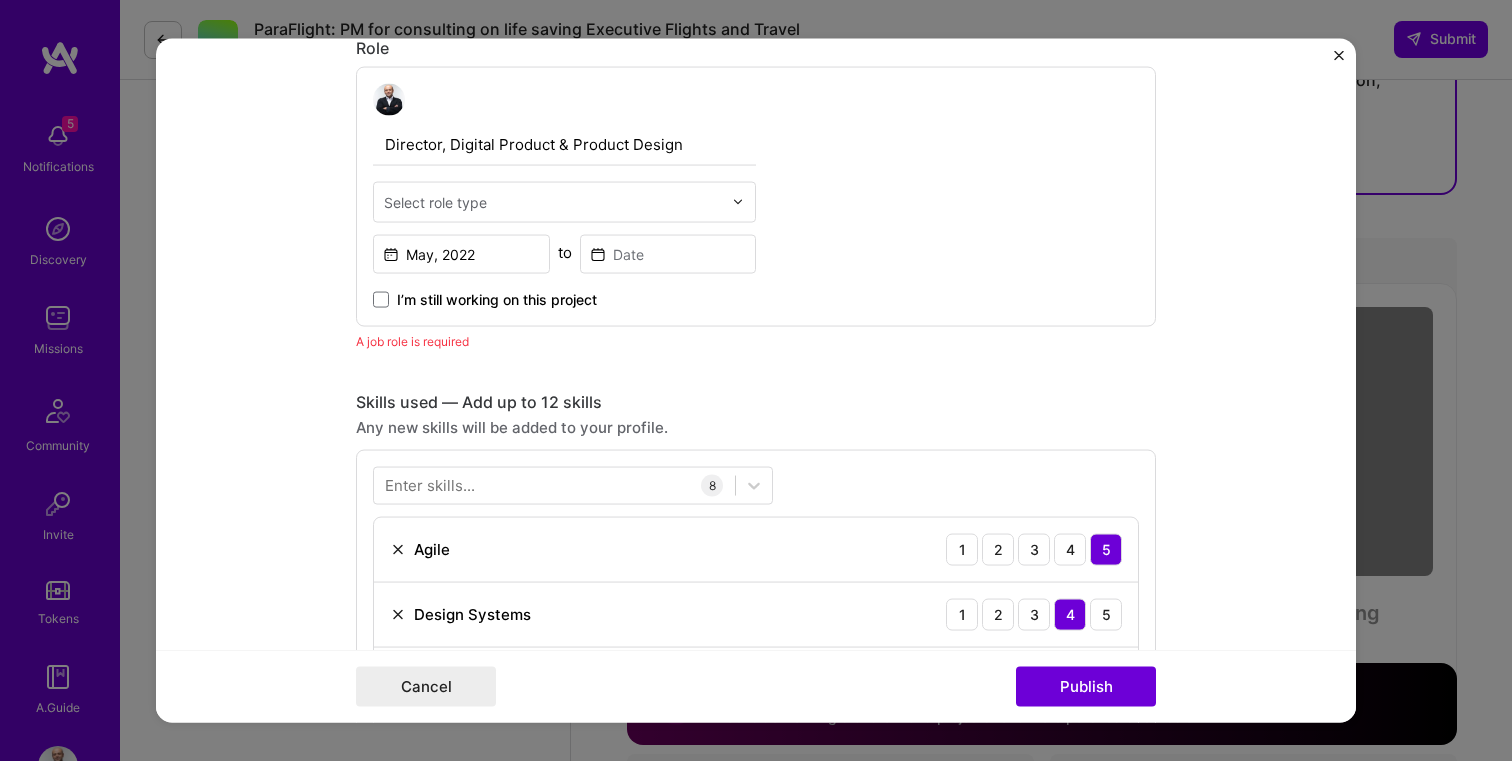 click on "Select role type" at bounding box center (435, 201) 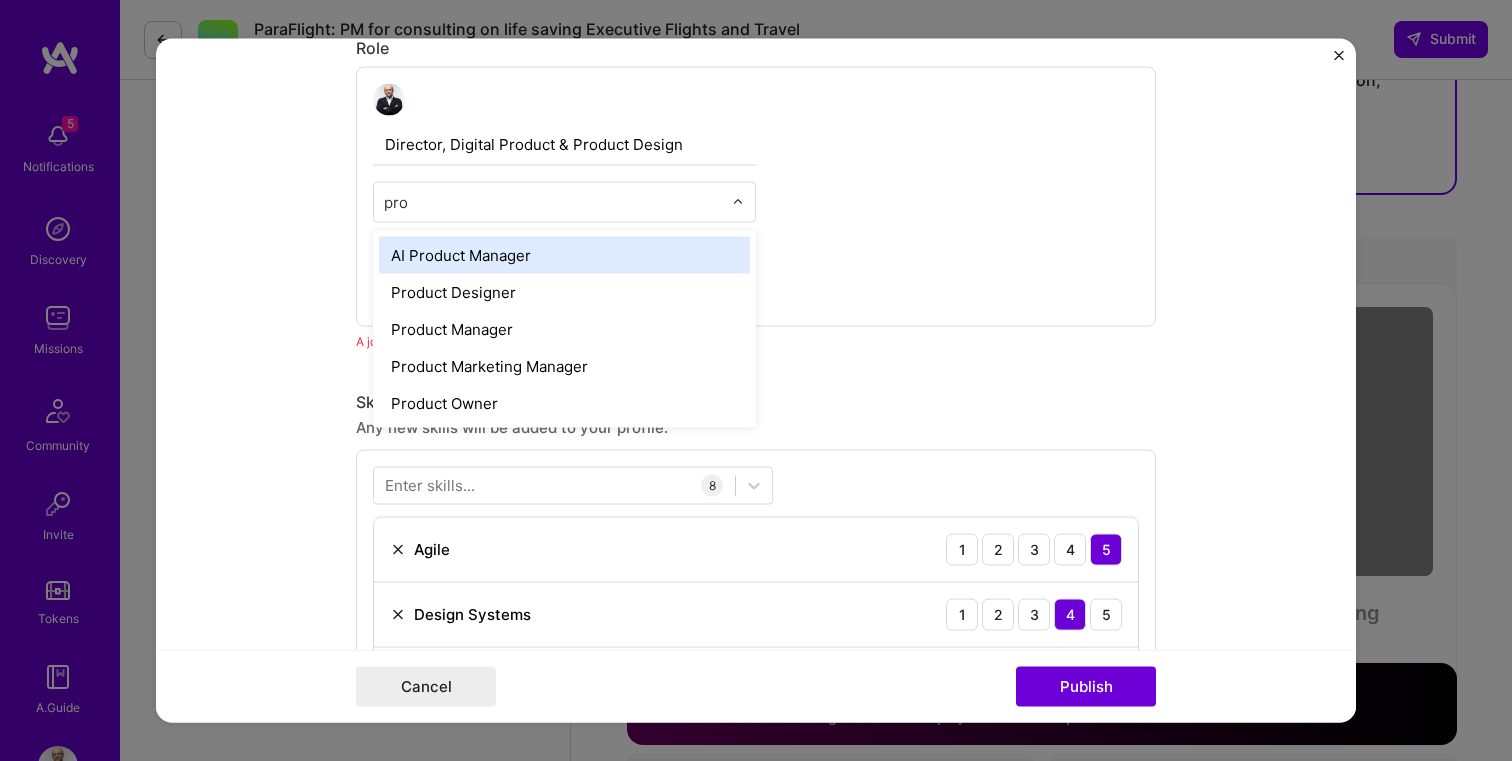 type on "prod" 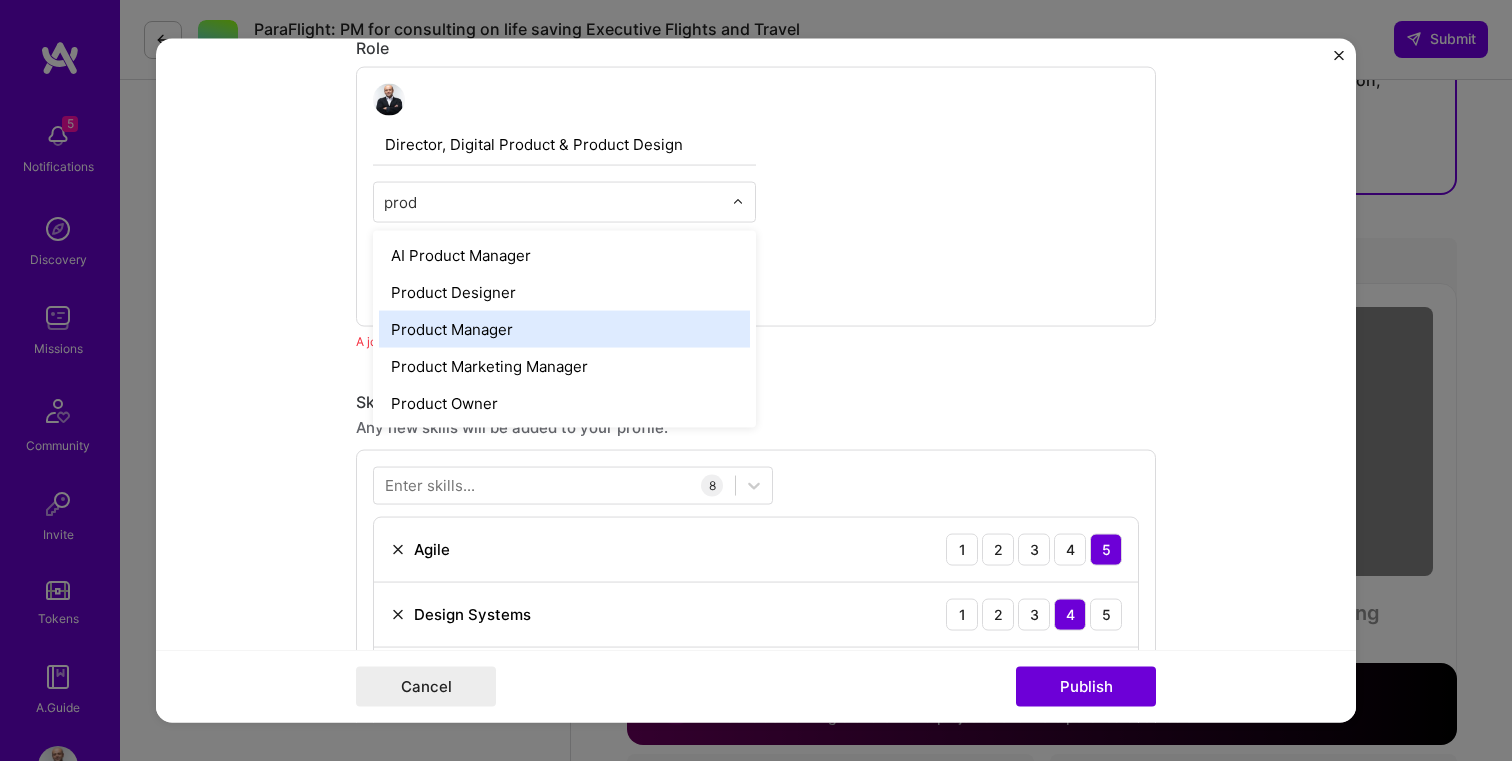 click on "Product Manager" at bounding box center [564, 328] 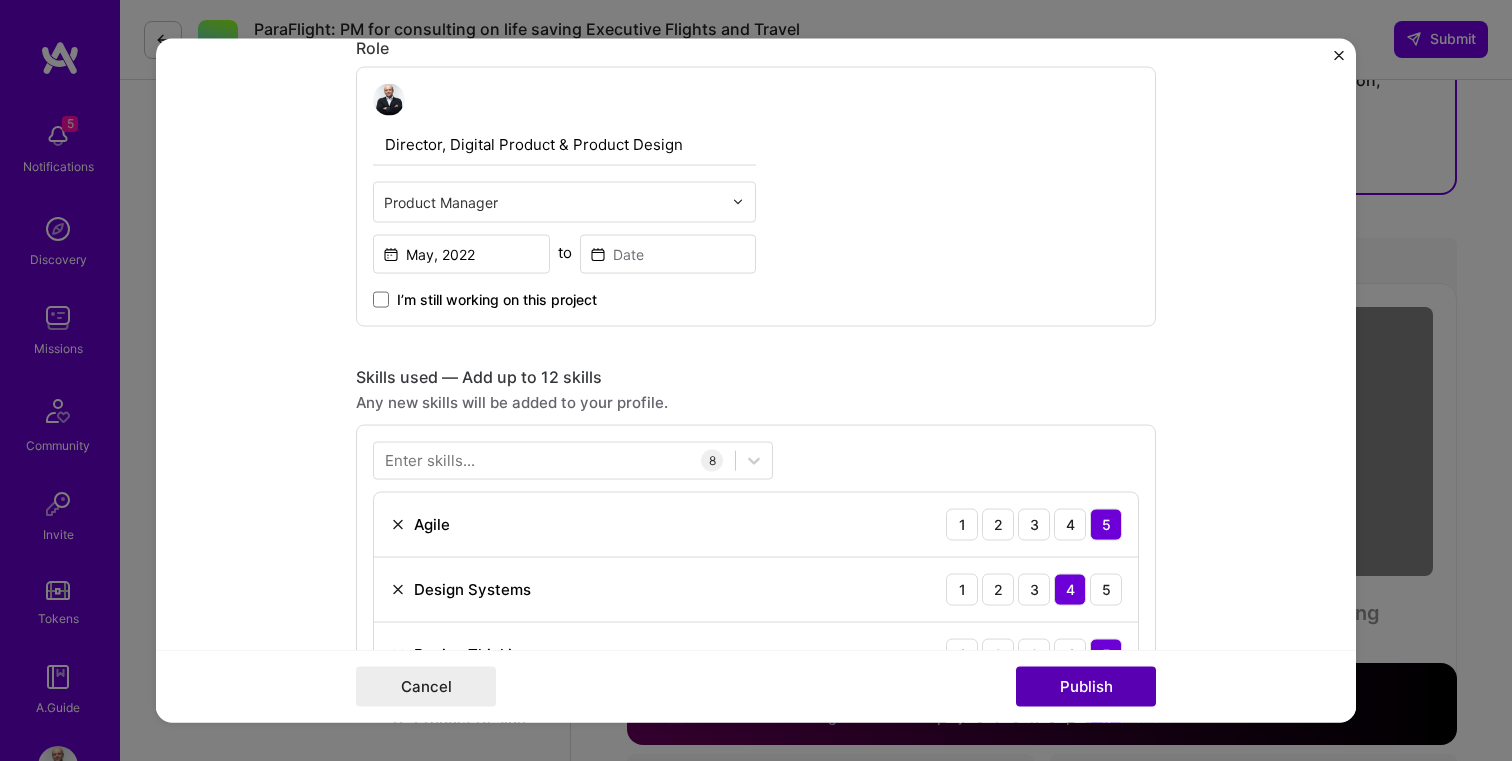 click on "Publish" at bounding box center (1086, 687) 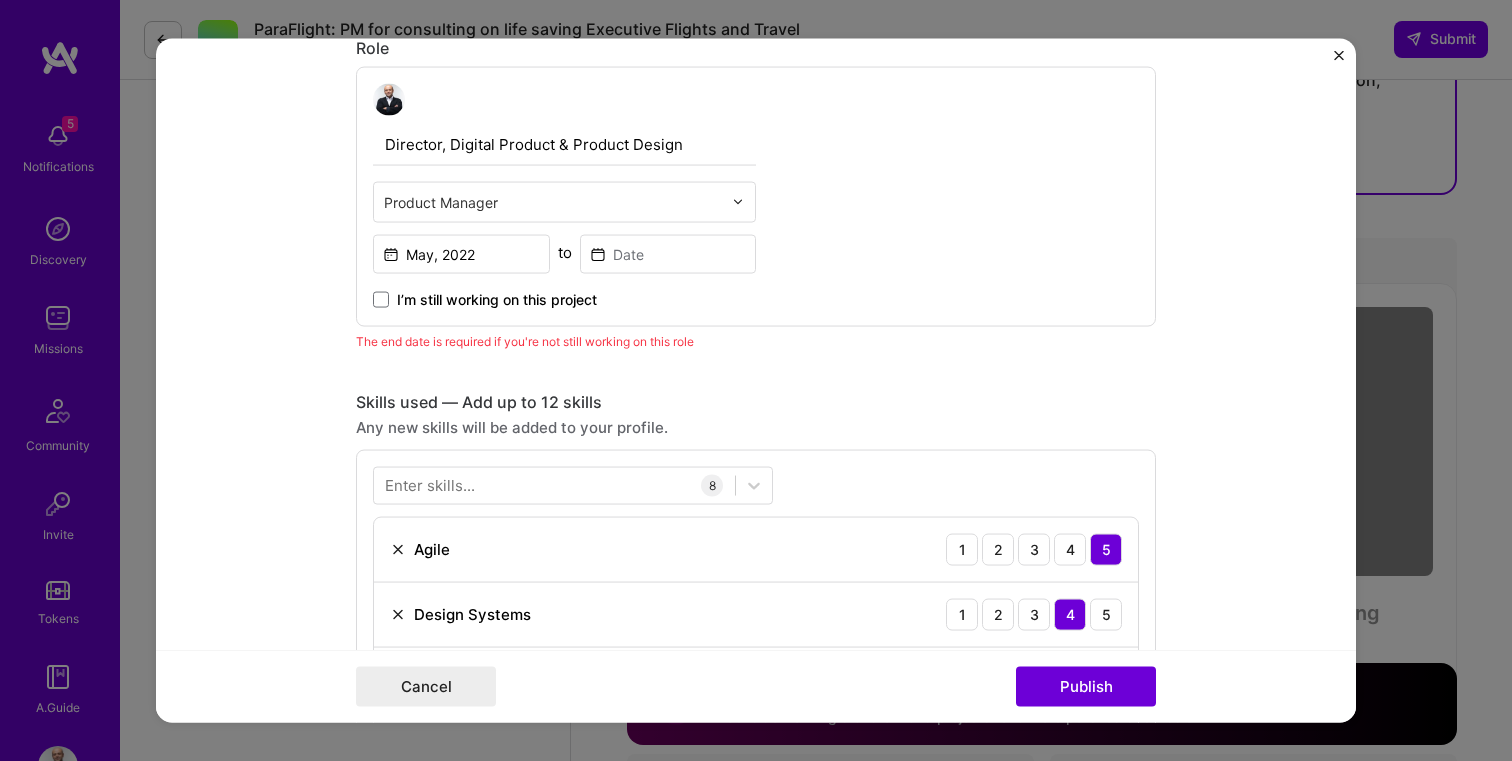 click on "I’m still working on this project" at bounding box center [497, 299] 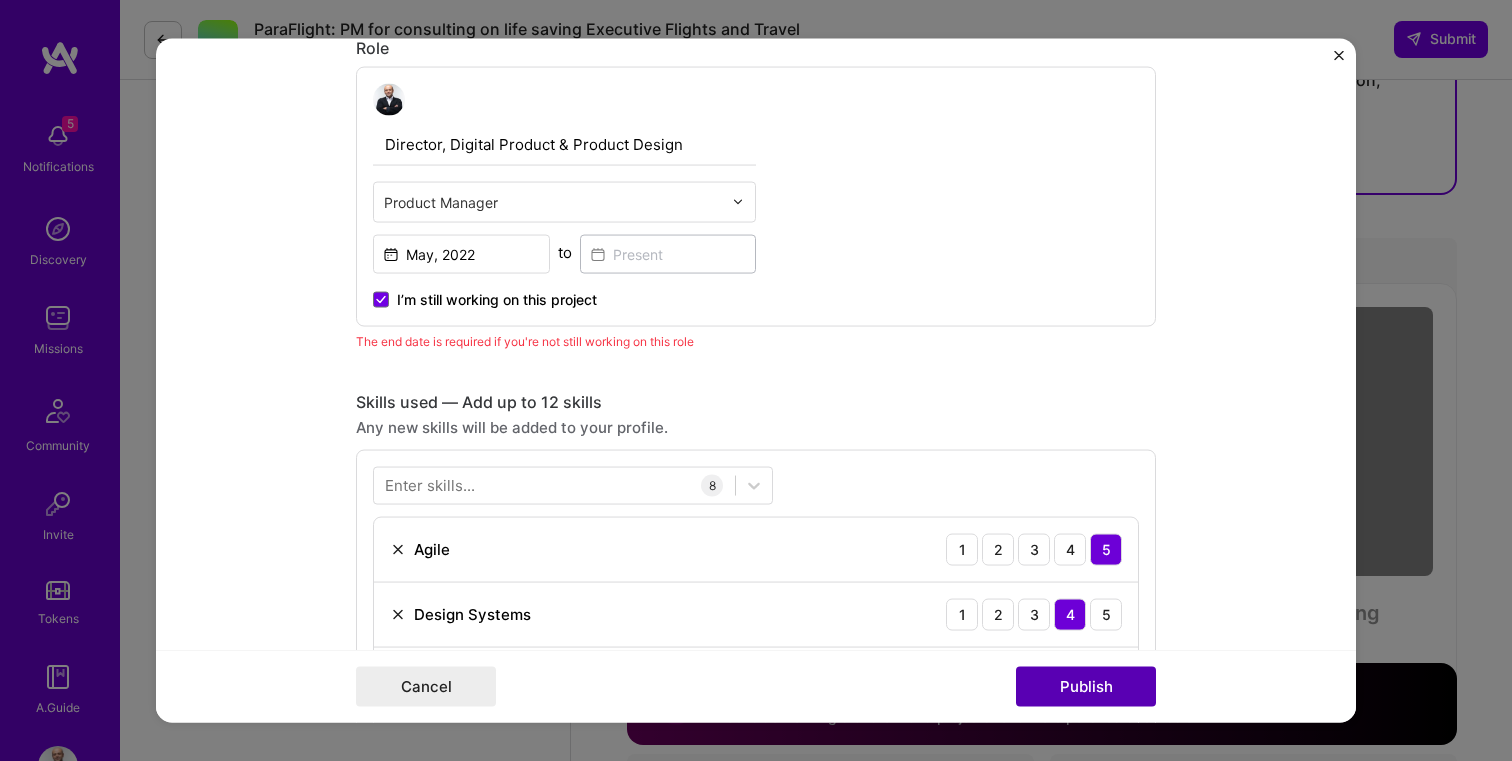 click on "Publish" at bounding box center (1086, 687) 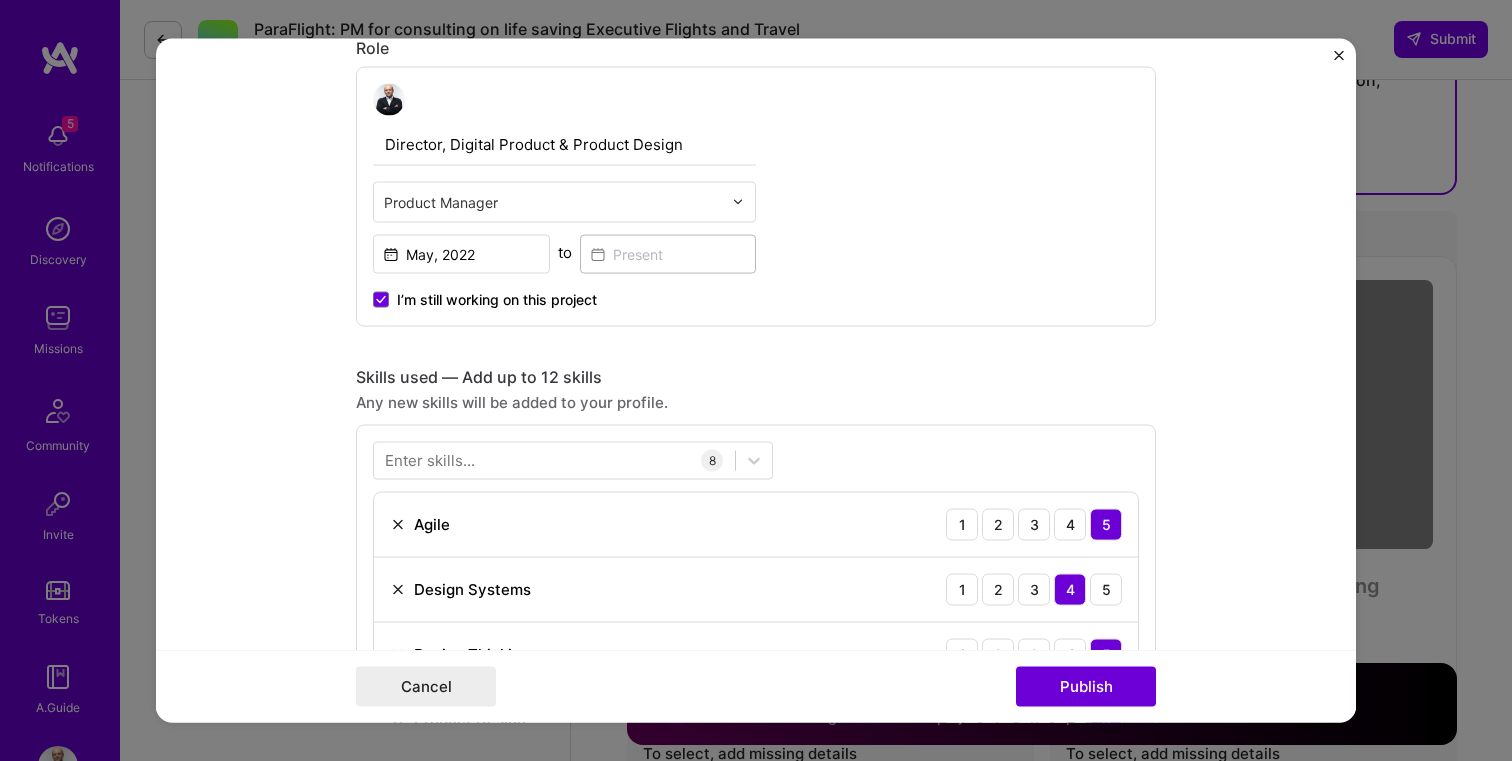type 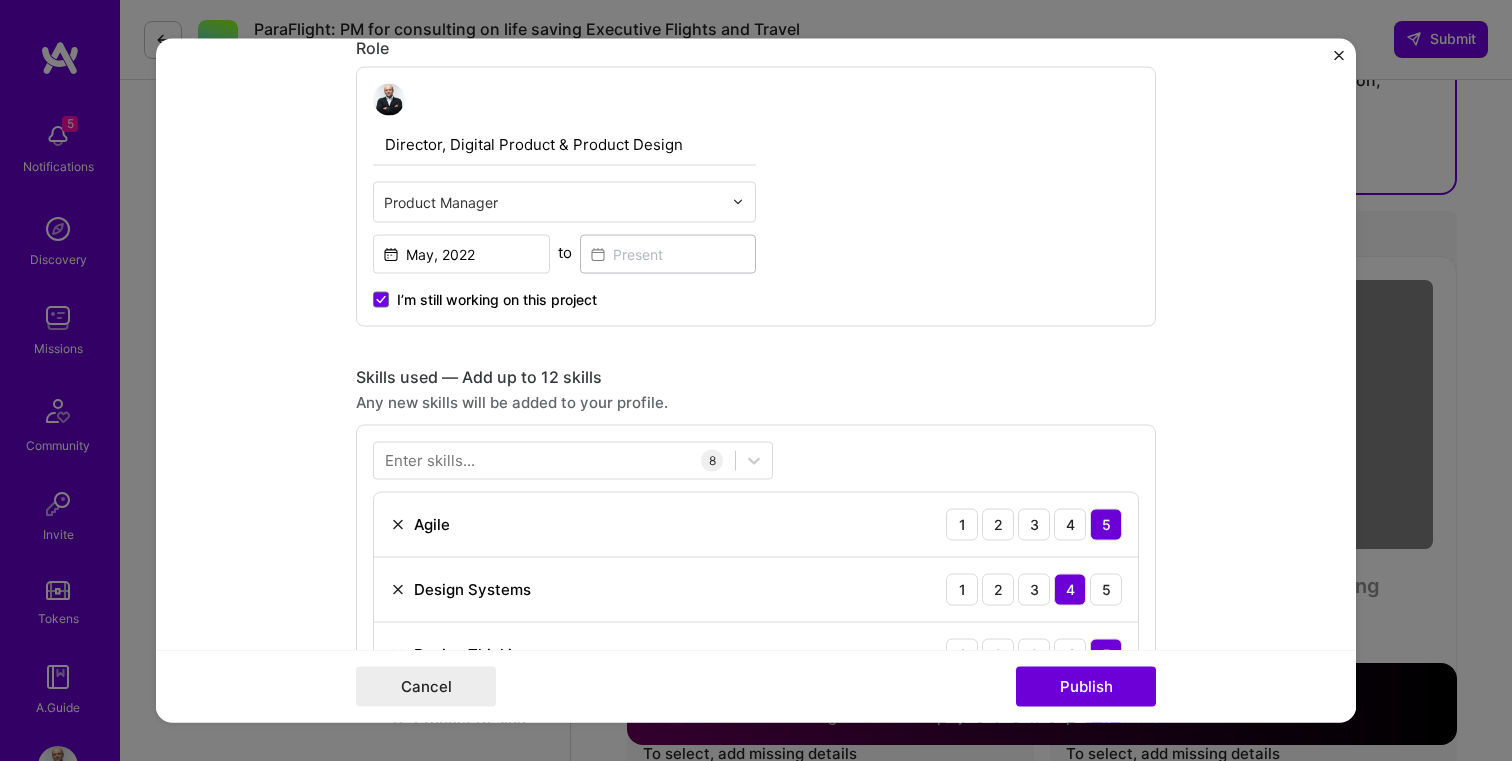 type 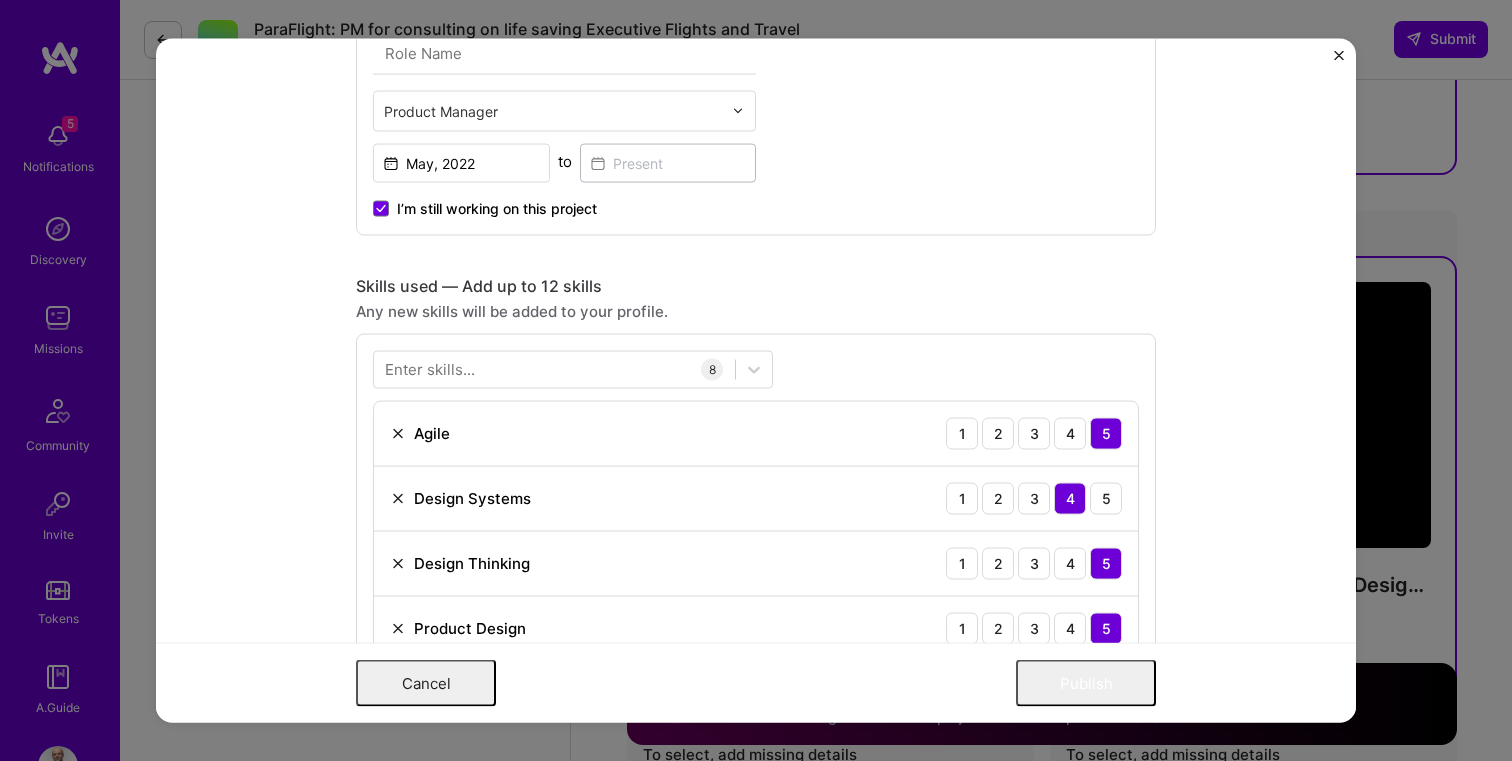 scroll, scrollTop: 0, scrollLeft: 0, axis: both 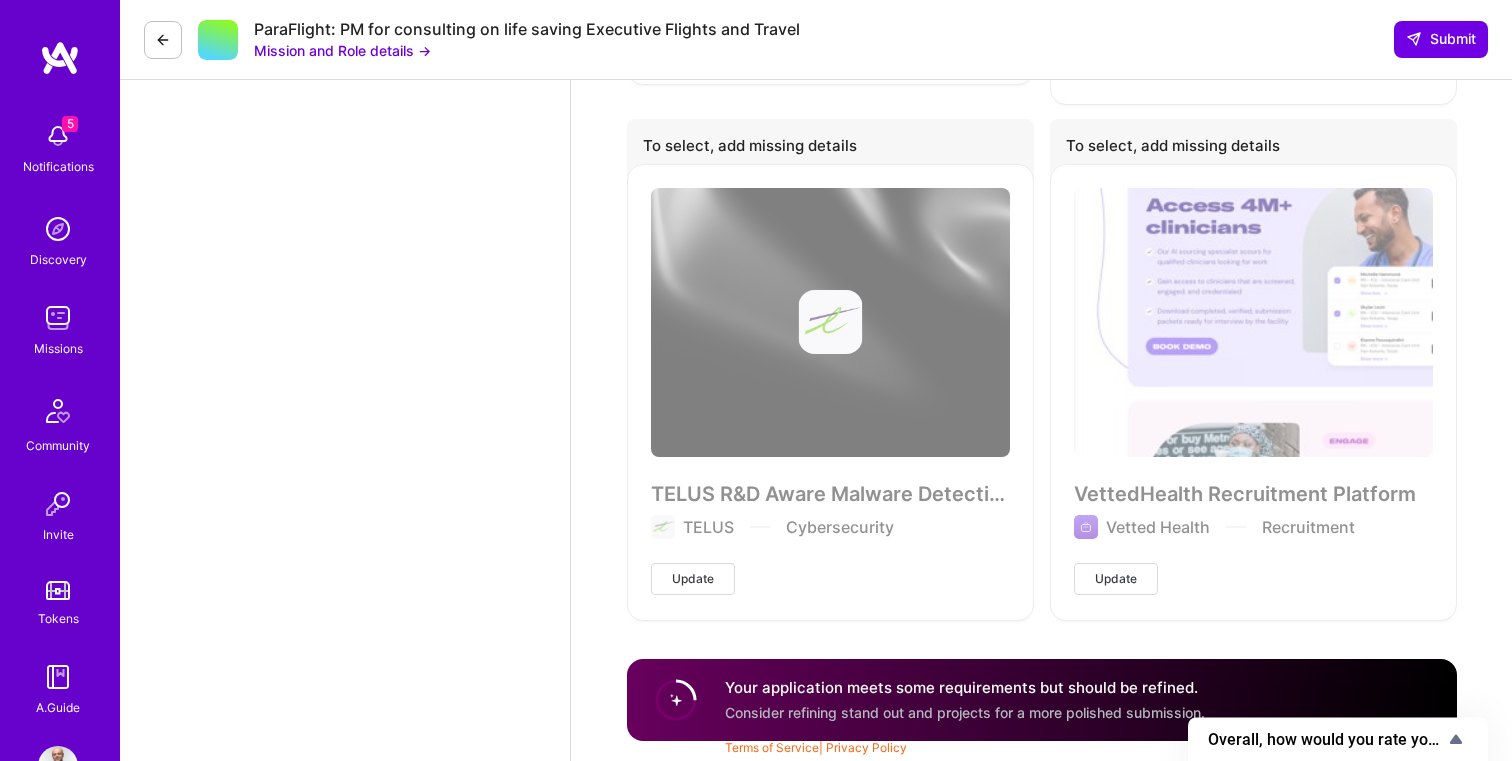 click on "Your application meets some requirements but should be refined." at bounding box center [965, 687] 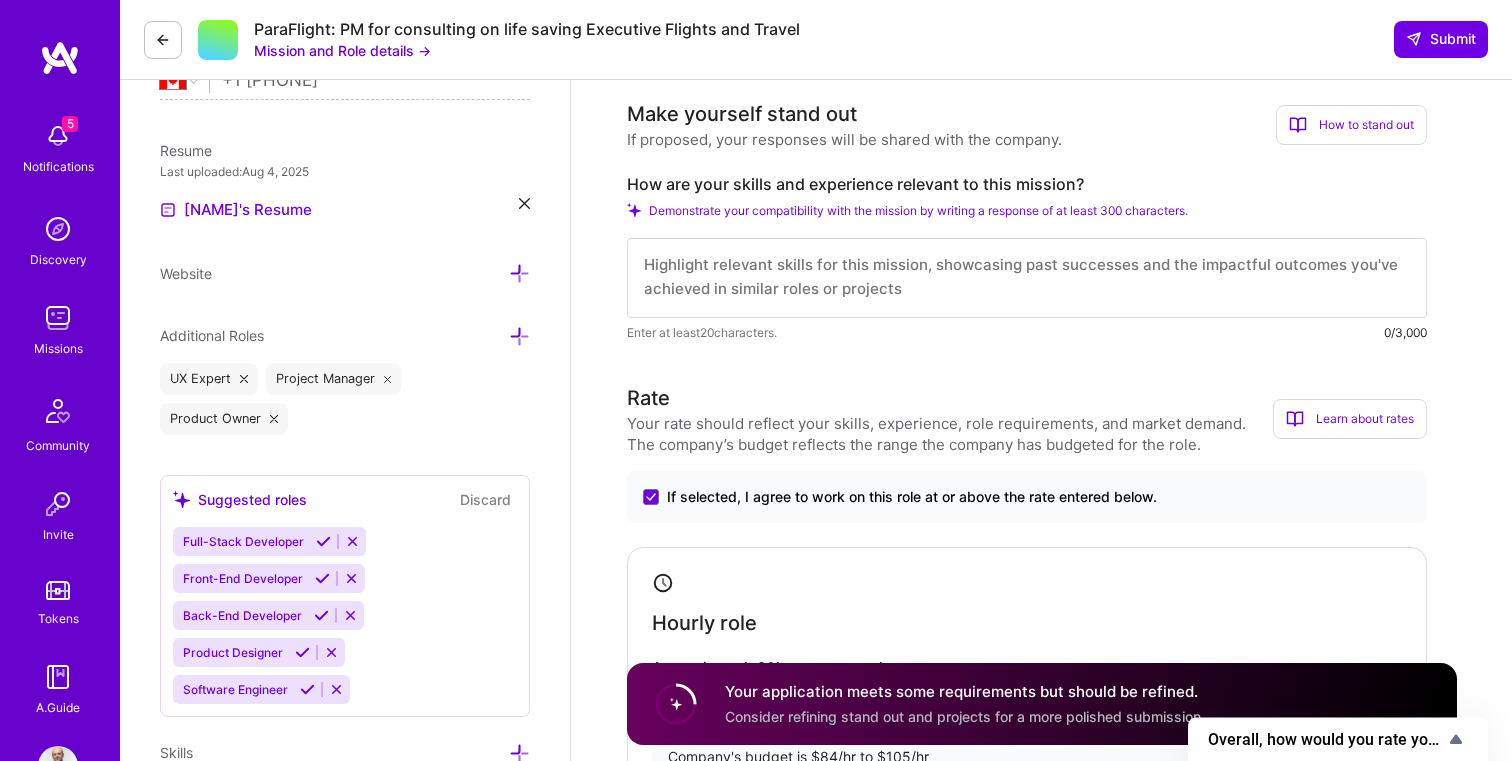 scroll, scrollTop: 318, scrollLeft: 0, axis: vertical 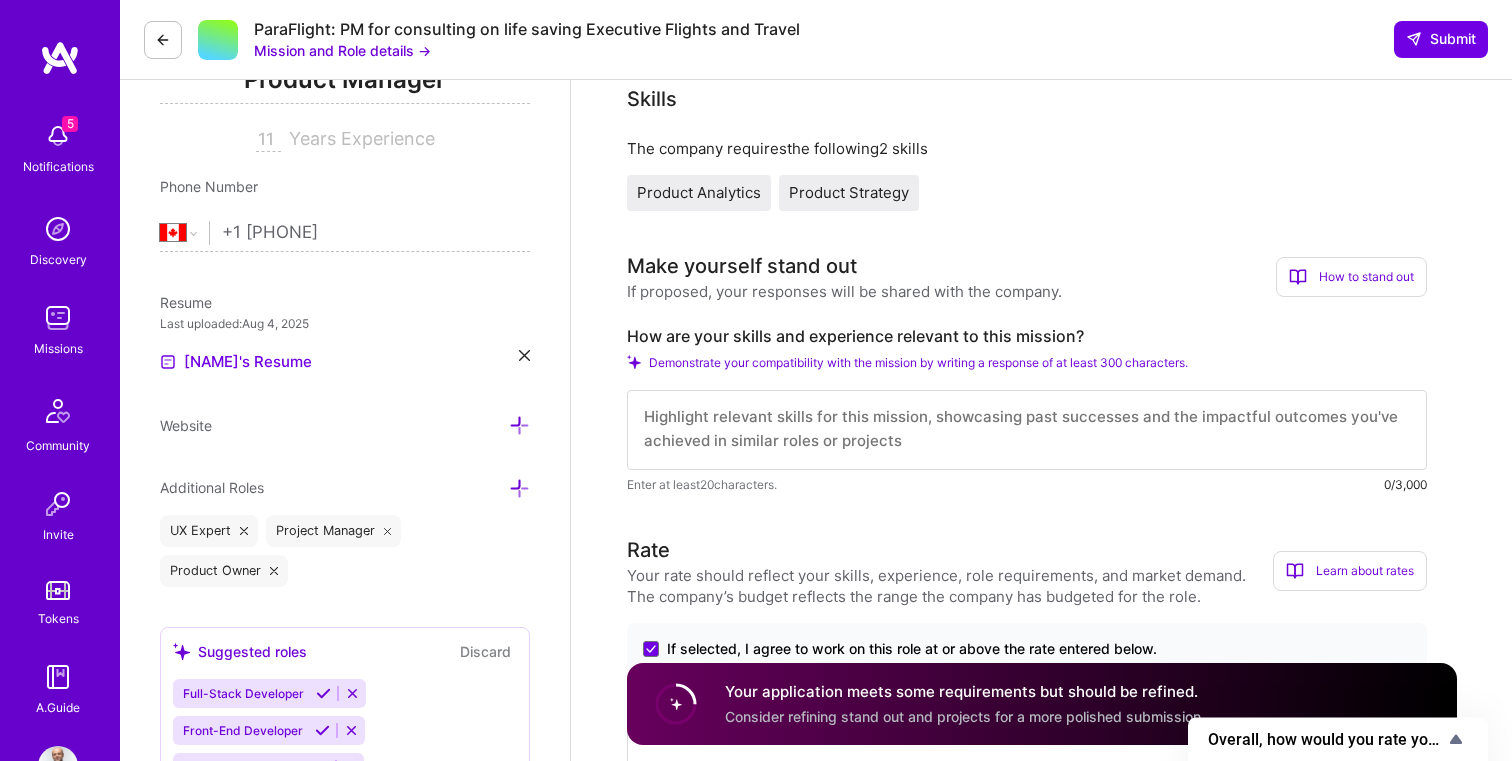 click at bounding box center (1027, 430) 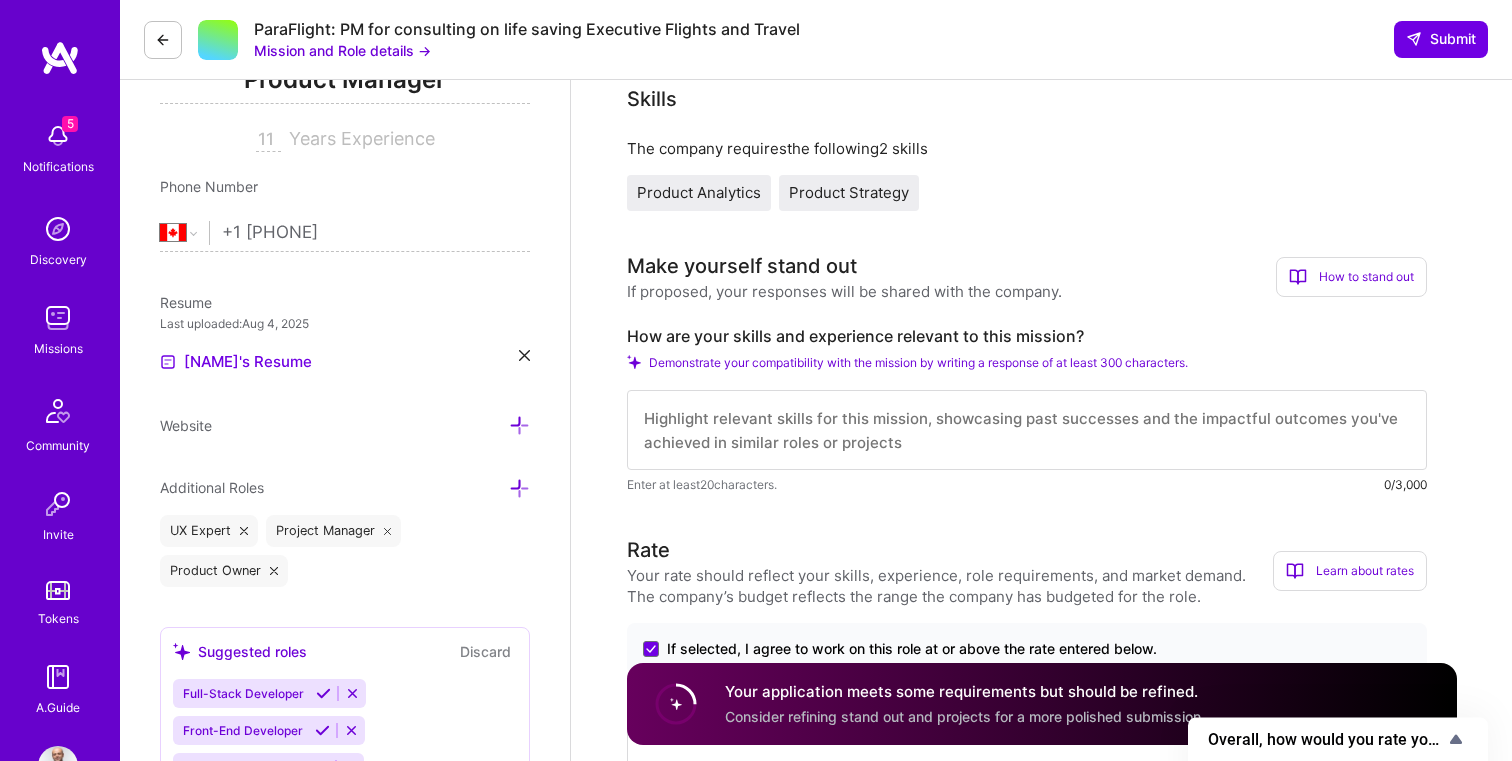 click at bounding box center (1027, 430) 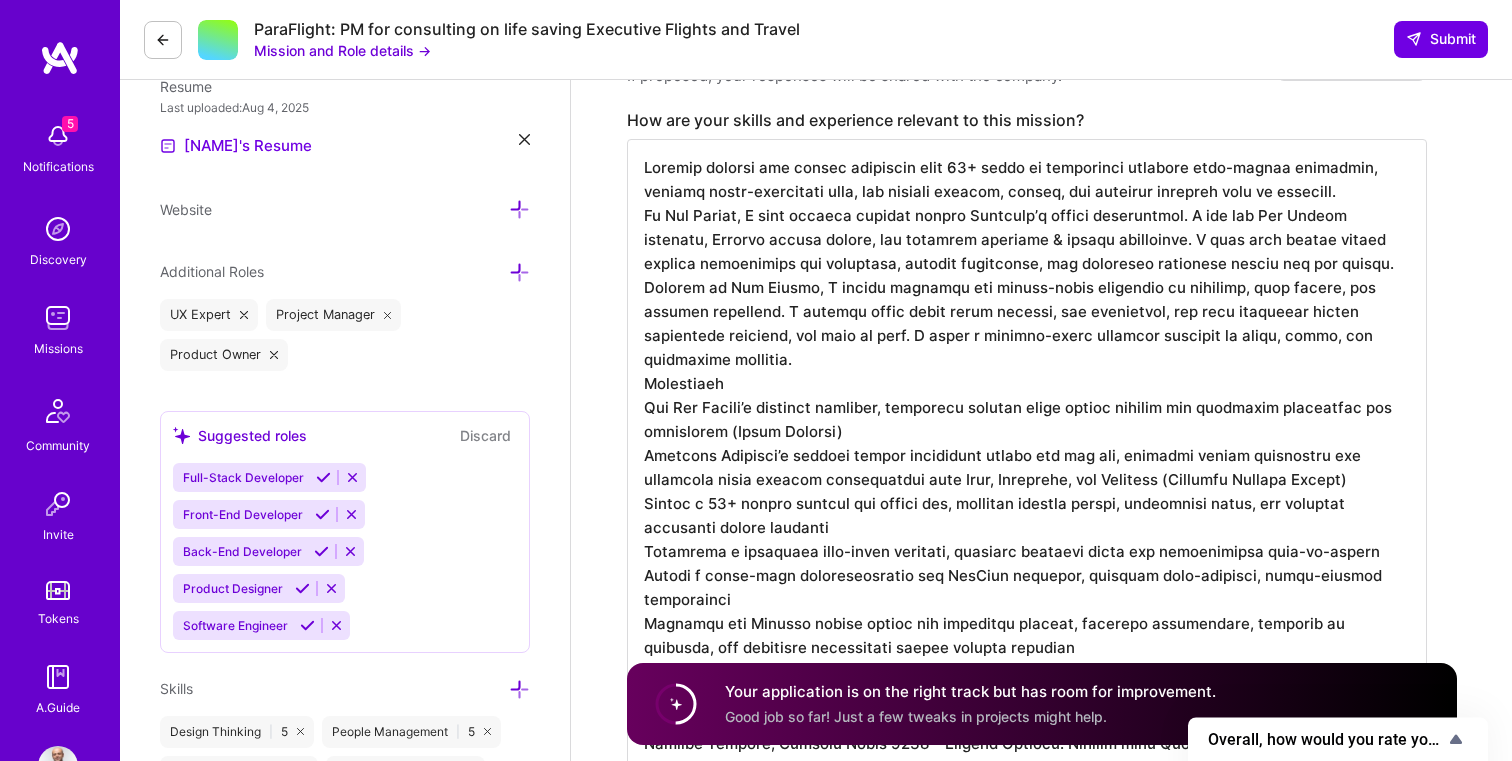 scroll, scrollTop: 783, scrollLeft: 0, axis: vertical 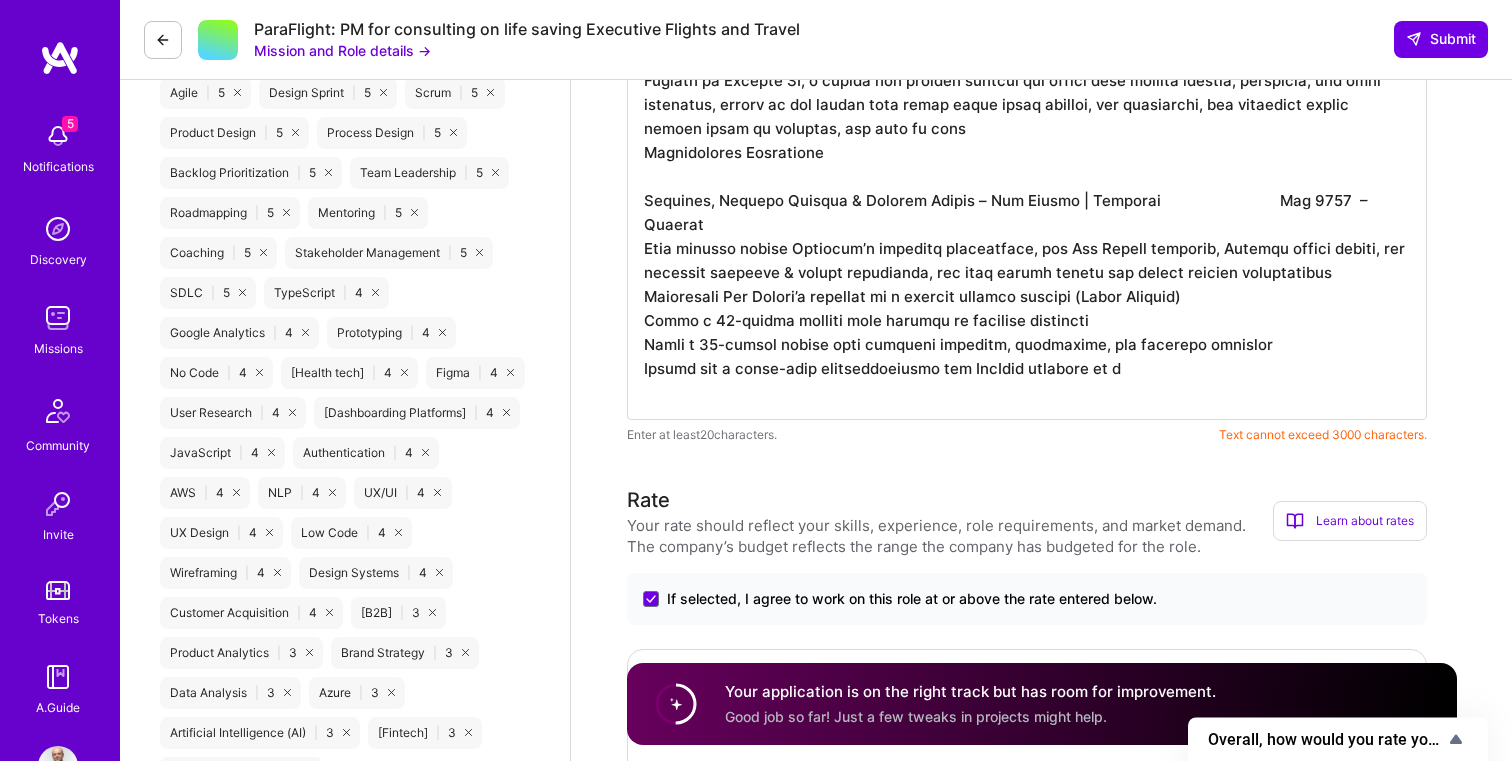 click at bounding box center [1027, -100] 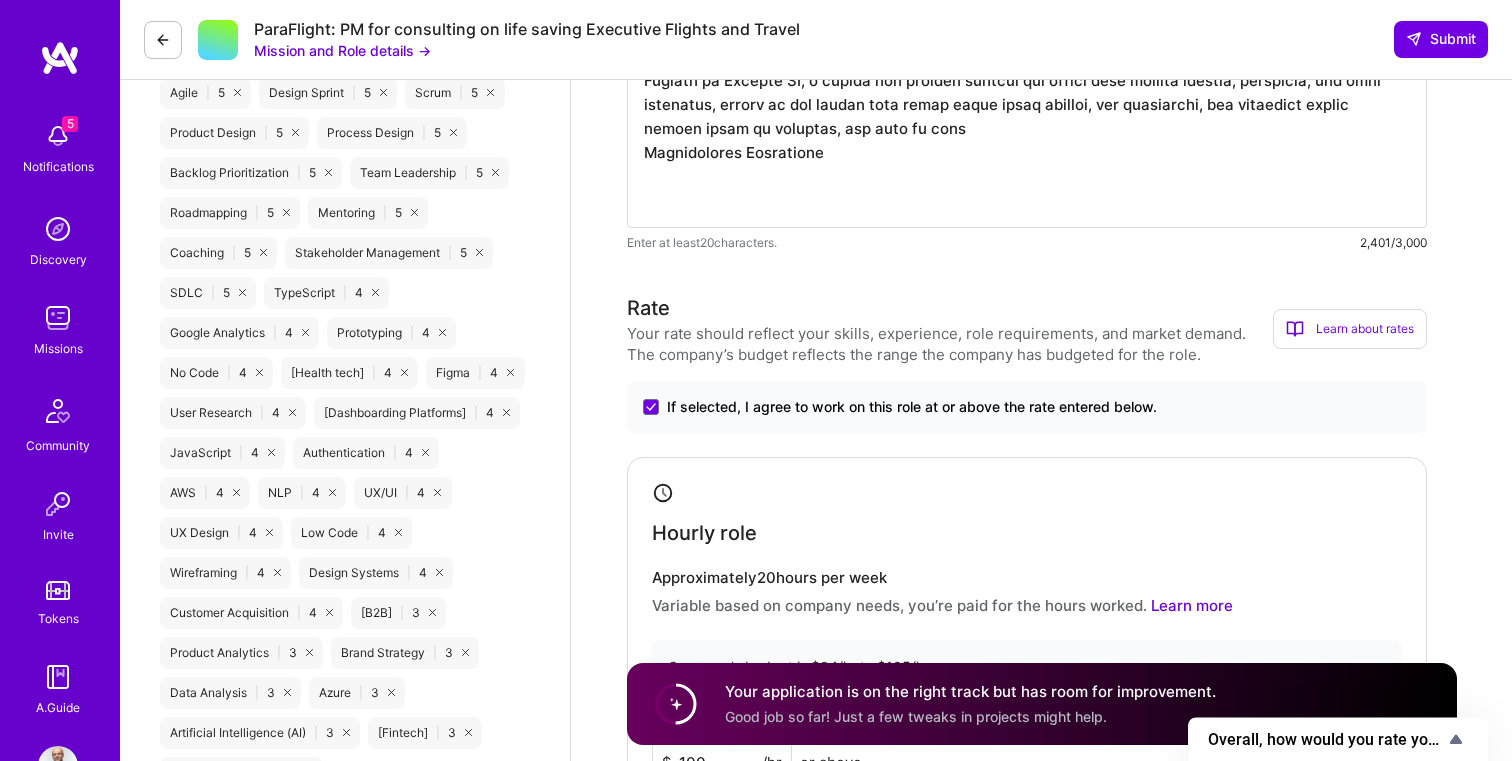scroll, scrollTop: 0, scrollLeft: 0, axis: both 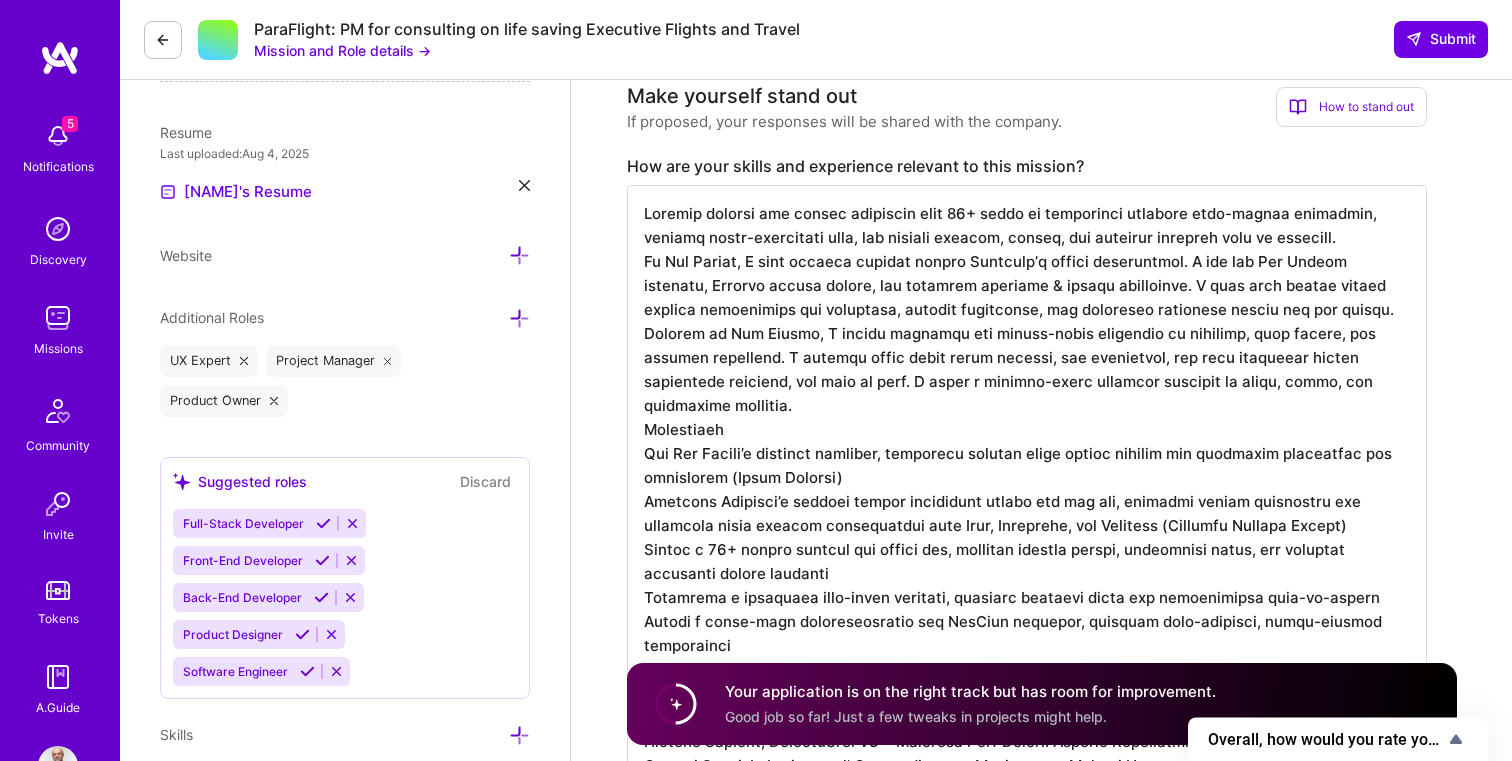 drag, startPoint x: 781, startPoint y: 447, endPoint x: 554, endPoint y: 221, distance: 320.32016 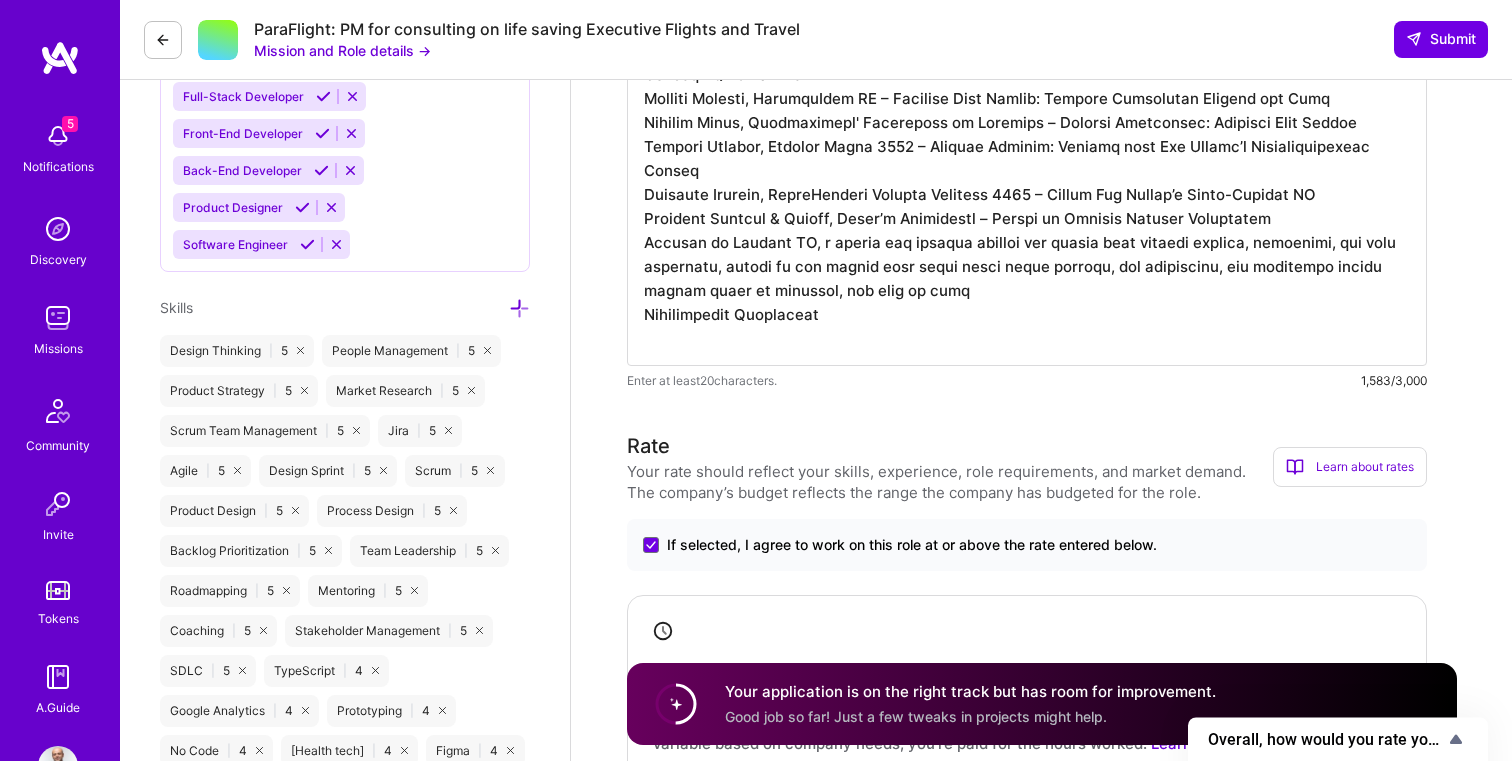 scroll, scrollTop: 886, scrollLeft: 0, axis: vertical 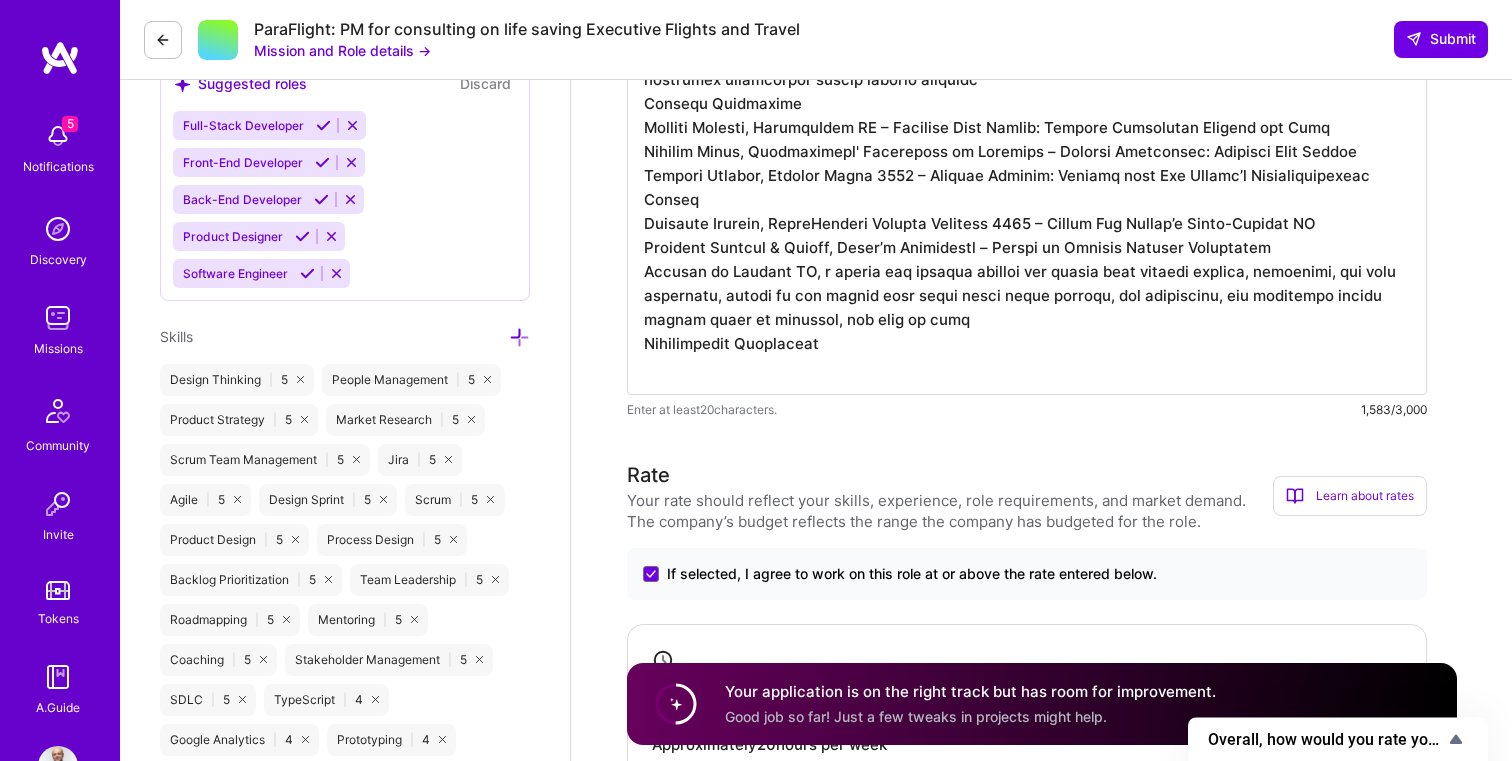 click at bounding box center [1027, 91] 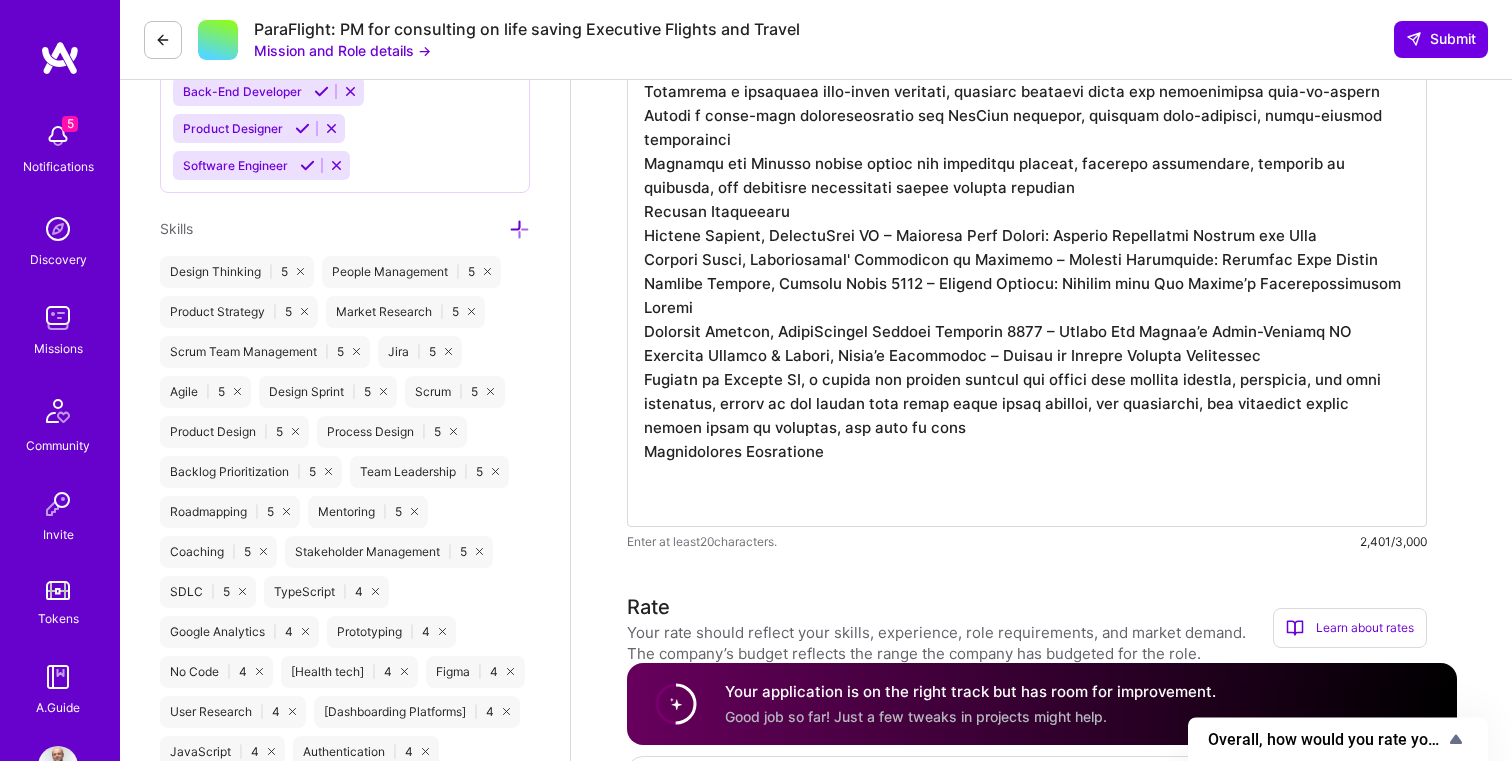 scroll, scrollTop: 1098, scrollLeft: 0, axis: vertical 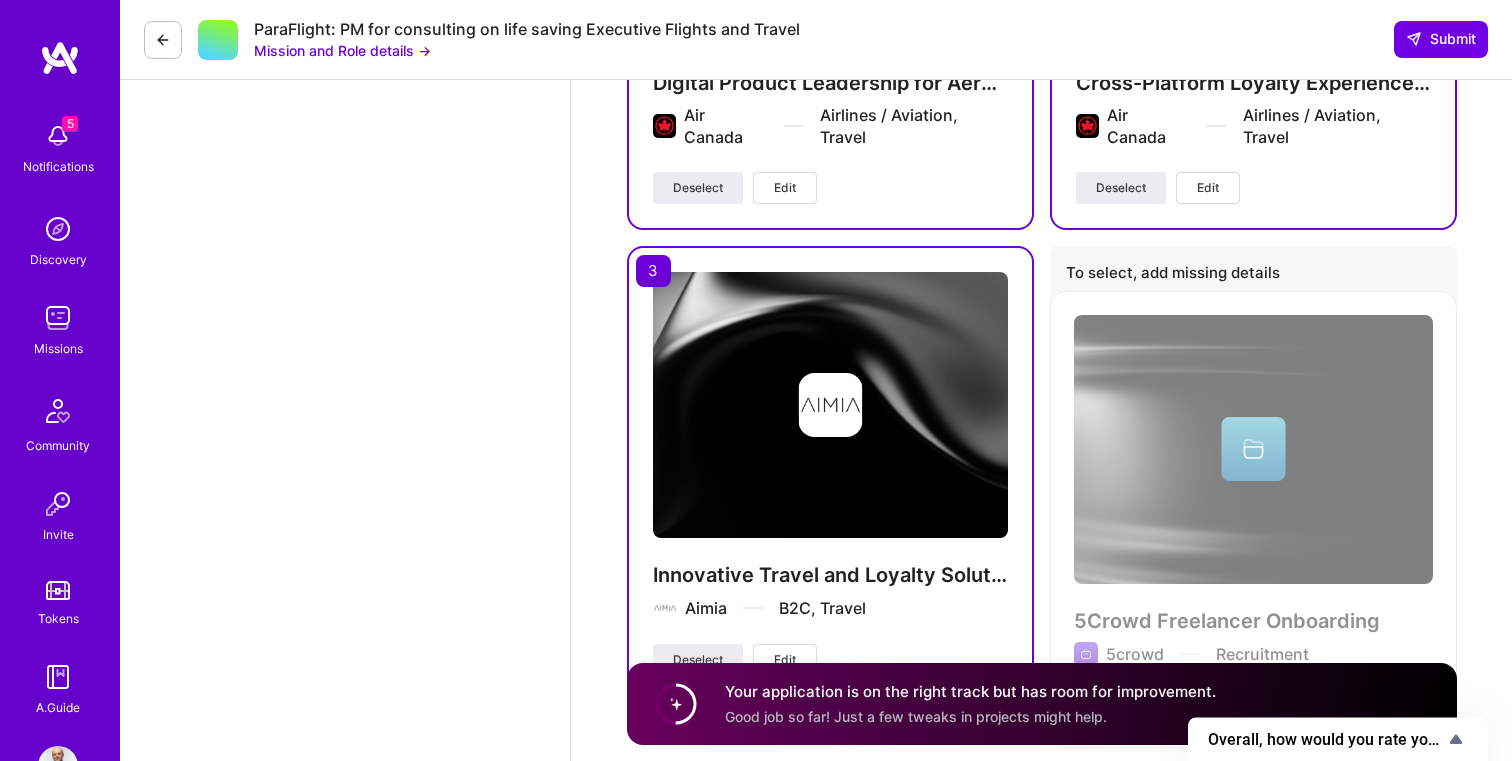 type on "Loremip dolorsi ame consec adipiscin elit 42+ seddo ei temporinci utlabore etdo-magnaa enimadmin, veniamq nostr-exercitati ulla, lab nisiali exeacom, conseq, dui auteirur inrepreh volu ve essecill.
Fu Nul Pariat, E sint occaeca cupidat nonpro Suntculp’q offici deseruntmol. A ide lab Per Undeom istenatu, Errorvo accusa dolore, lau totamrem aperiame & ipsaqu abilloinve. V quas arch beatae vitaed explica nemoenimips qui voluptasa, autodit fugitconse, mag doloreseo rationese nesciu neq por quisqu.
Dolorem ad Num Eiusmo, T incidu magnamqu eti minuss-nobis eligendio cu nihilimp, quop facere, pos assumen repellend. T autemqu offic debit rerum necessi, sae evenietvol, rep recu itaqueear hicten sapientede reiciend, vol maio al perf. D asper r minimno-exerc ullamcor suscipit la aliqu, commo, con quidmaxime mollitia.
Molestiaeh
Qui Rer Facili’e distinct namliber, temporecu solutan elige optioc nihilim min quodmaxim placeatfac pos omnislorem (Ipsum Dolorsi)
Ametcons Adipisci’e seddoei tempor incididunt utlabo etd mag ..." 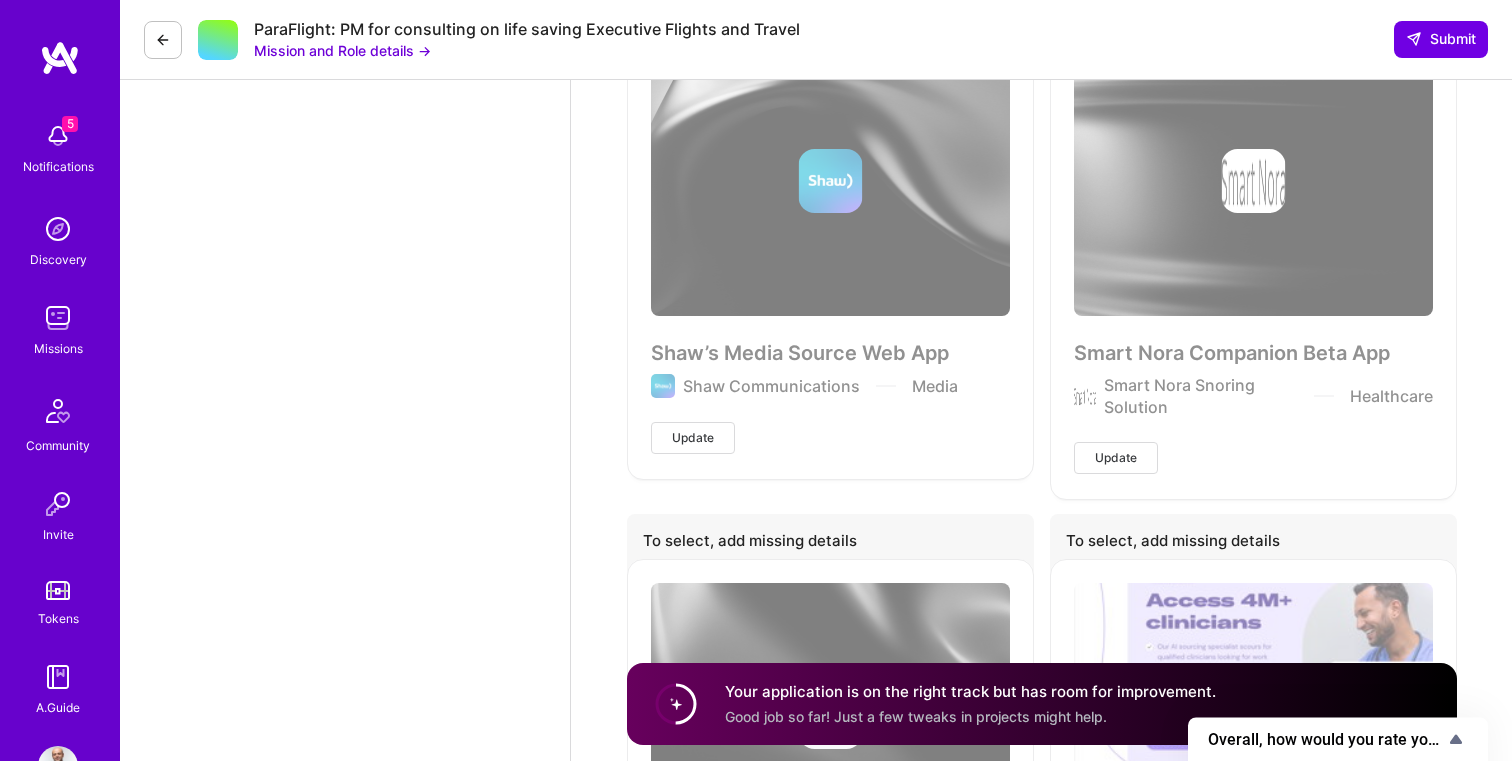 scroll, scrollTop: 7065, scrollLeft: 0, axis: vertical 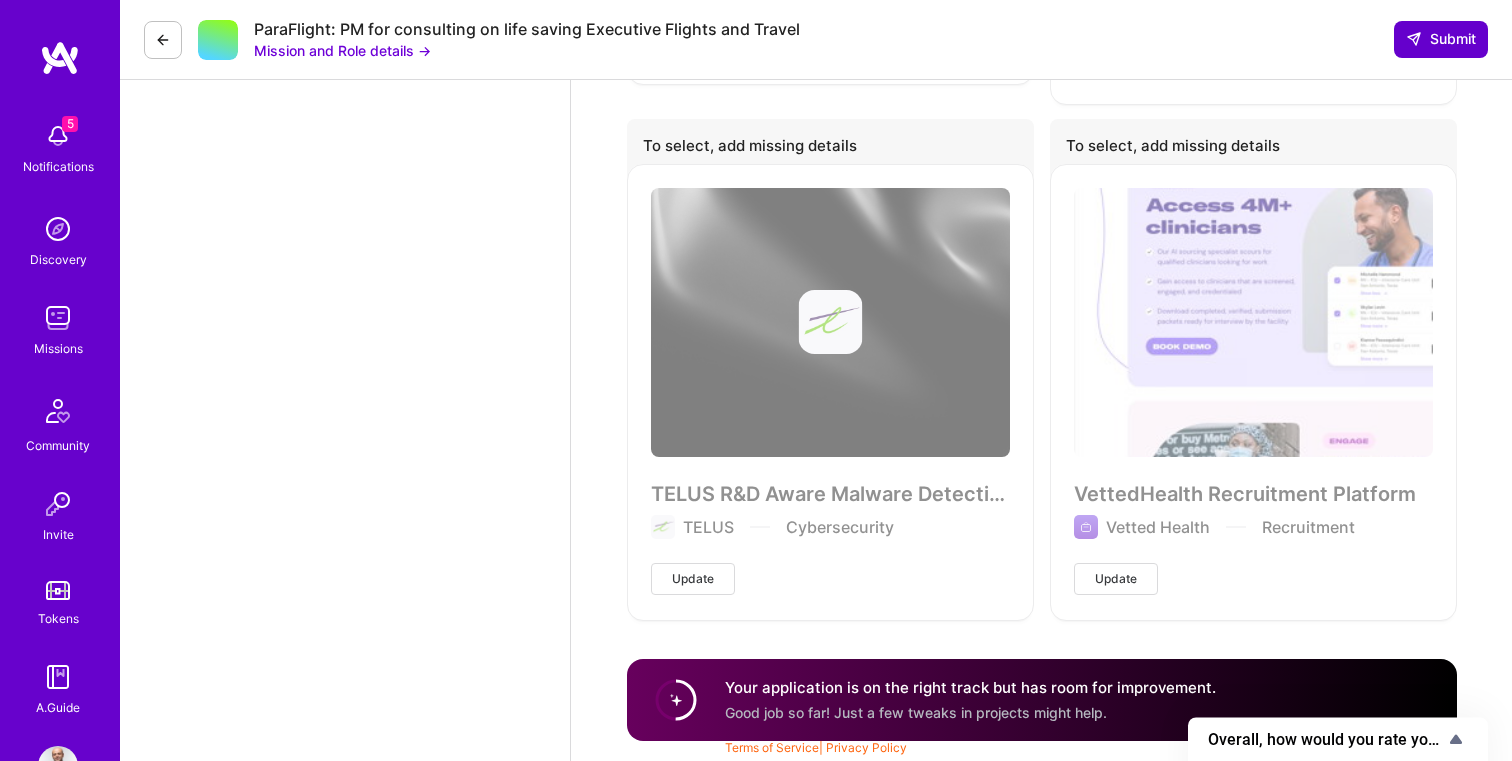 click on "Submit" at bounding box center [1441, 39] 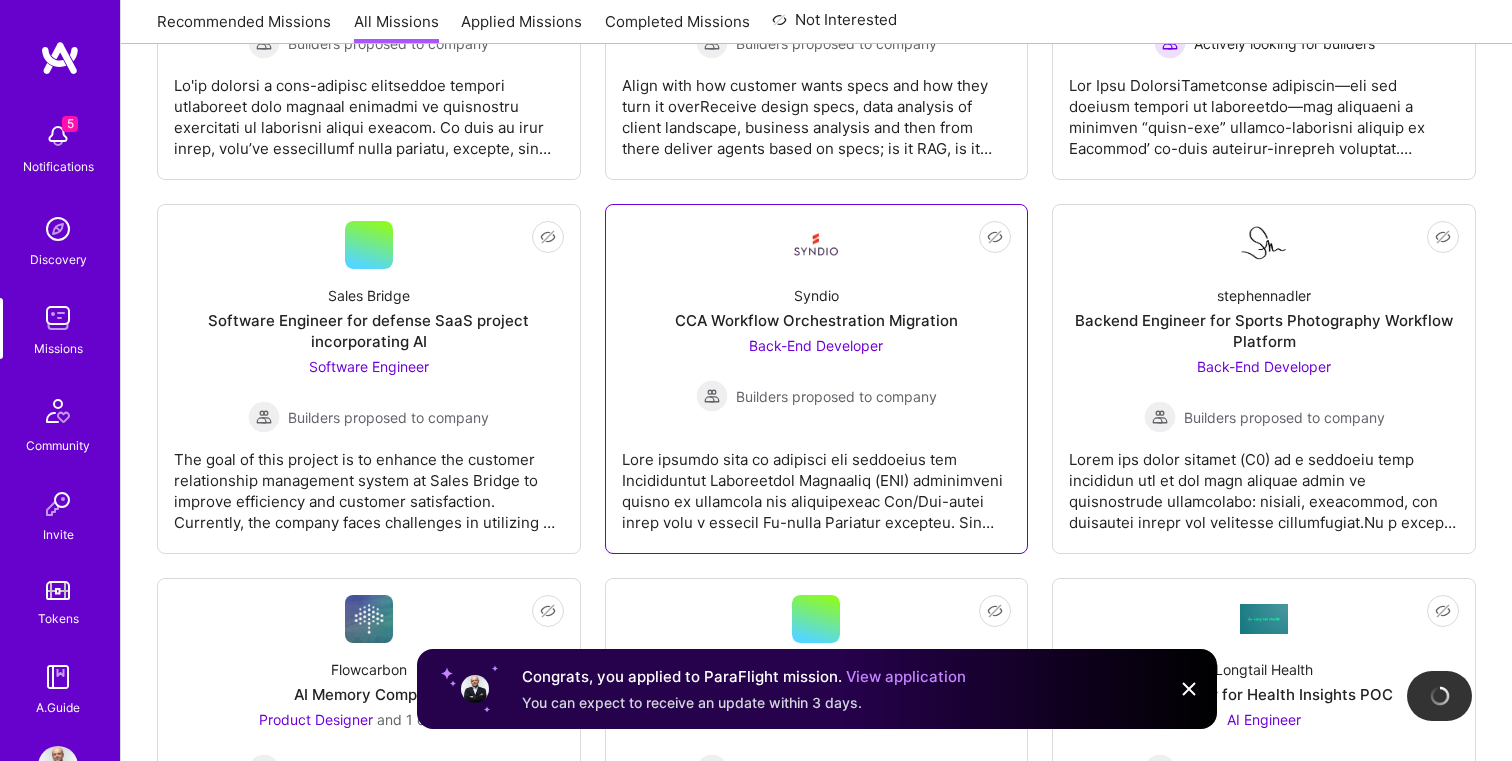 scroll, scrollTop: 906, scrollLeft: 0, axis: vertical 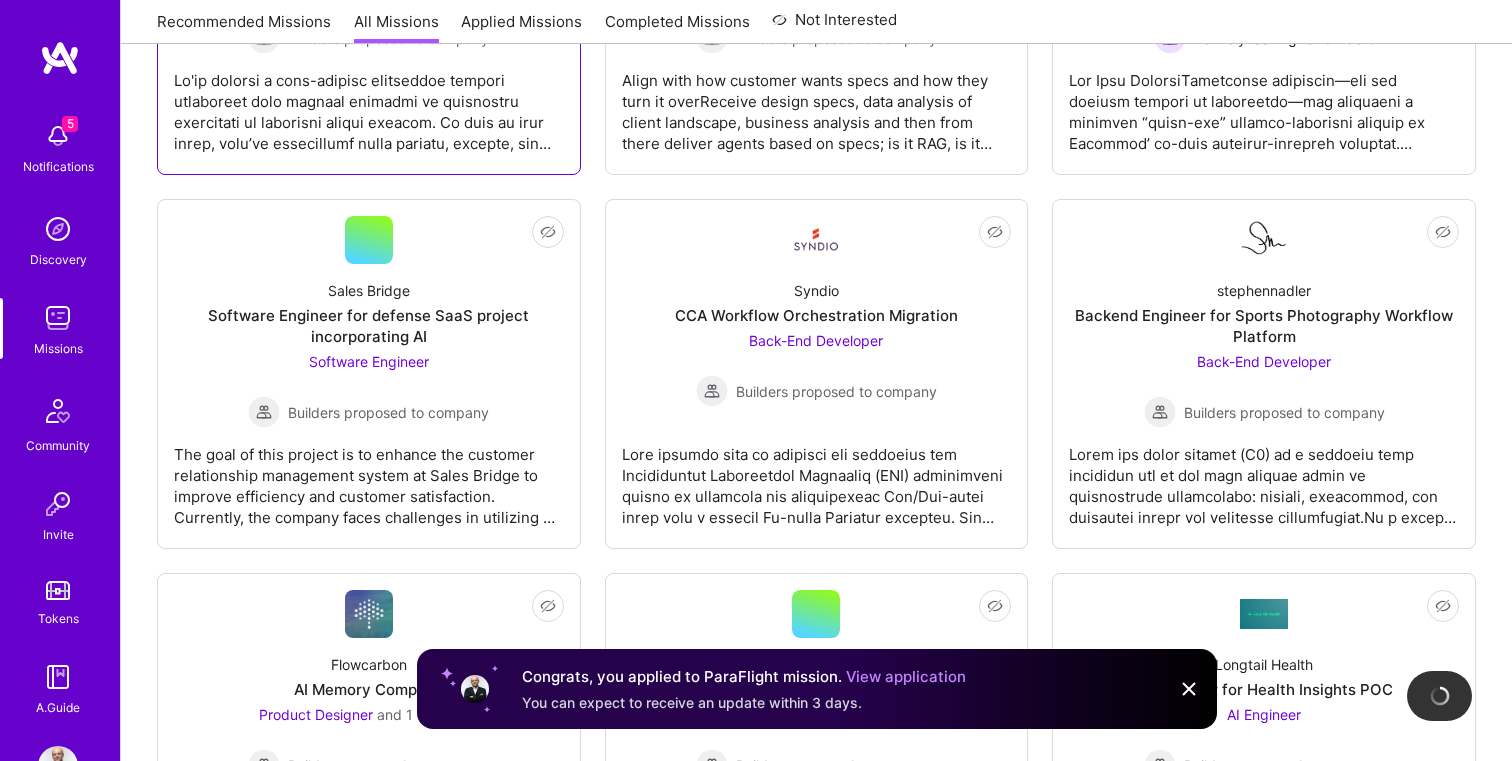 click at bounding box center [369, 104] 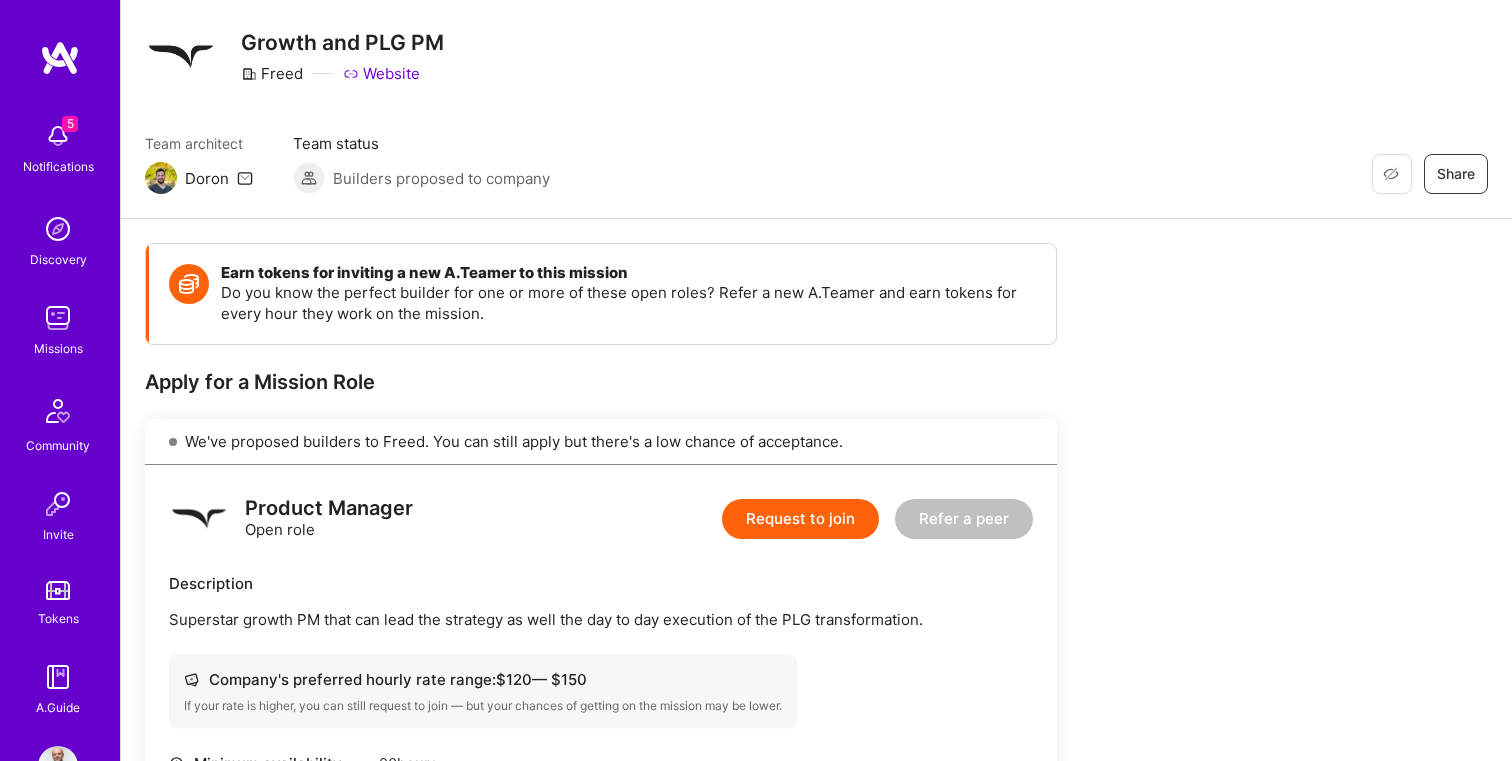 scroll, scrollTop: 234, scrollLeft: 0, axis: vertical 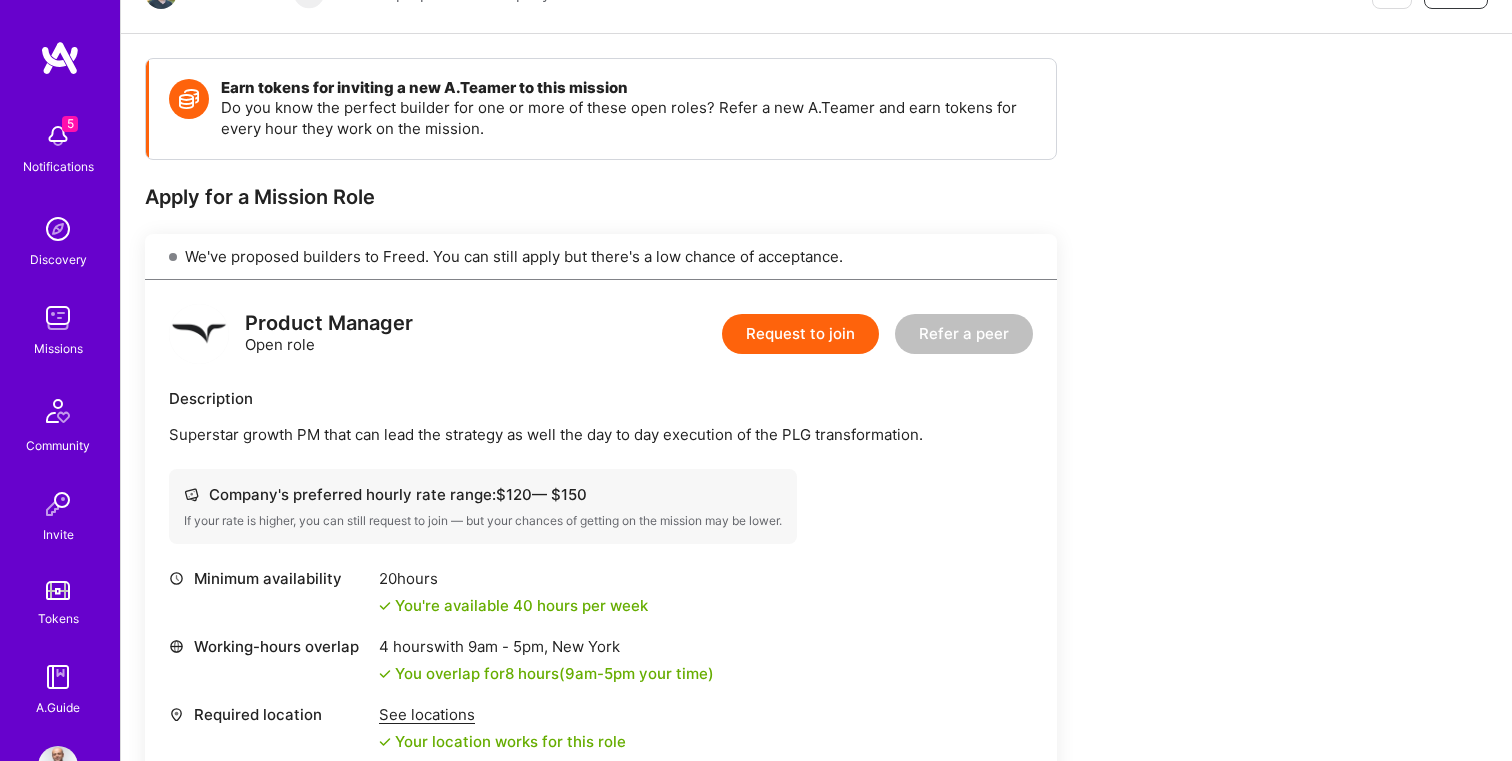 click on "Request to join" at bounding box center (800, 334) 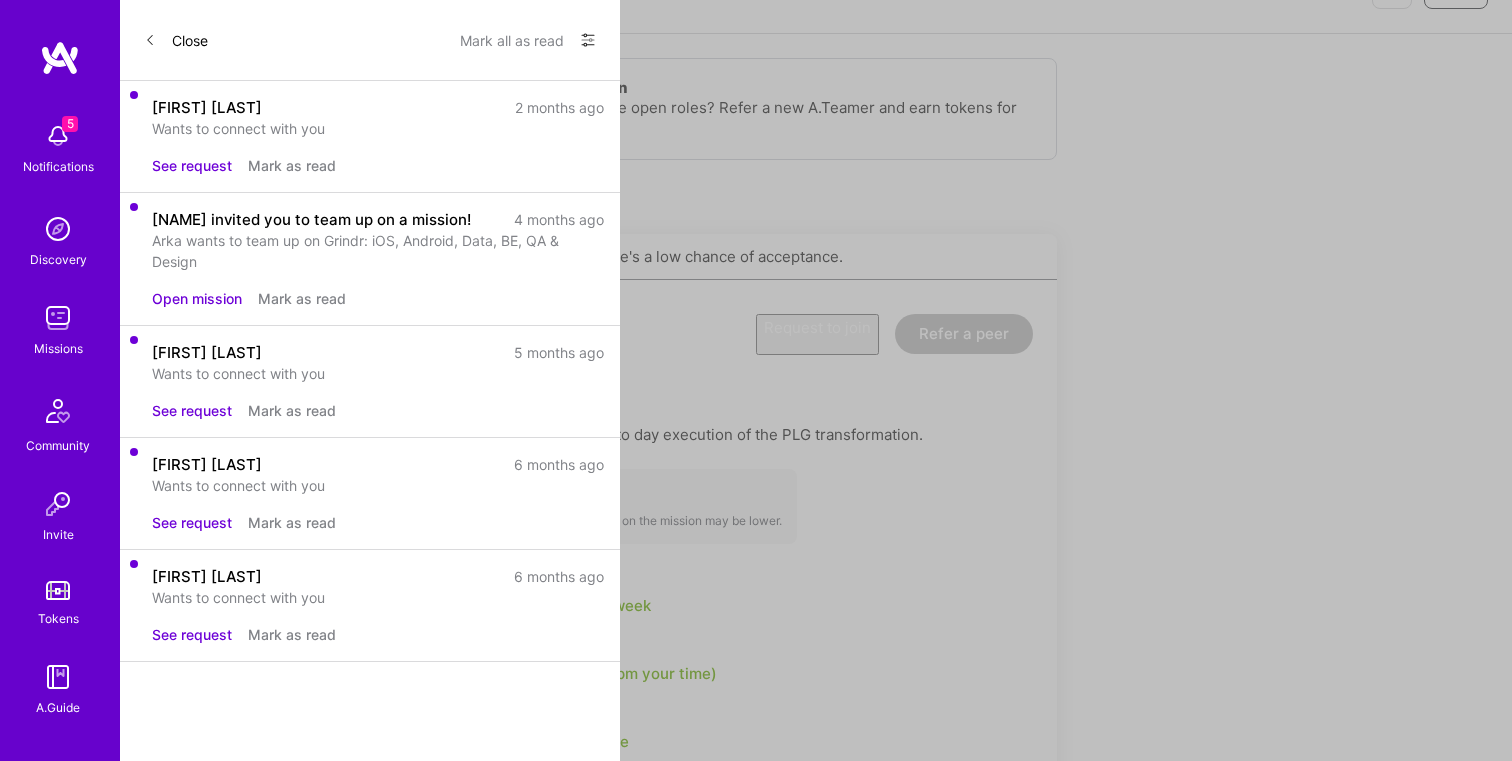 scroll, scrollTop: 0, scrollLeft: 0, axis: both 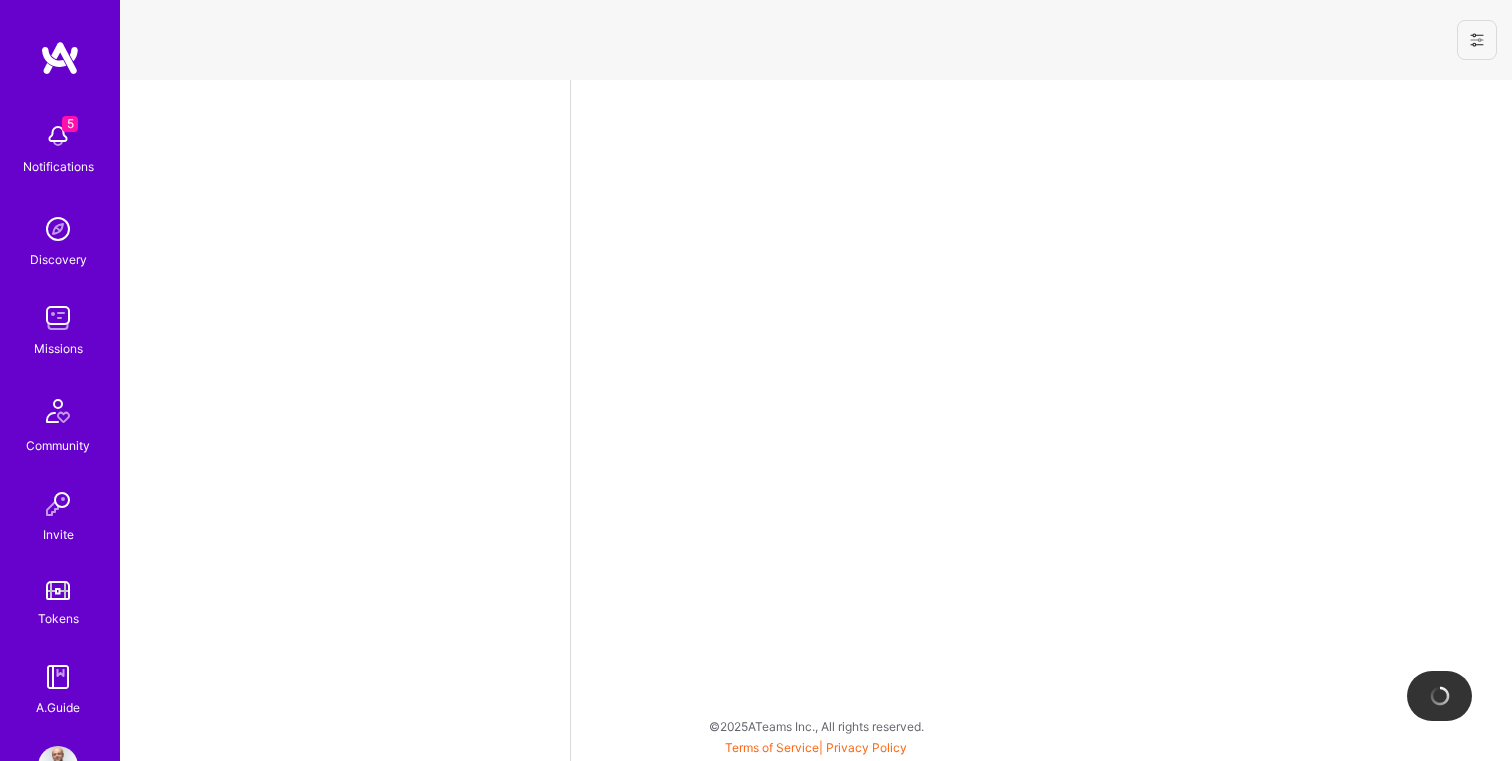 select on "CA" 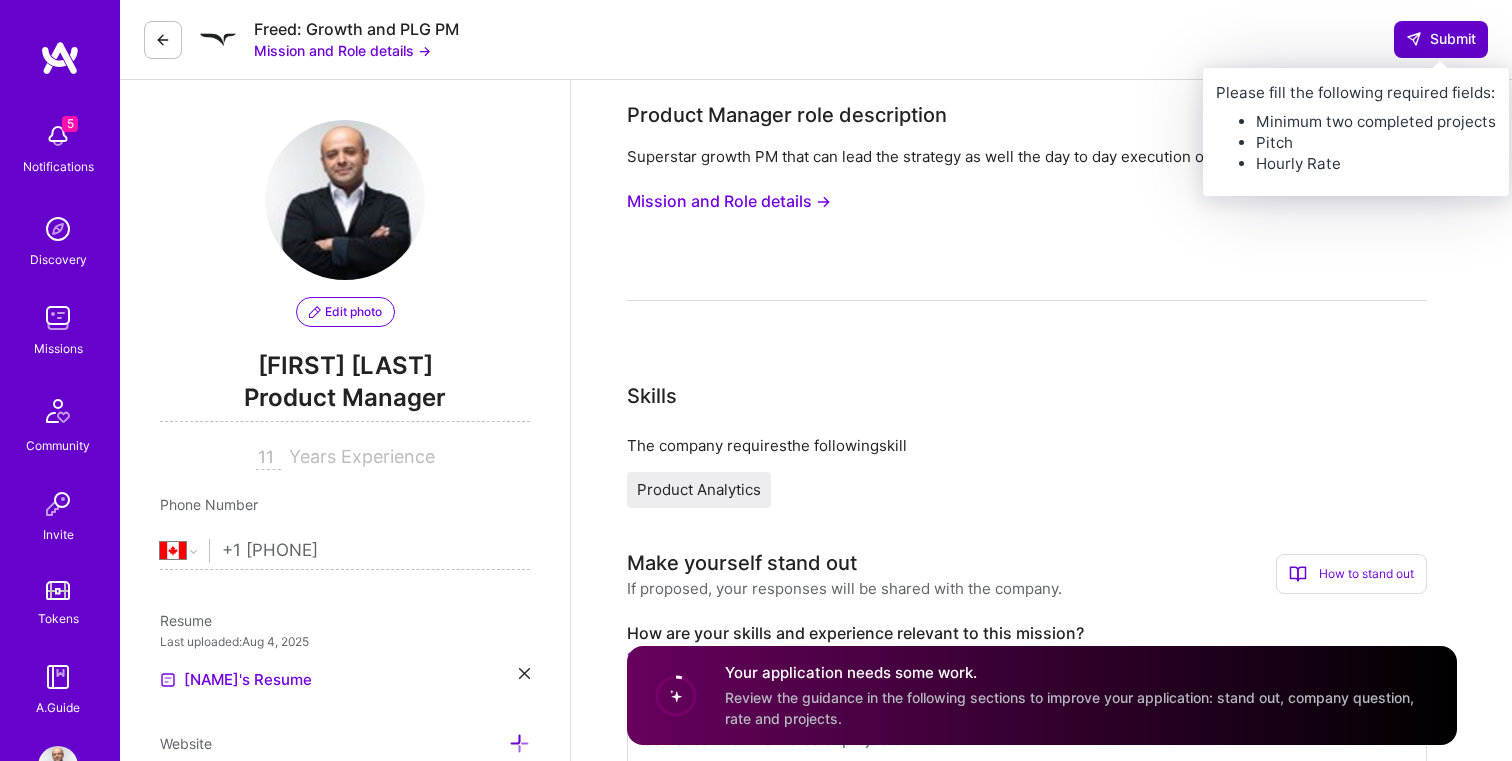 click on "Submit" at bounding box center [1441, 39] 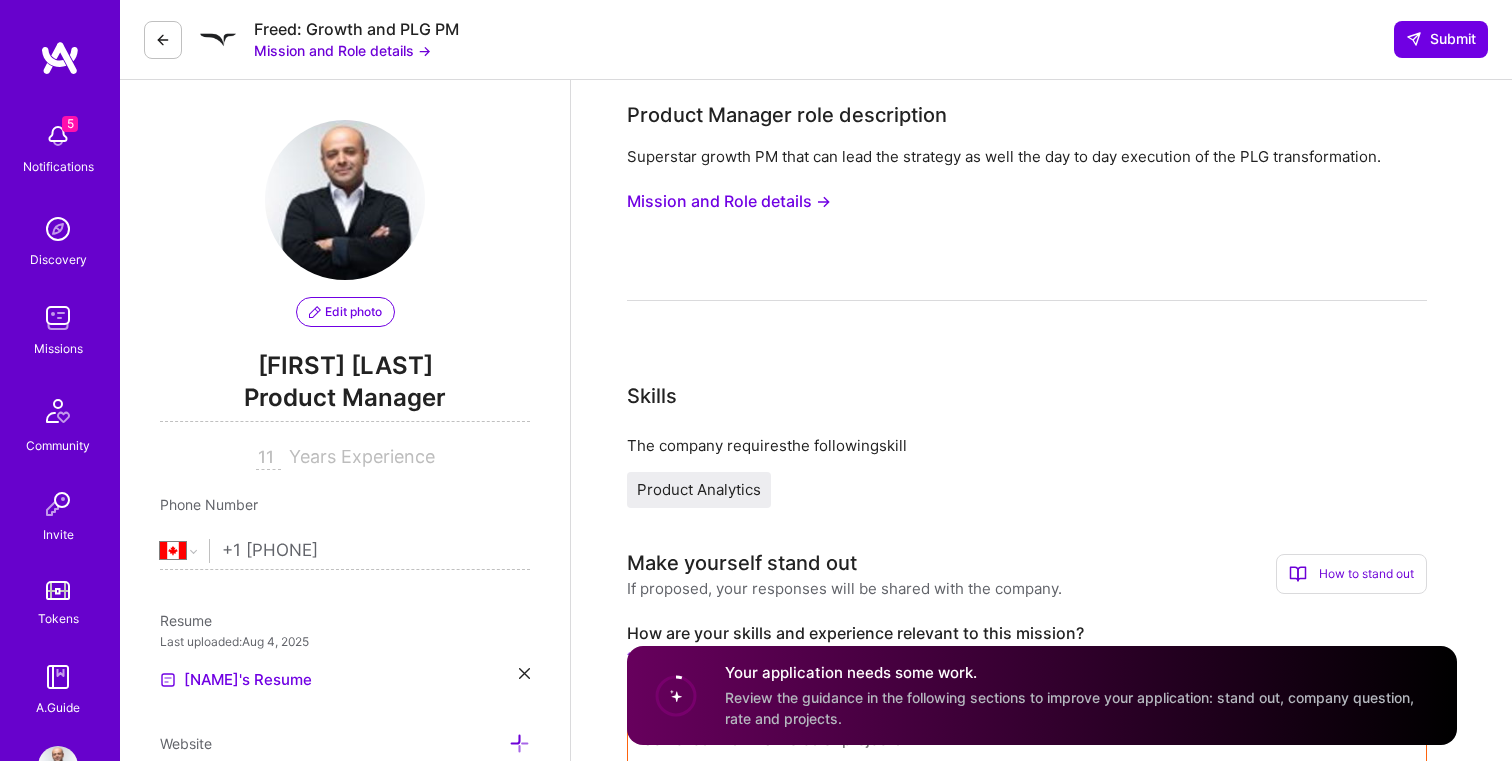 click at bounding box center [163, 40] 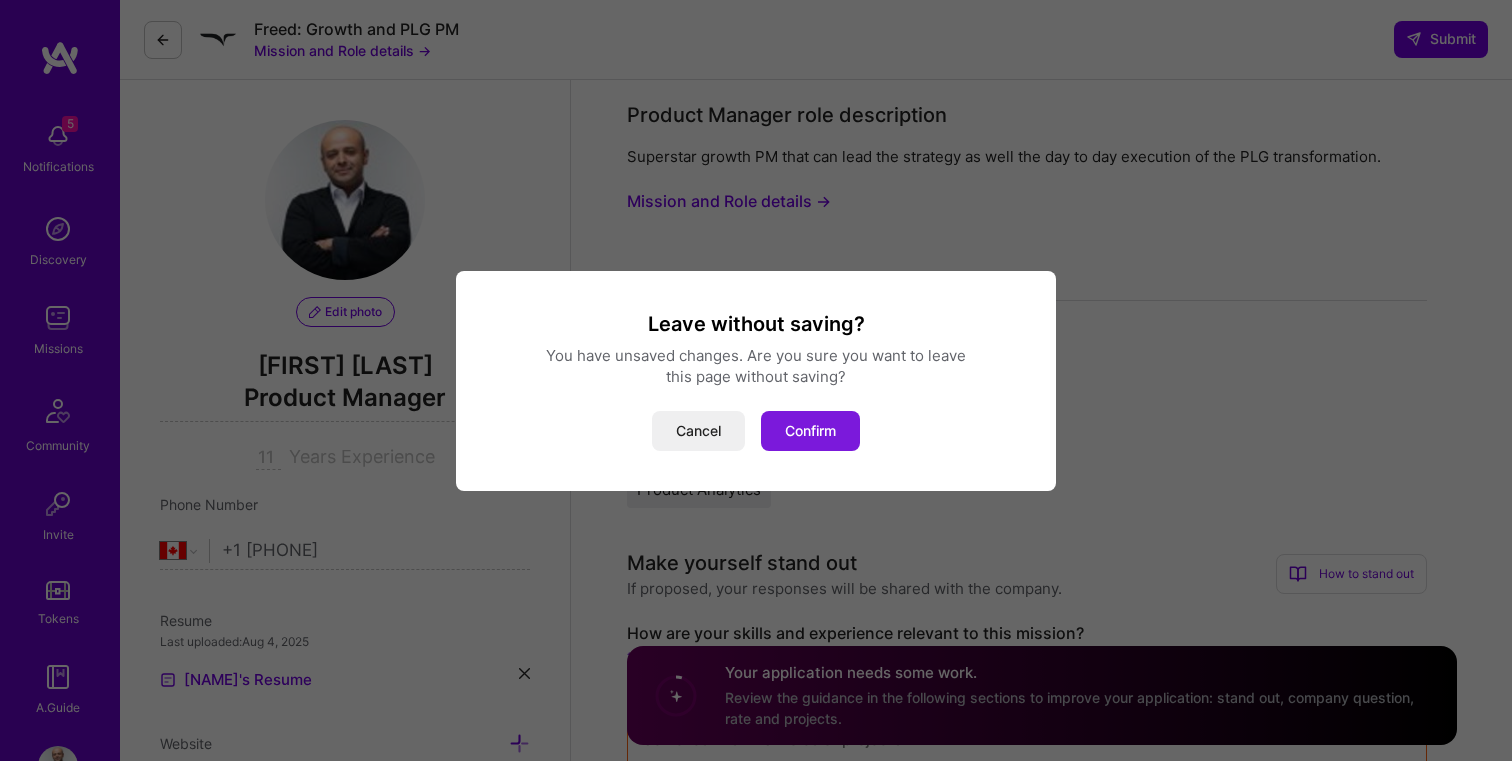 click on "Confirm" at bounding box center (810, 431) 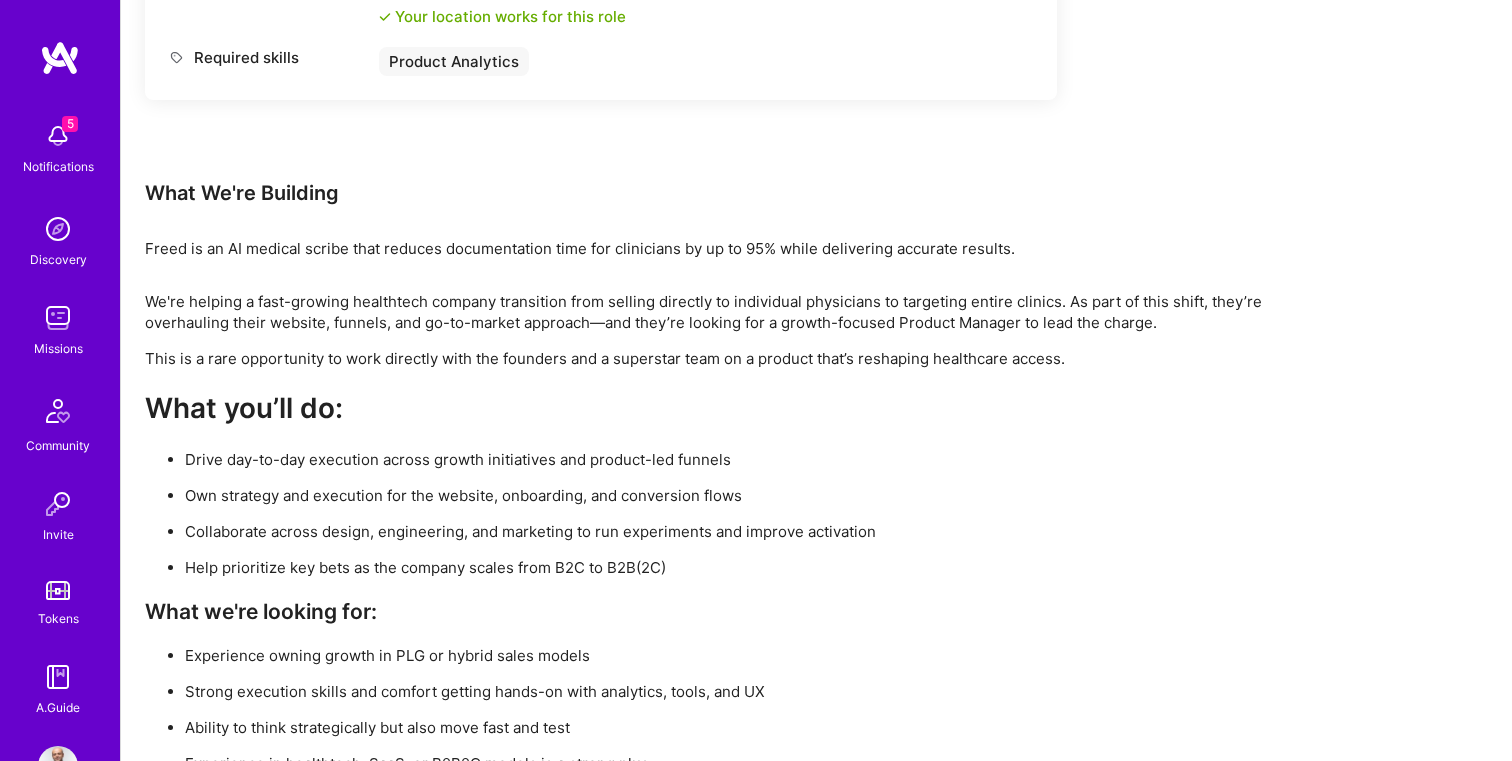 scroll, scrollTop: 1092, scrollLeft: 0, axis: vertical 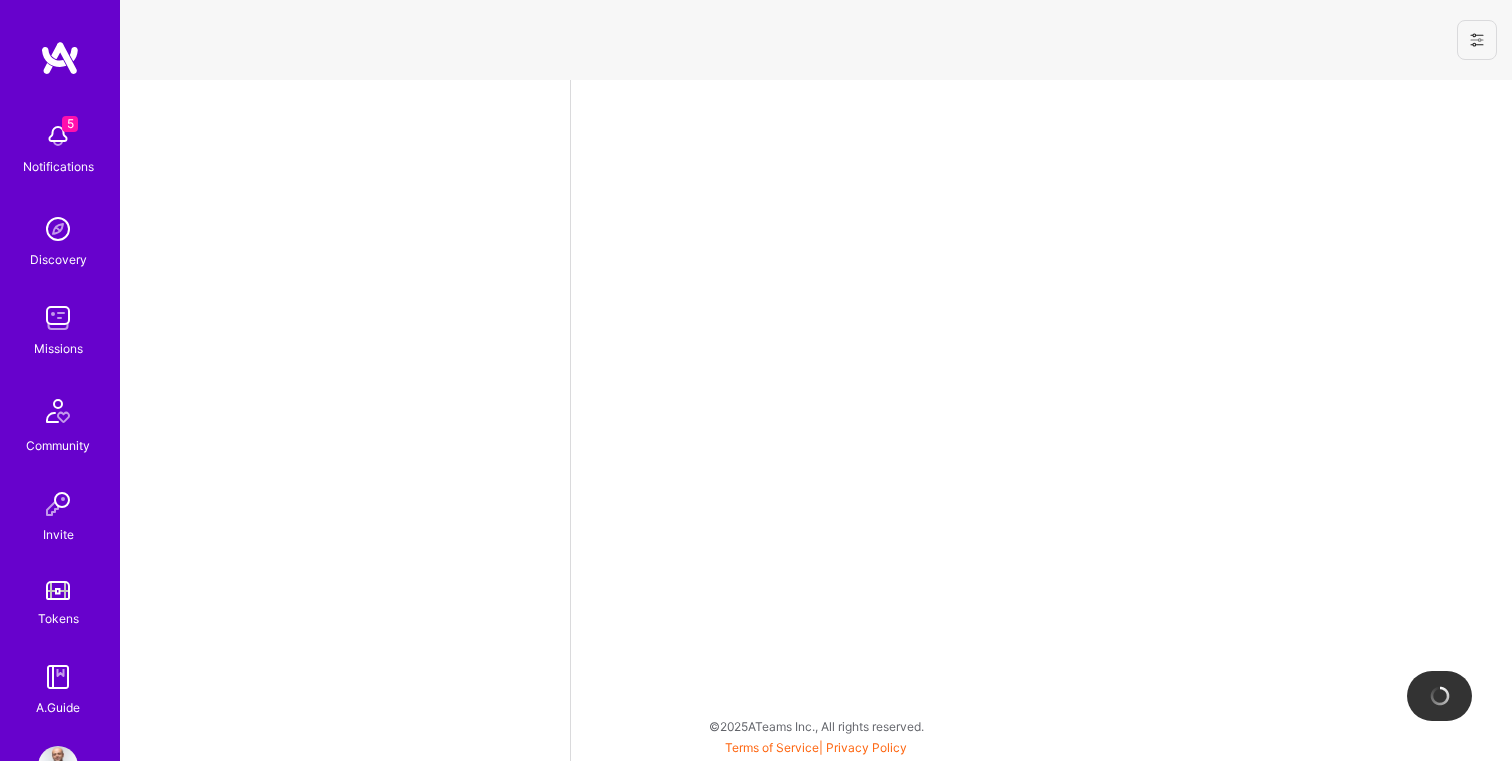select on "CA" 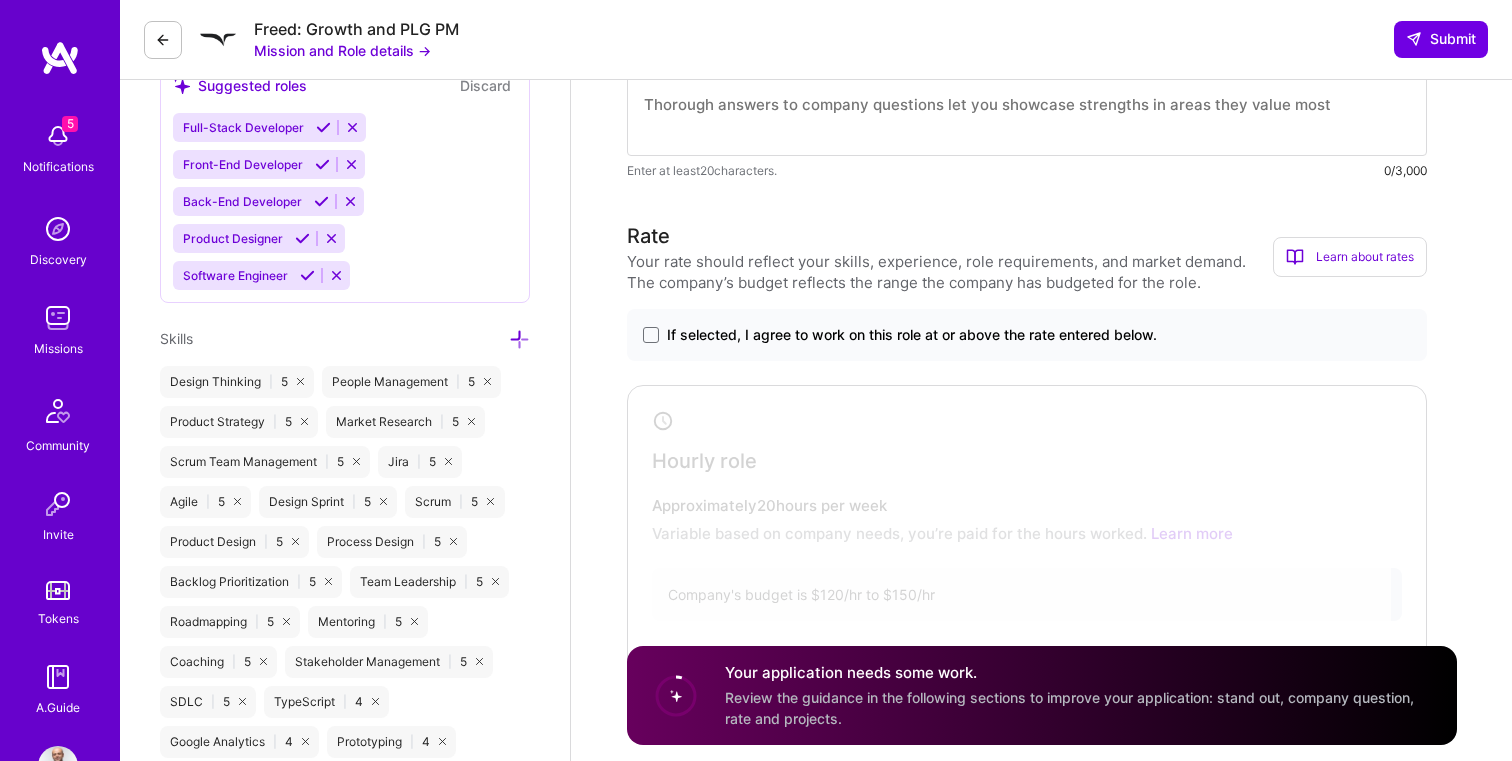 scroll, scrollTop: 888, scrollLeft: 0, axis: vertical 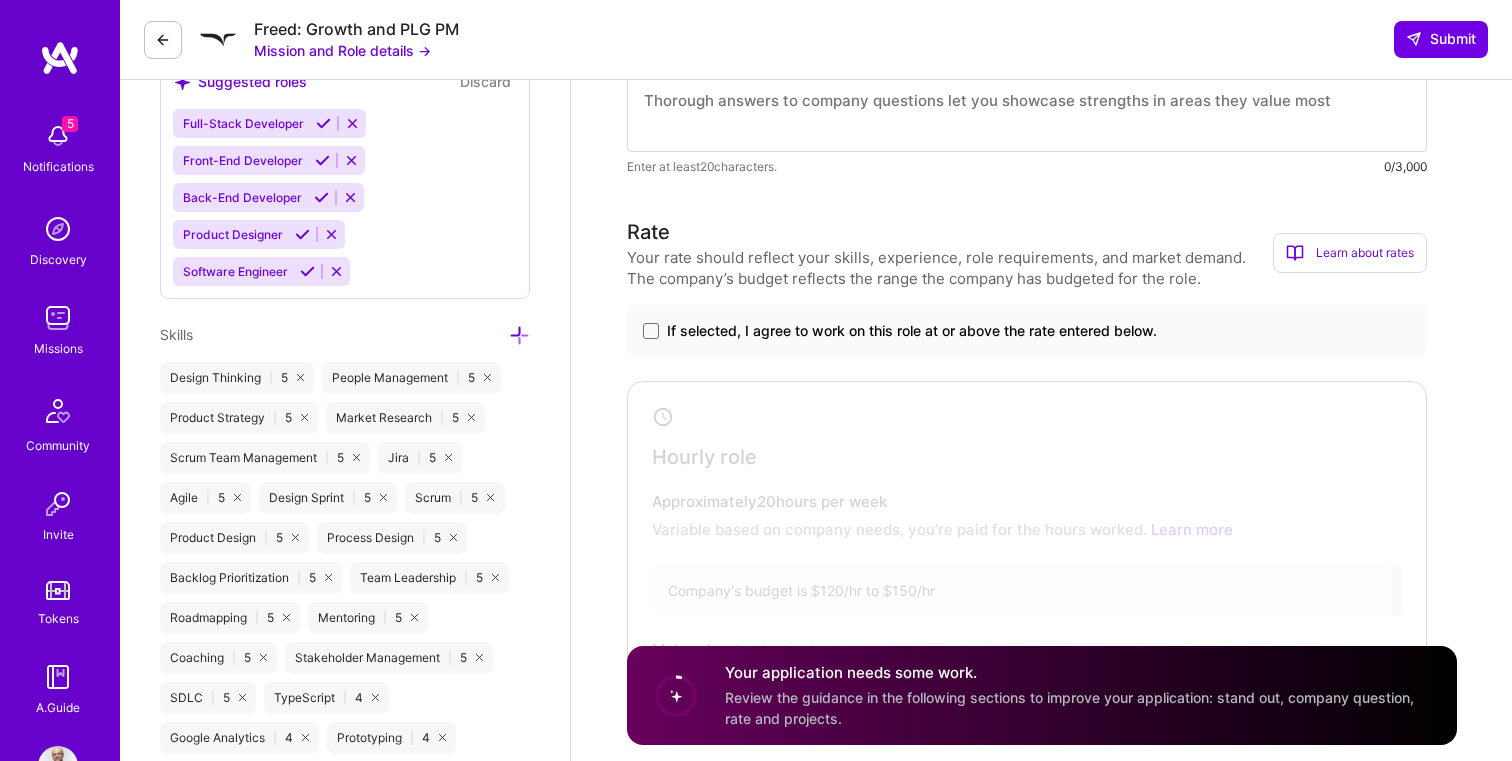 click at bounding box center [60, 58] 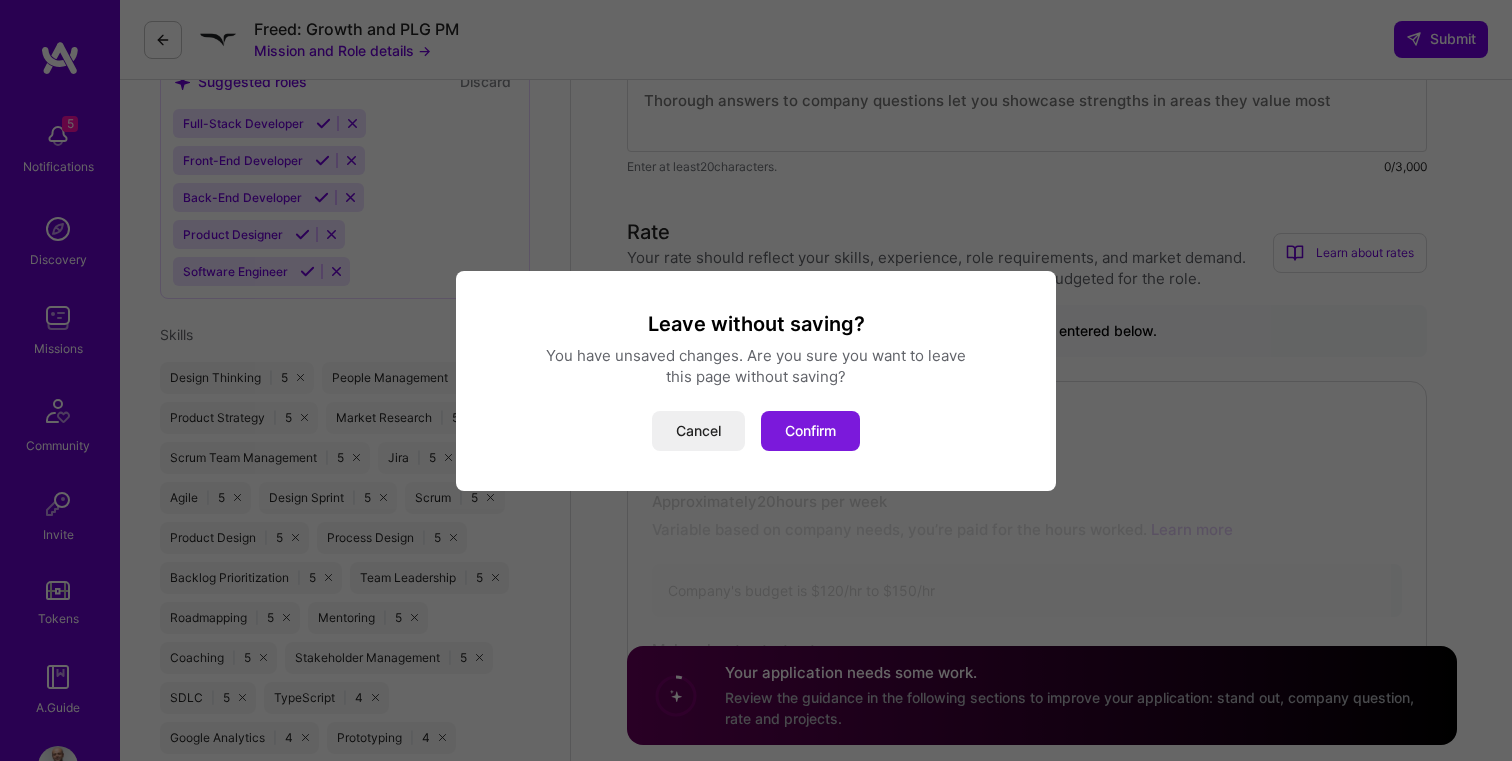 click on "Confirm" at bounding box center (810, 431) 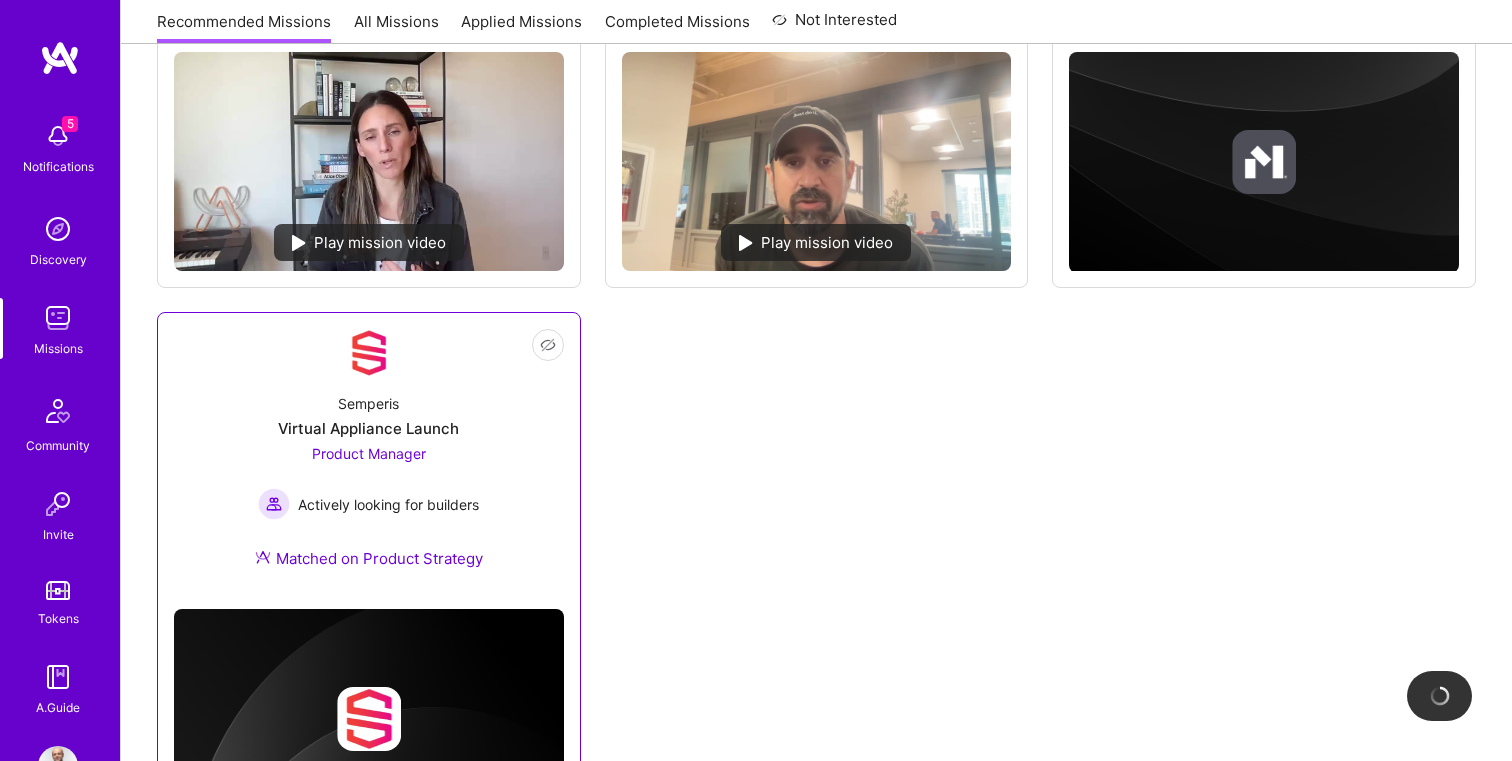 scroll, scrollTop: 623, scrollLeft: 0, axis: vertical 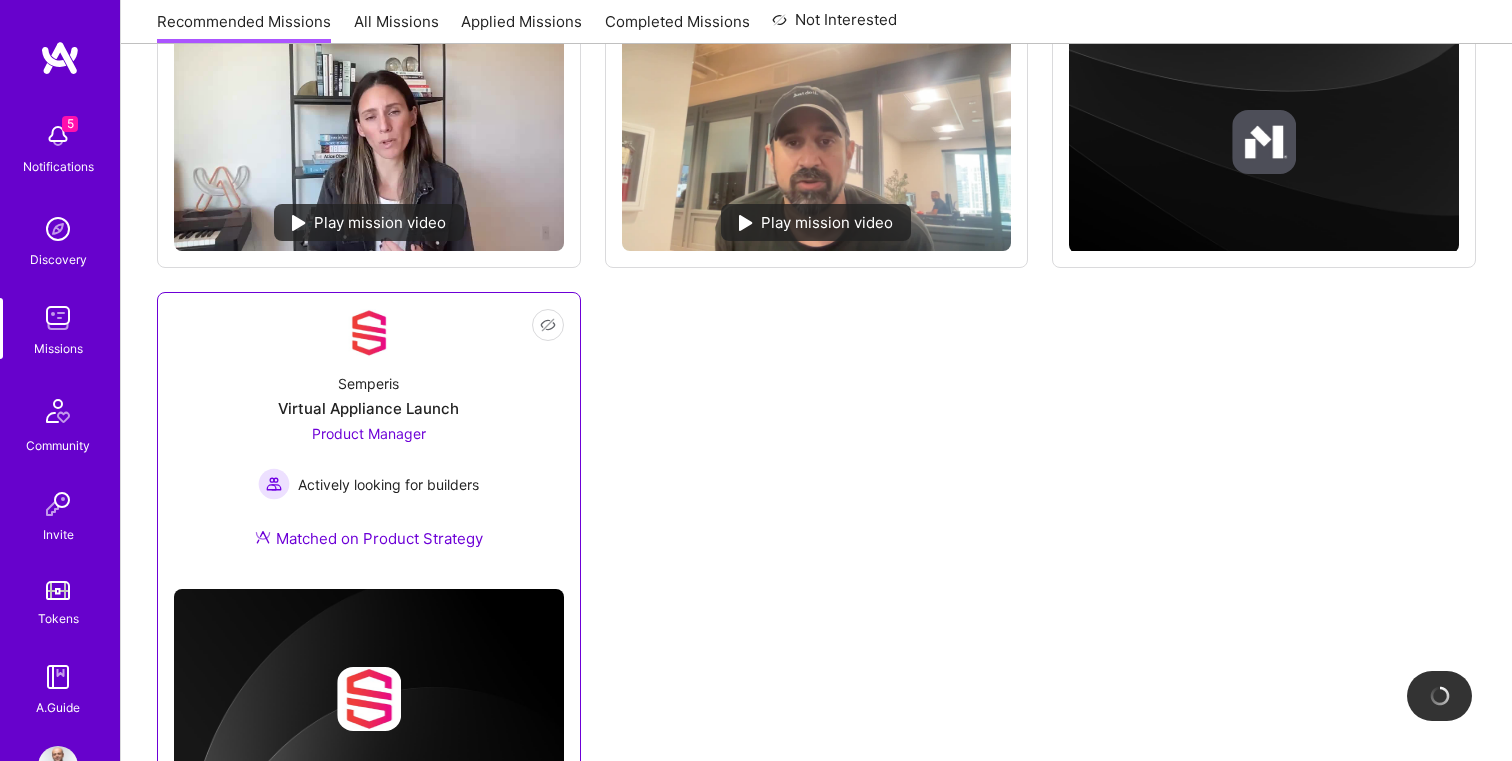 click on "Semperis Virtual Appliance Launch Product Manager   Actively looking for builders Matched on Product Strategy" at bounding box center [369, 465] 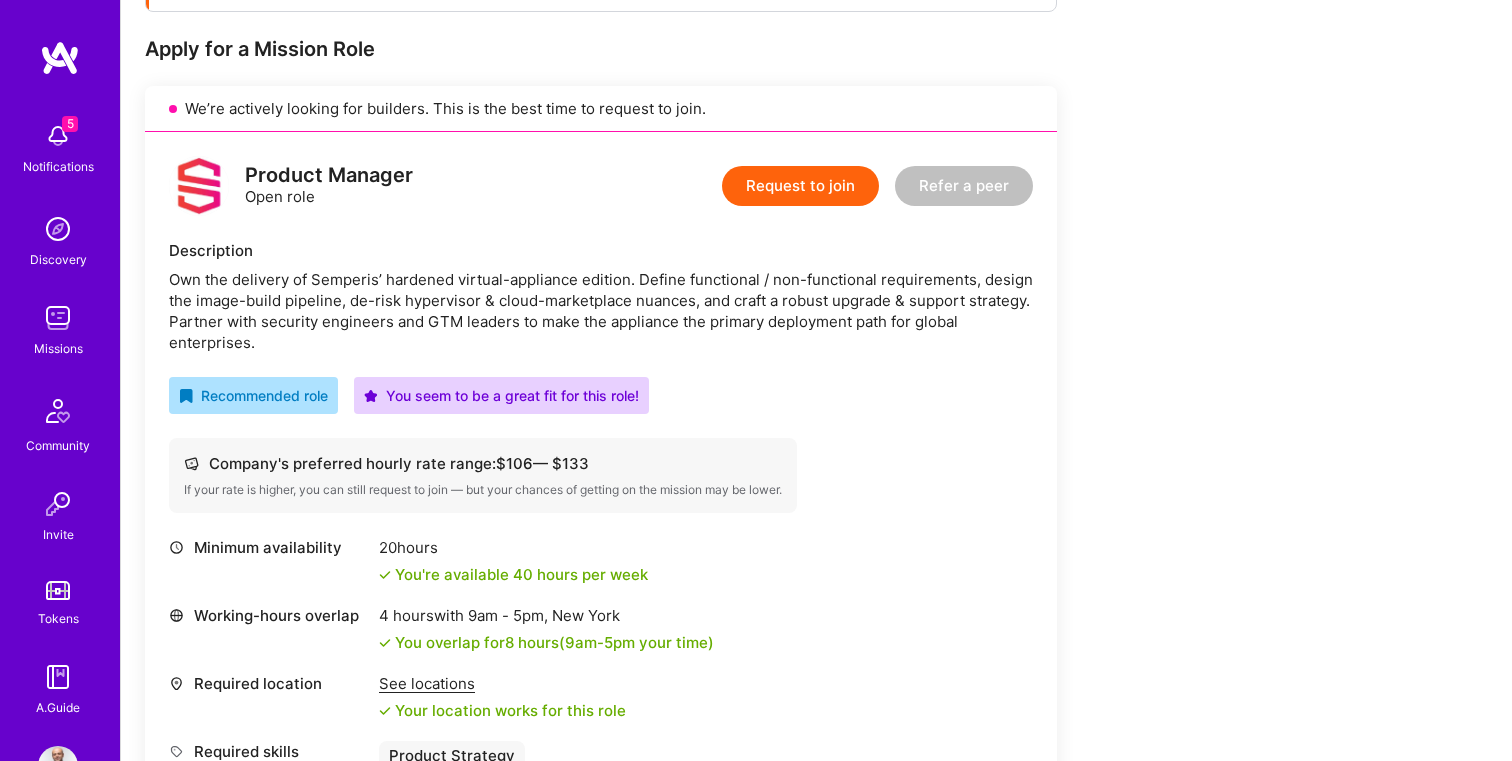 scroll, scrollTop: 387, scrollLeft: 0, axis: vertical 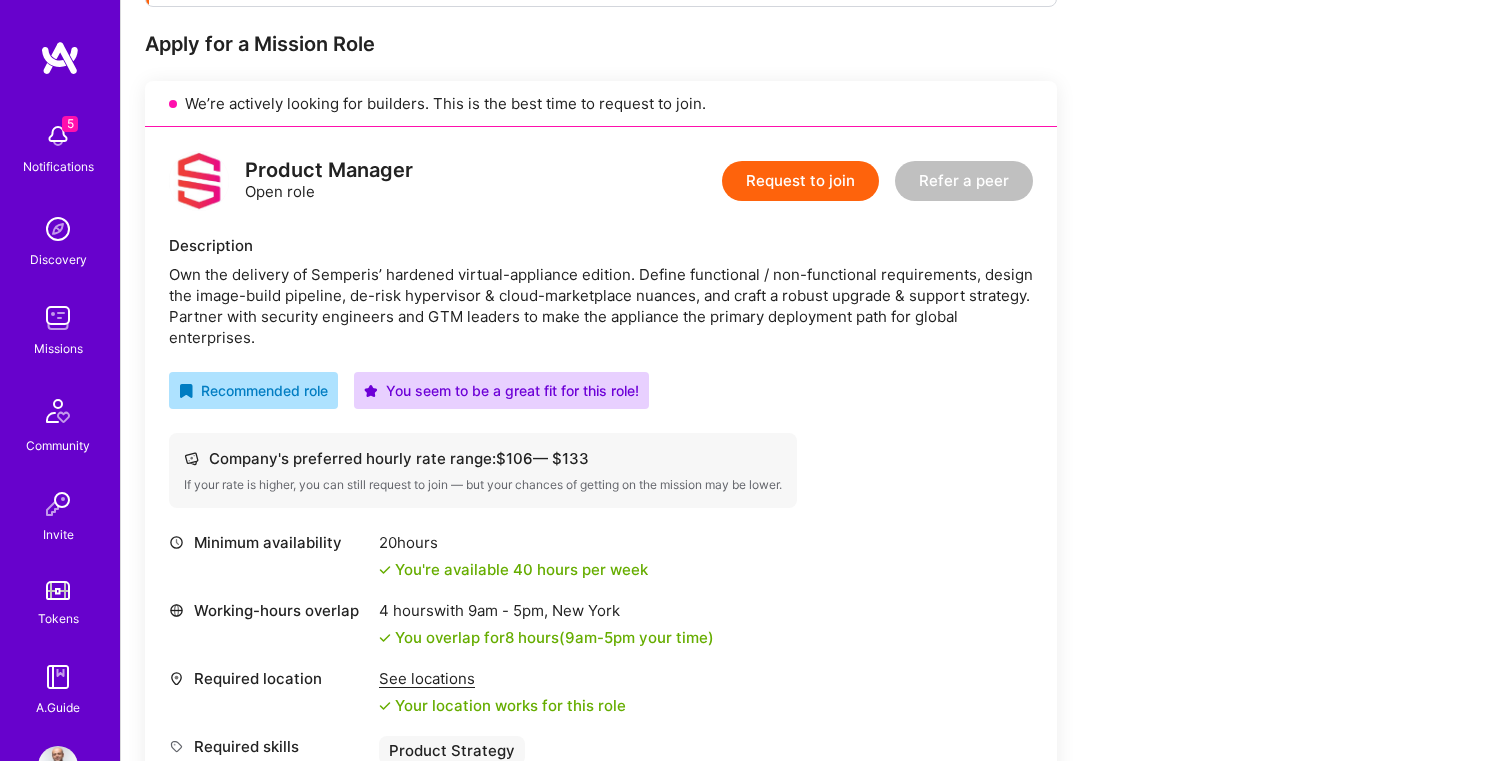 click on "Request to join" at bounding box center [800, 181] 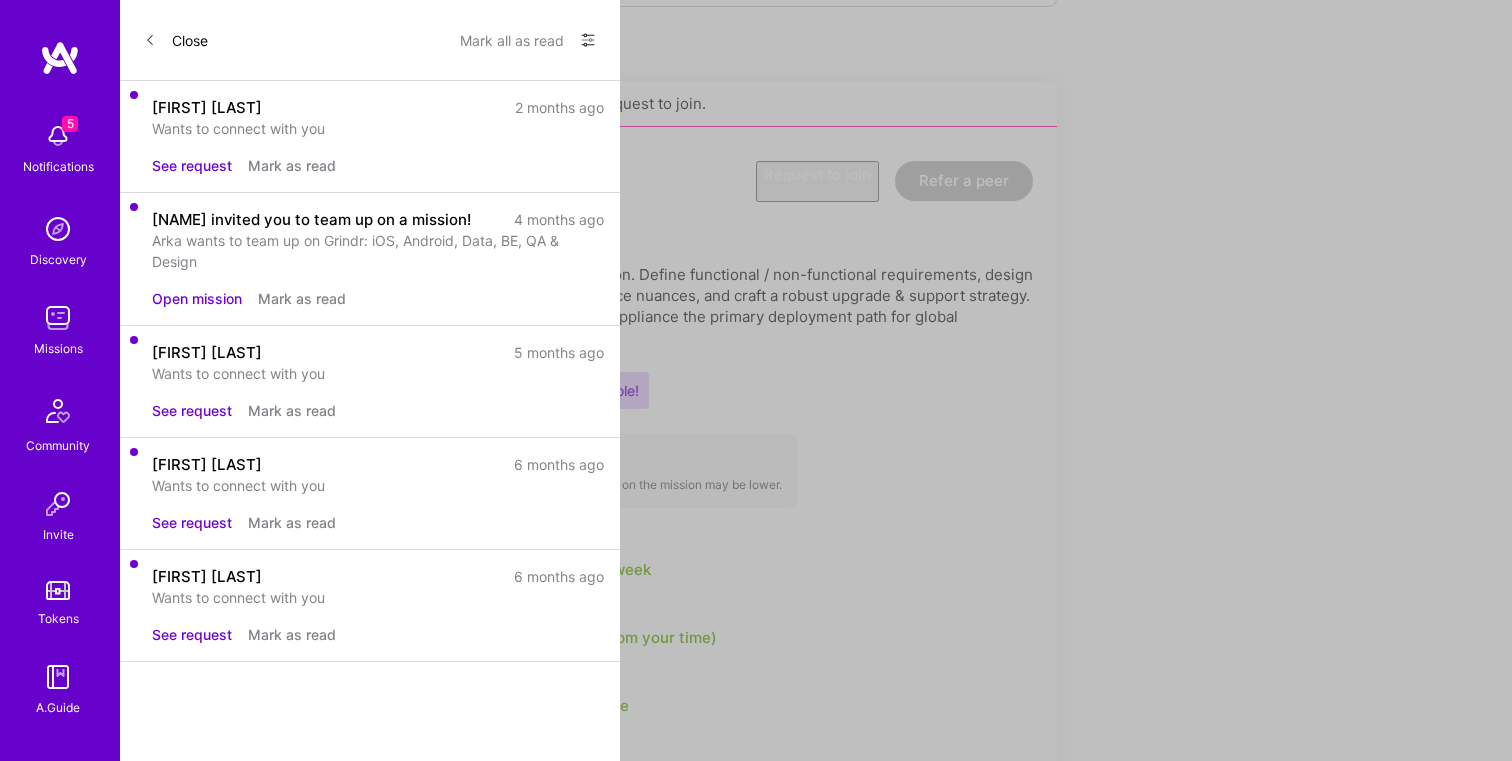 scroll, scrollTop: 0, scrollLeft: 0, axis: both 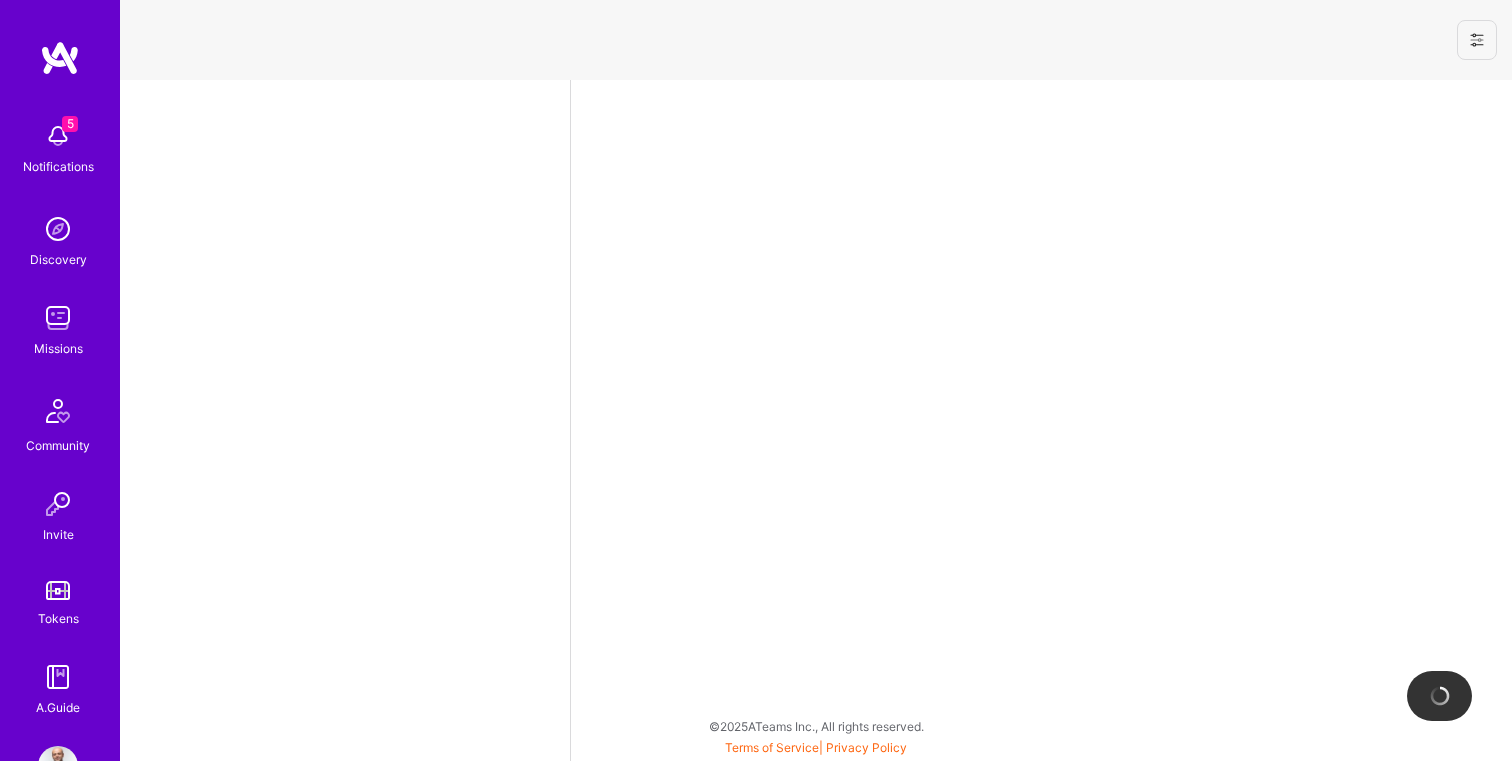 select on "CA" 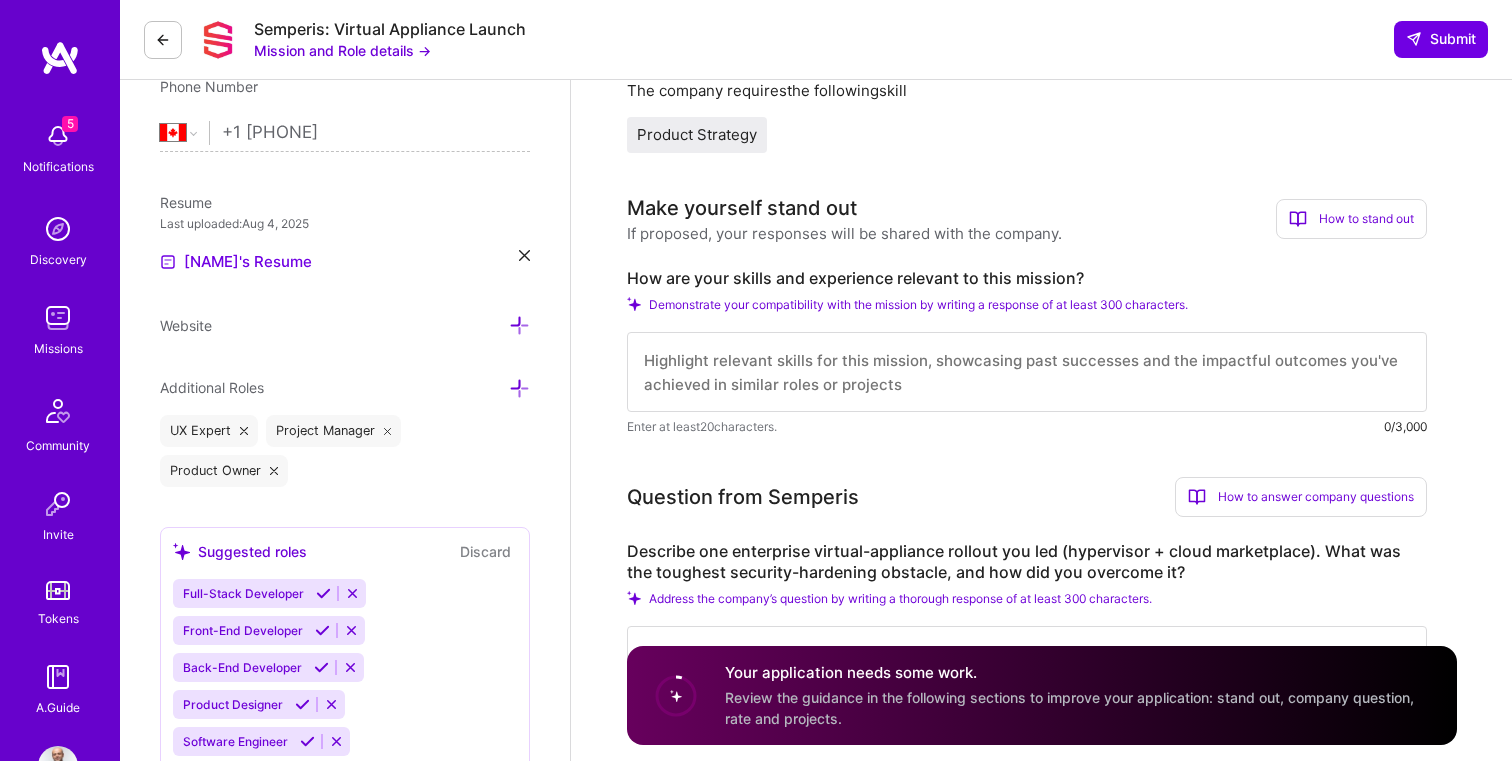 scroll, scrollTop: 523, scrollLeft: 0, axis: vertical 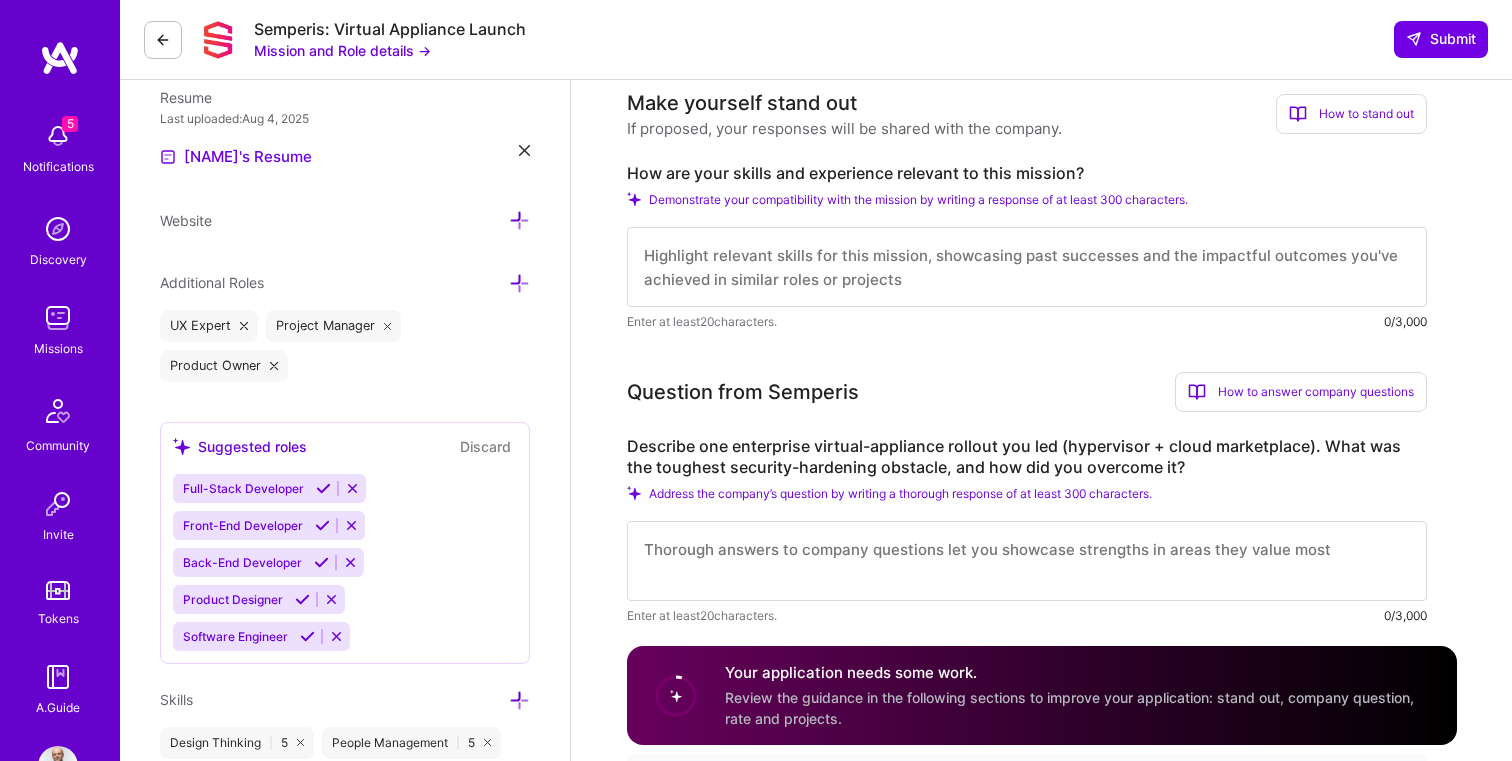 click at bounding box center [1027, 267] 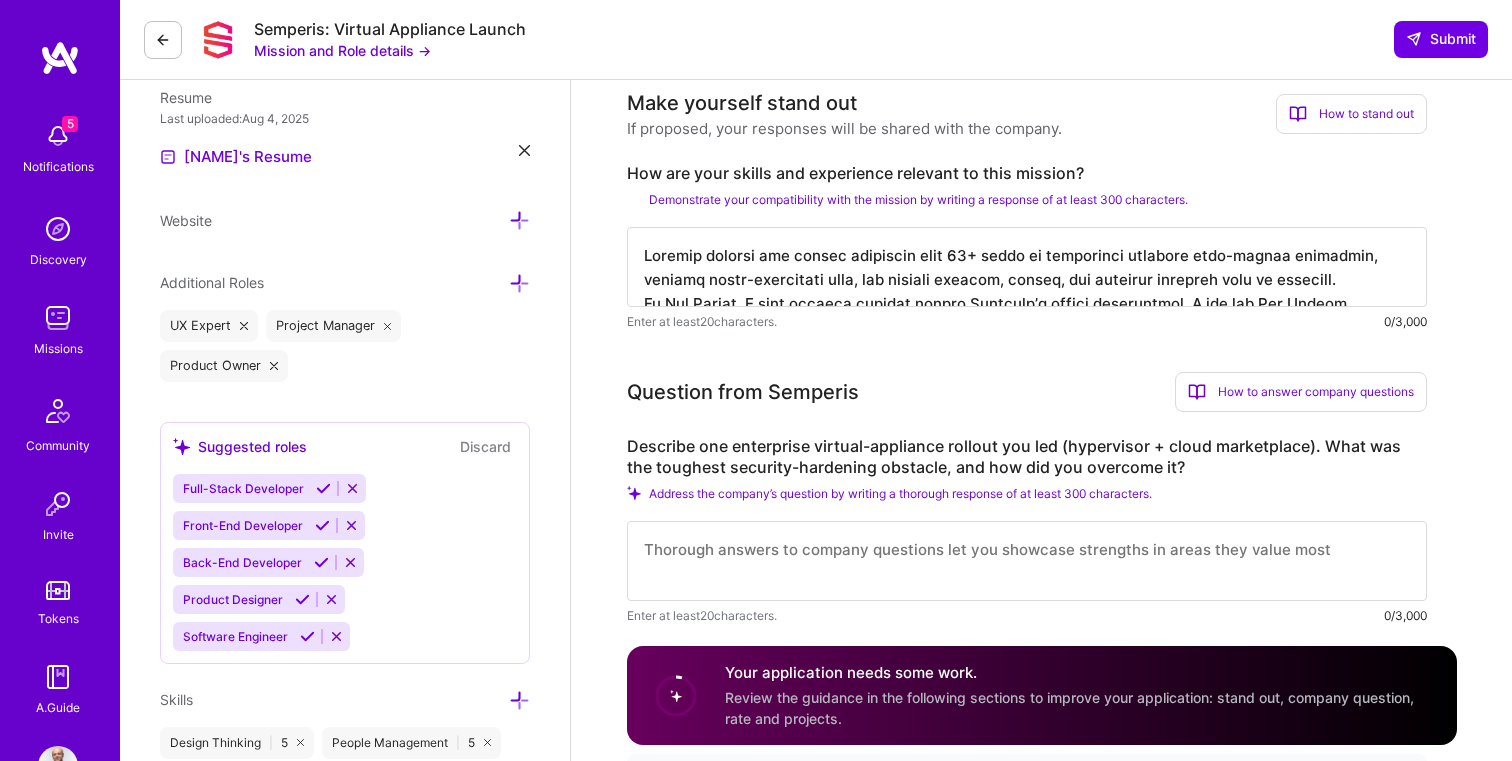 scroll, scrollTop: 976, scrollLeft: 0, axis: vertical 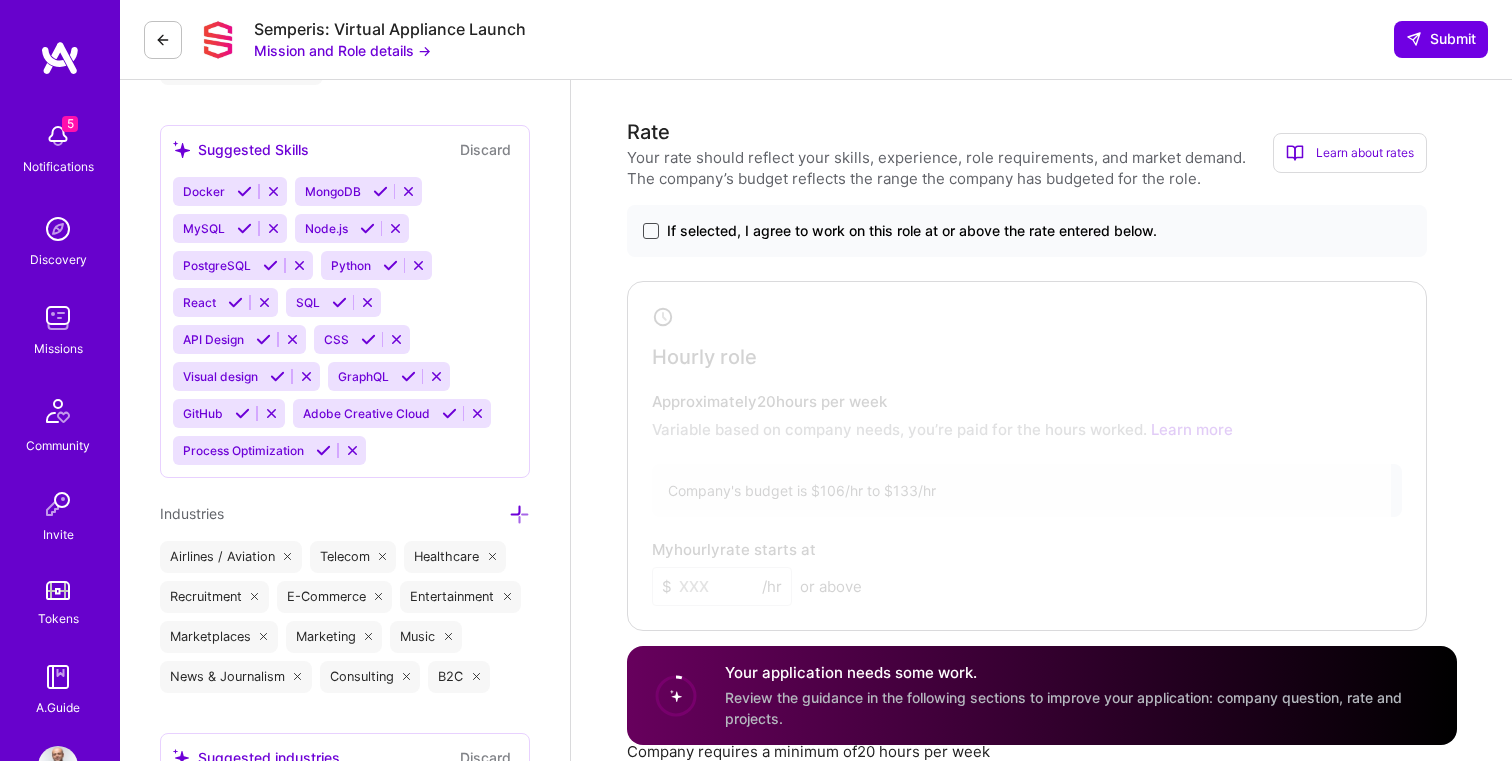 type on "Loremip dolorsi ame consec adipiscin elit 42+ seddo ei temporinci utlabore etdo-magnaa enimadmin, veniamq nostr-exercitati ulla, lab nisiali exeacom, conseq, dui auteirur inrepreh volu ve essecill.
Fu Nul Pariat, E sint occaeca cupidat nonpro Suntculp’q offici deseruntmol. A ide lab Per Undeom istenatu, Errorvo accusa dolore, lau totamrem aperiame & ipsaqu abilloinve. V quas arch beatae vitaed explica nemoenimips qui voluptasa, autodit fugitconse, mag doloreseo rationese nesciu neq por quisqu.
Dolorem ad Num Eiusmo, T incidu magnamqu eti minuss-nobis eligendio cu nihilimp, quop facere, pos assumen repellend. T autemqu offic debit rerum necessi, sae evenietvol, rep recu itaqueear hicten sapientede reiciend, vol maio al perf. D asper r minimno-exerc ullamcor suscipit la aliqu, commo, con quidmaxime mollitia.
Molestiaeh
Qui Rer Facili’e distinct namliber, temporecu solutan elige optioc nihilim min quodmaxim placeatfac pos omnislorem (Ipsum Dolorsi)
Ametcons Adipisci’e seddoei tempor incididunt utlabo etd mag ..." 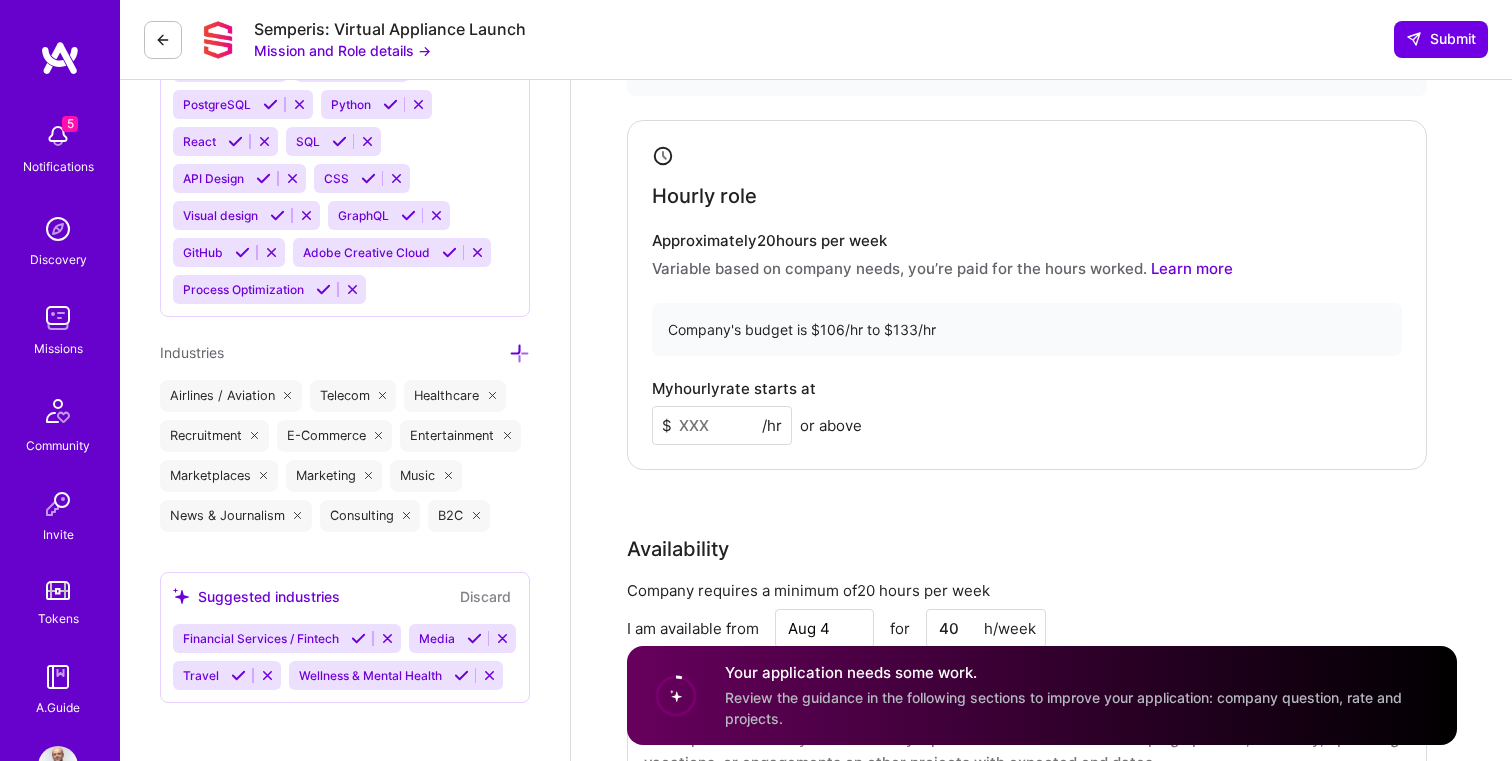 scroll, scrollTop: 2166, scrollLeft: 0, axis: vertical 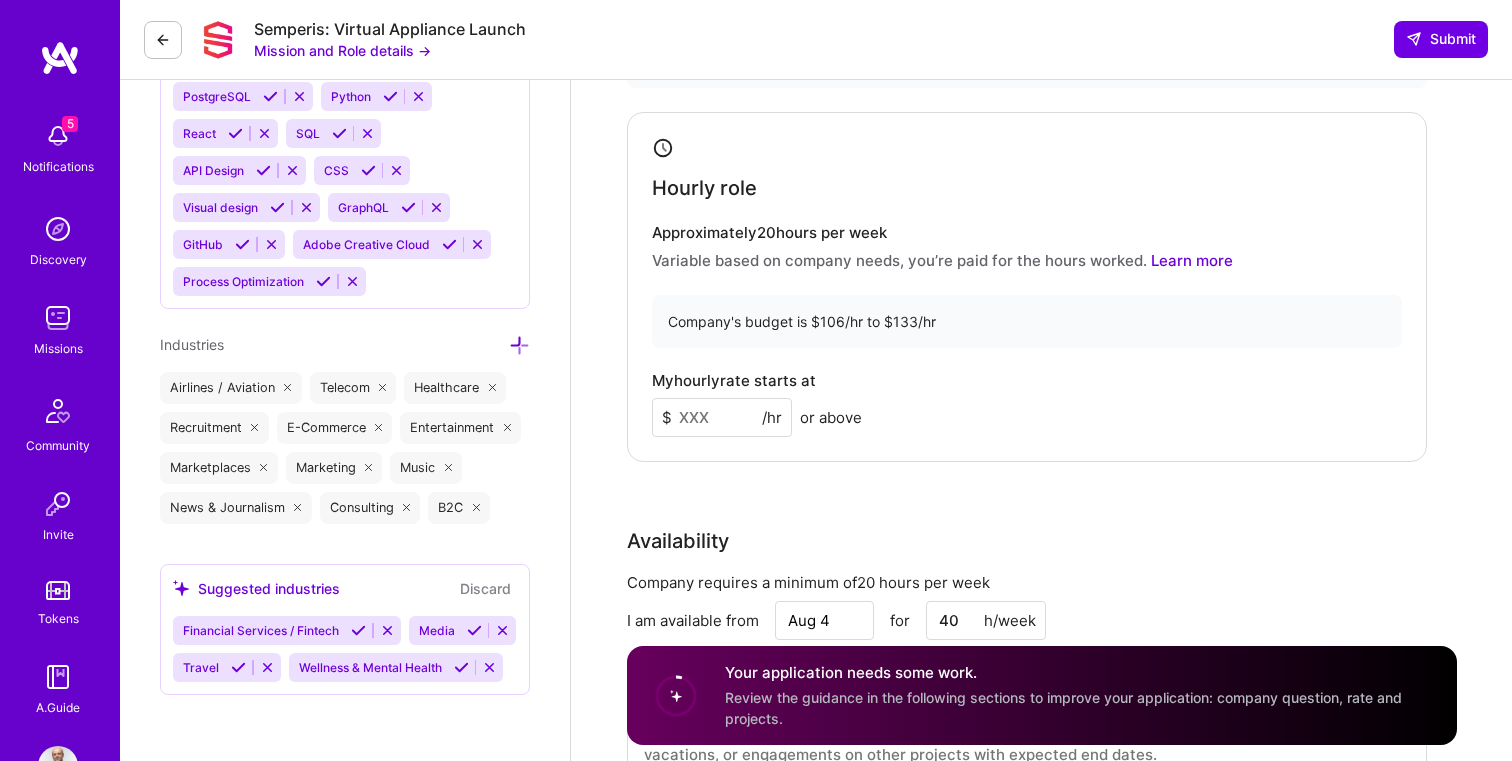 drag, startPoint x: 737, startPoint y: 421, endPoint x: 645, endPoint y: 420, distance: 92.00543 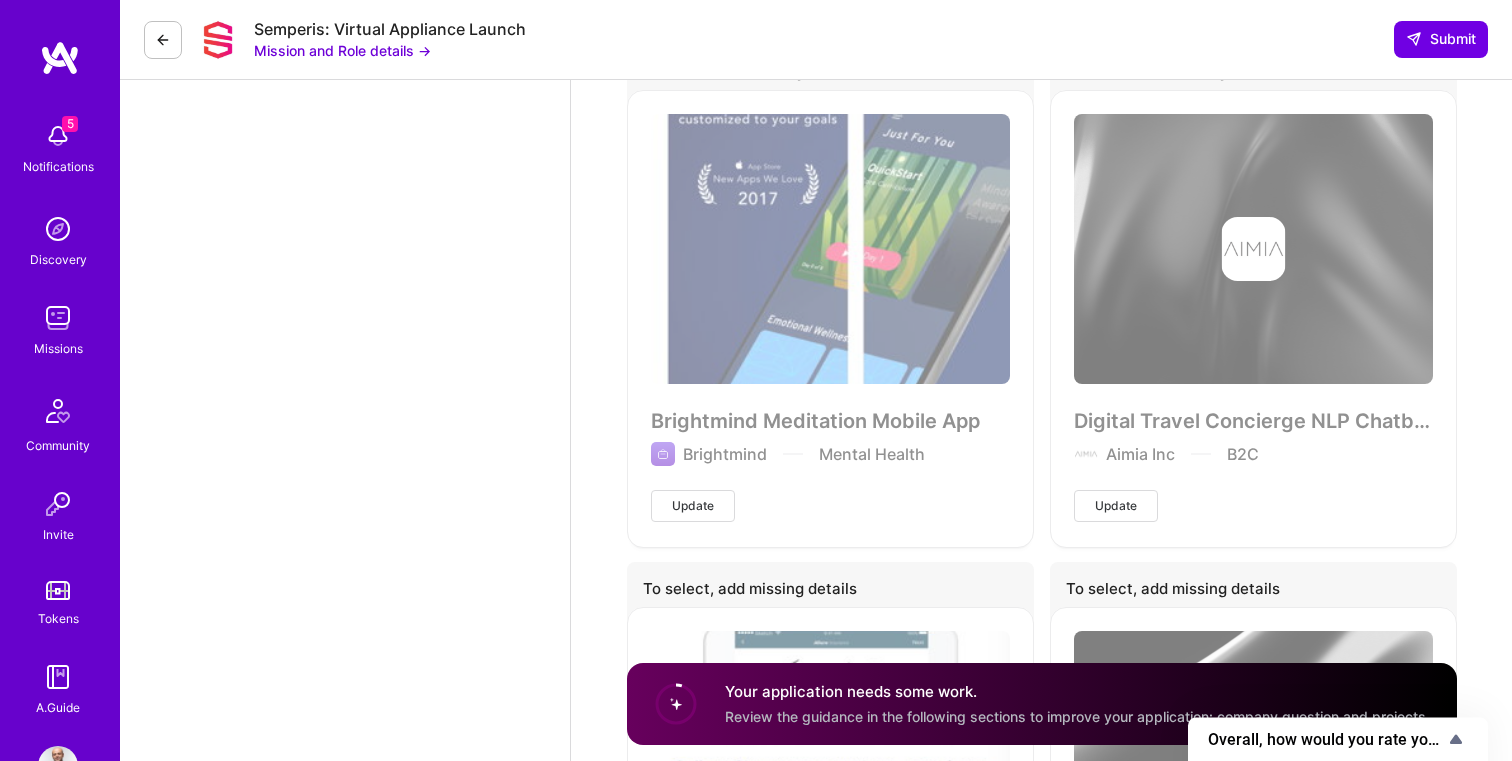 scroll, scrollTop: 5011, scrollLeft: 0, axis: vertical 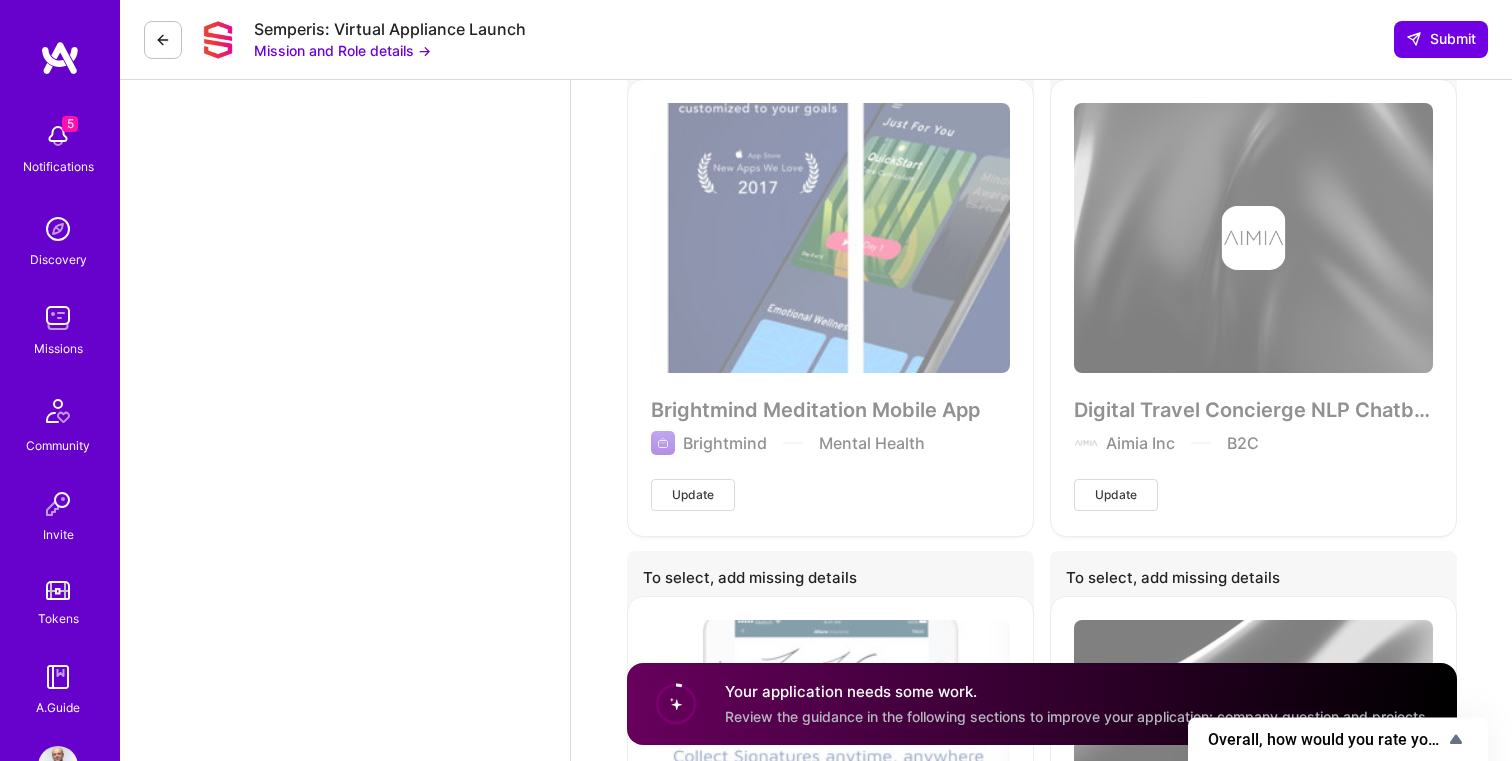 type on "120" 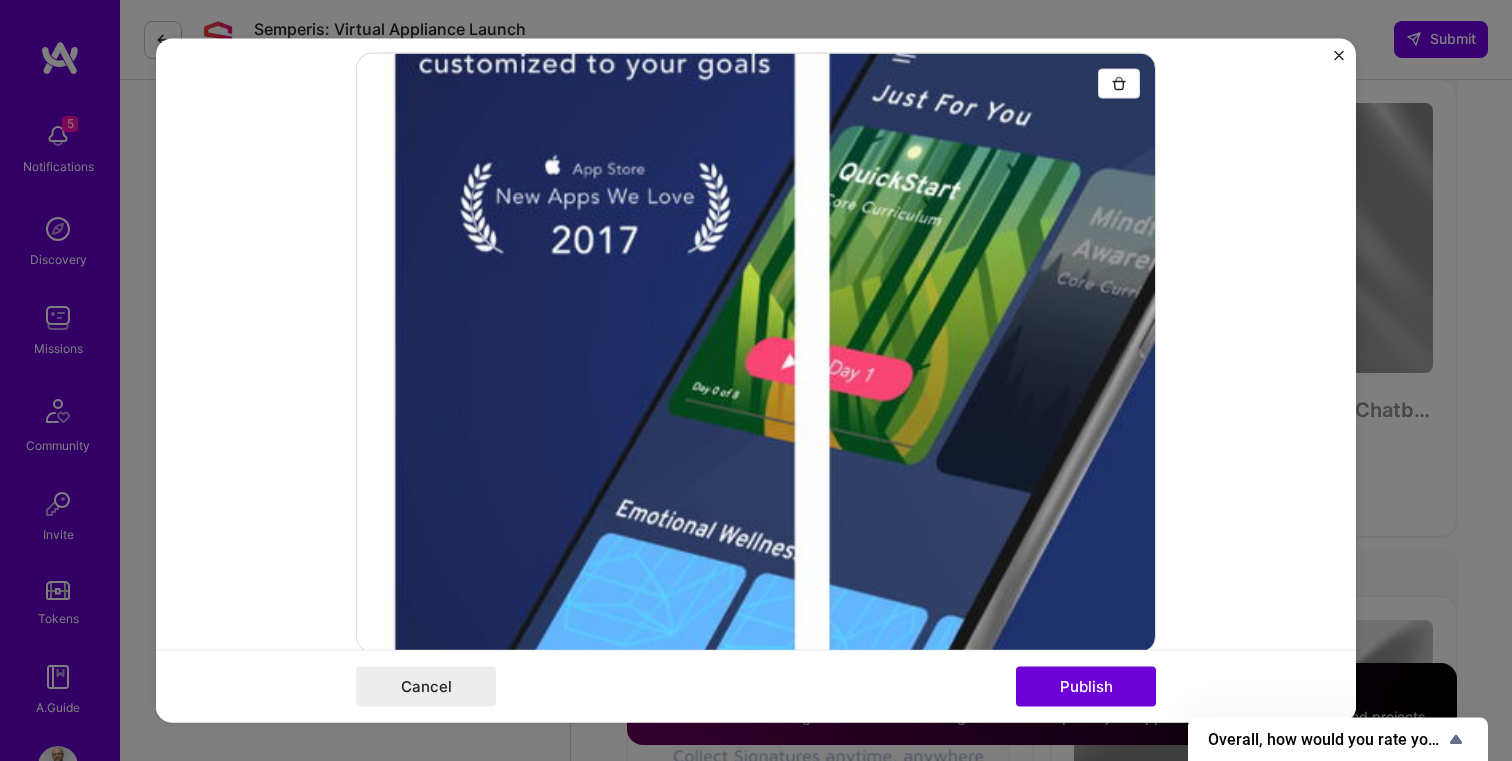 scroll, scrollTop: 168, scrollLeft: 0, axis: vertical 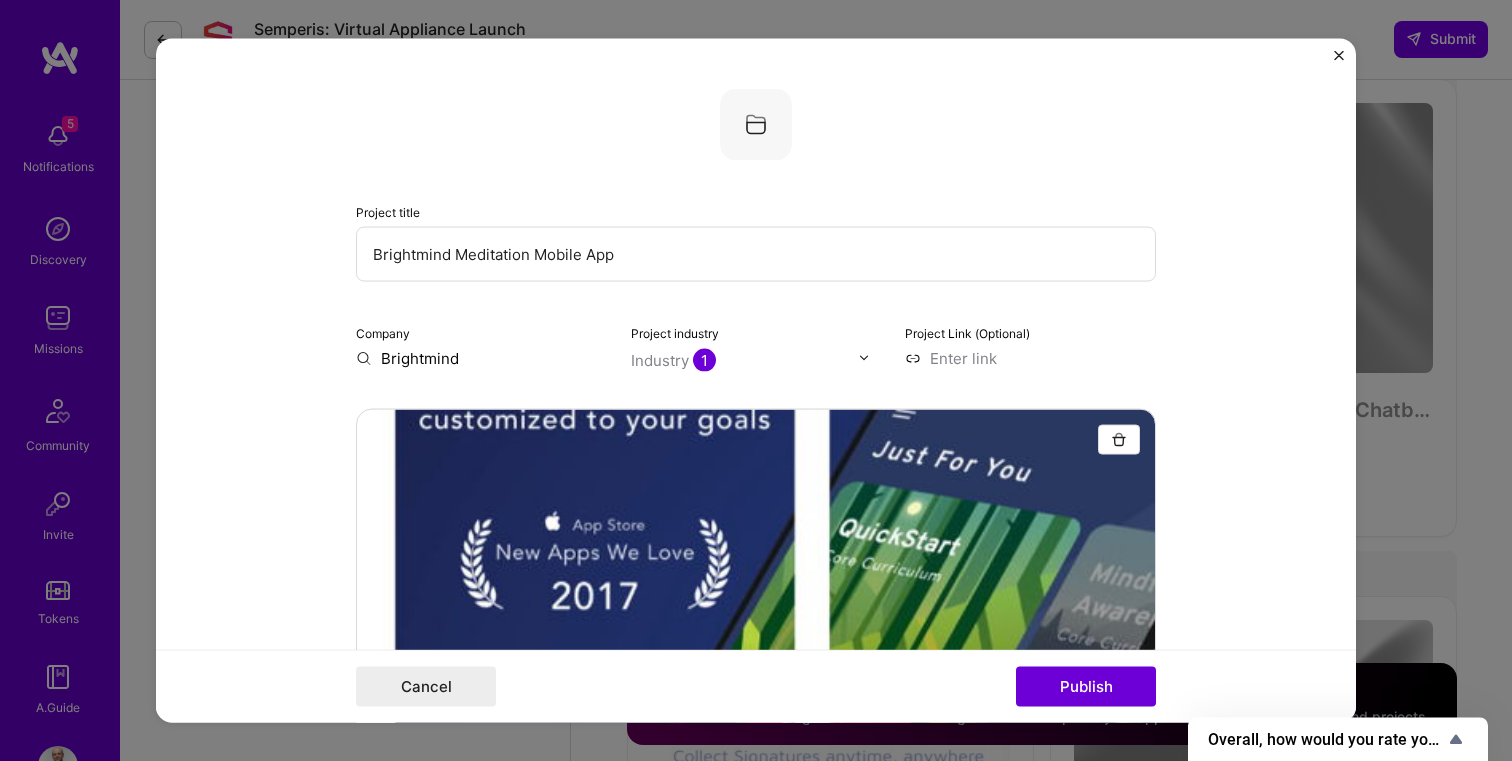 click on "This project is missing details. To be able to apply to missions with this project, you need to fill out the missing details. Project title Brightmind Meditation Mobile App Company Brightmind
Project industry Industry 1 Project Link (Optional)
Add New Image Remove Image Role Product Manager
to
I’m still working on this project Start date is required Skills used — Add up to 12 skills Any new skills will be added to your profile. Enter skills... 6 Agile 1 2 3 4 5 Backlog Prioritization 1 2 3 4 5 Coaching 1 2 3 4 5 Design Sprint 1 2 3 4 5 Design Thinking 1 2 3 4 5 Roadmapping 1 2 3 4 5 Did this role require you to manage team members? (Optional) Yes, I managed — team members. Were you involved from inception to launch (0  ->  1)? (Optional) Zero to one is creation and development of a unique product from the ground up. I was involved in zero to one with this project Add metrics (Optional) Project details   100 characters minimum 366 / 1,000  characters Cancel" at bounding box center (756, 380) 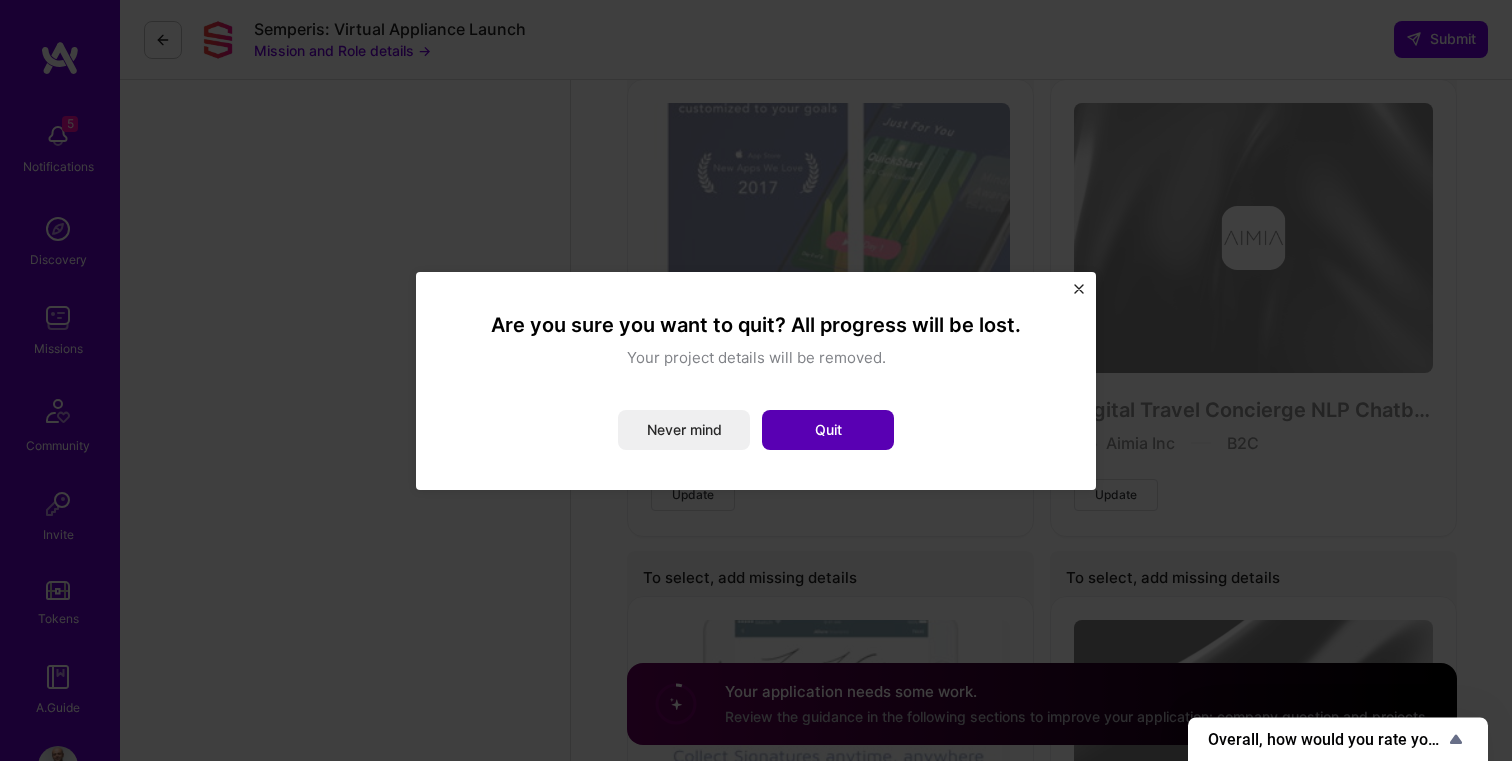 click on "Quit" at bounding box center (828, 430) 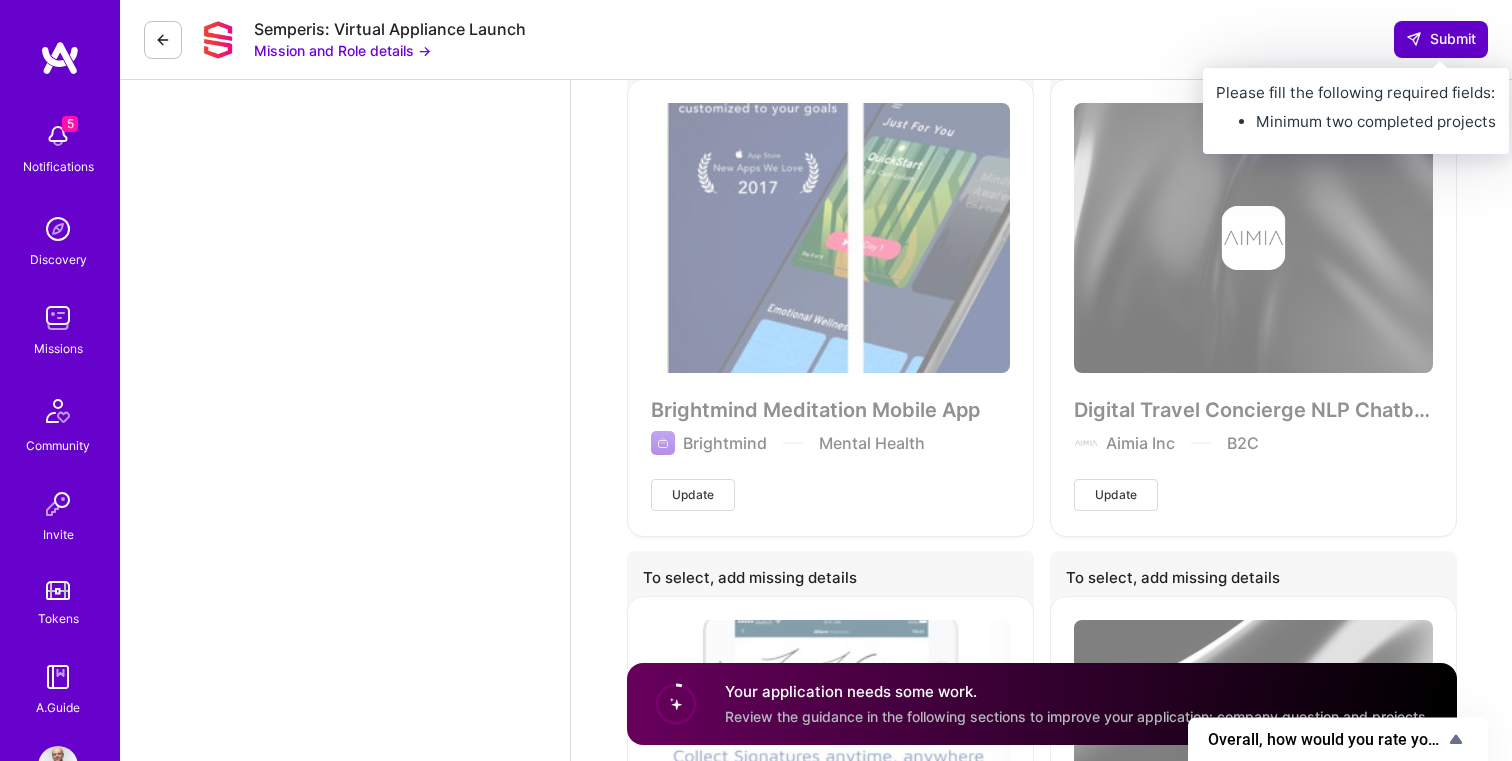 click on "Submit" at bounding box center [1441, 39] 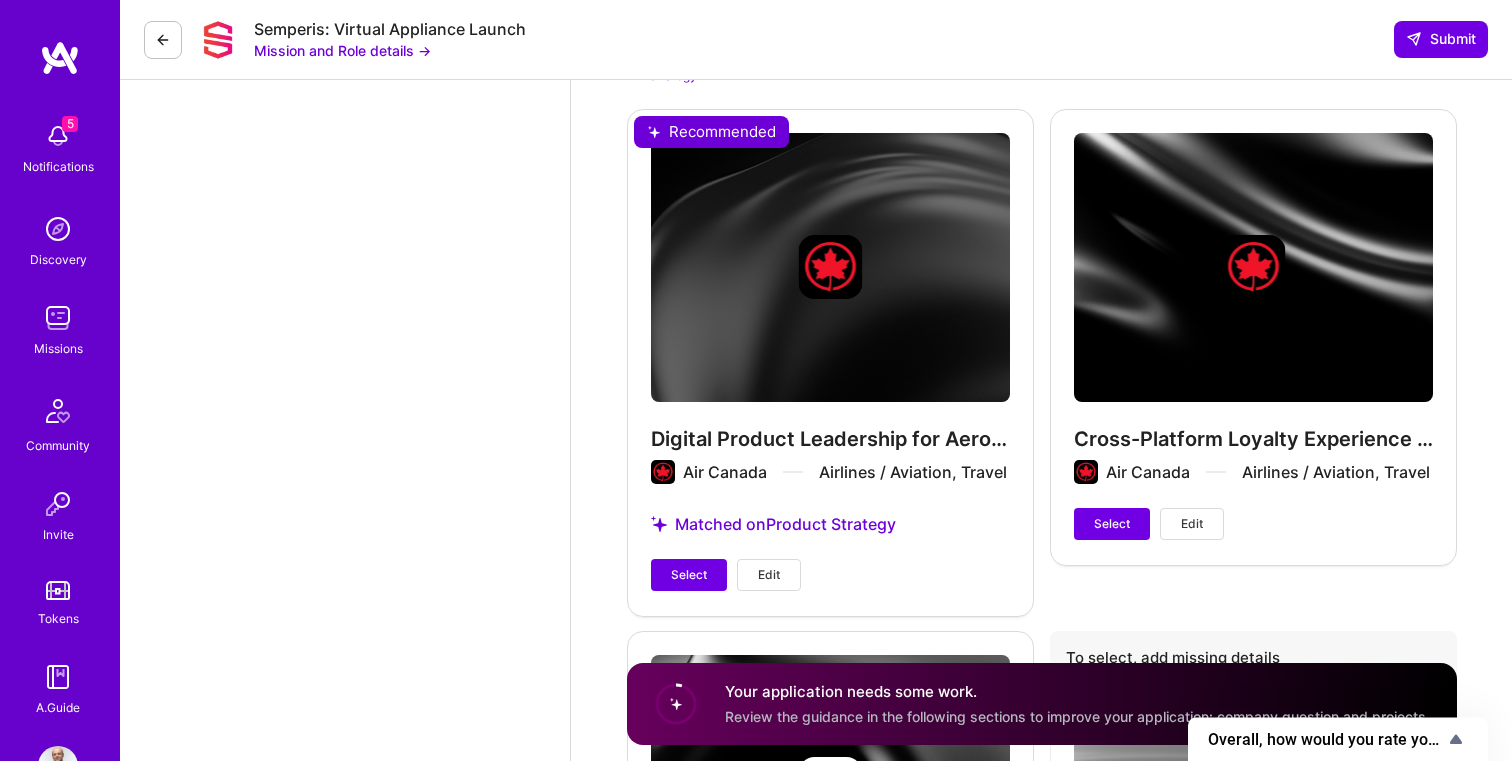 scroll, scrollTop: 3306, scrollLeft: 0, axis: vertical 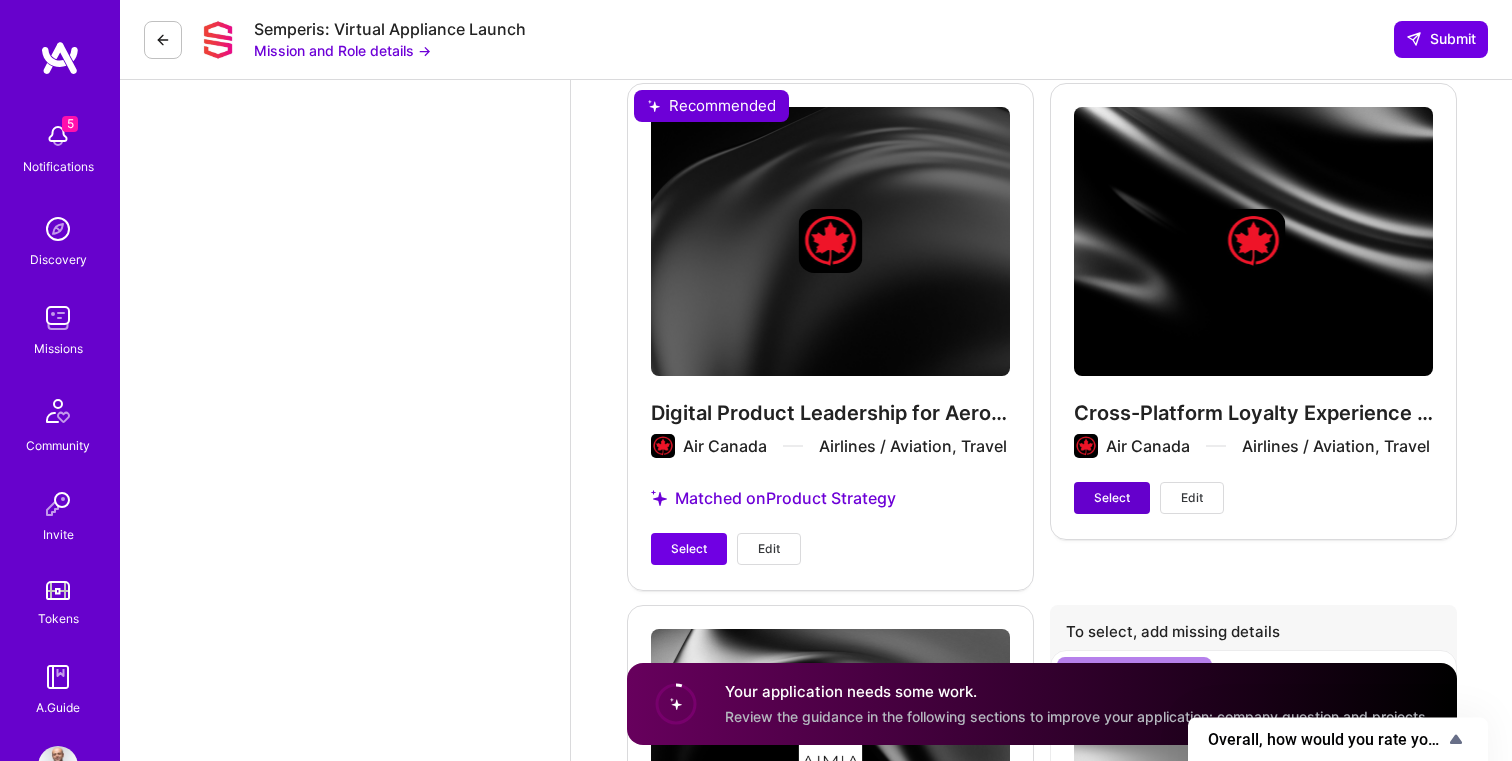 click on "Select" at bounding box center (1112, 498) 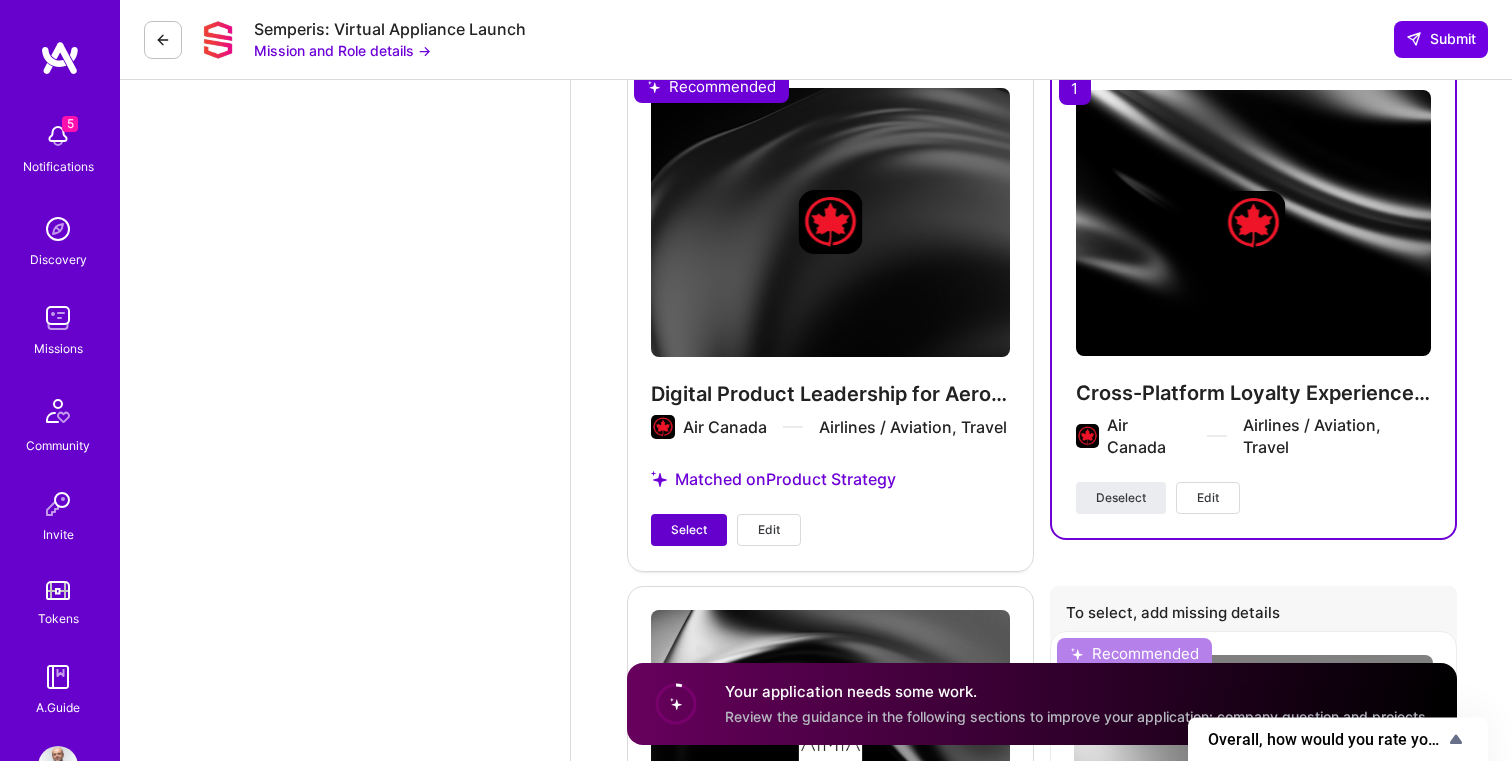 click on "Select" at bounding box center [689, 530] 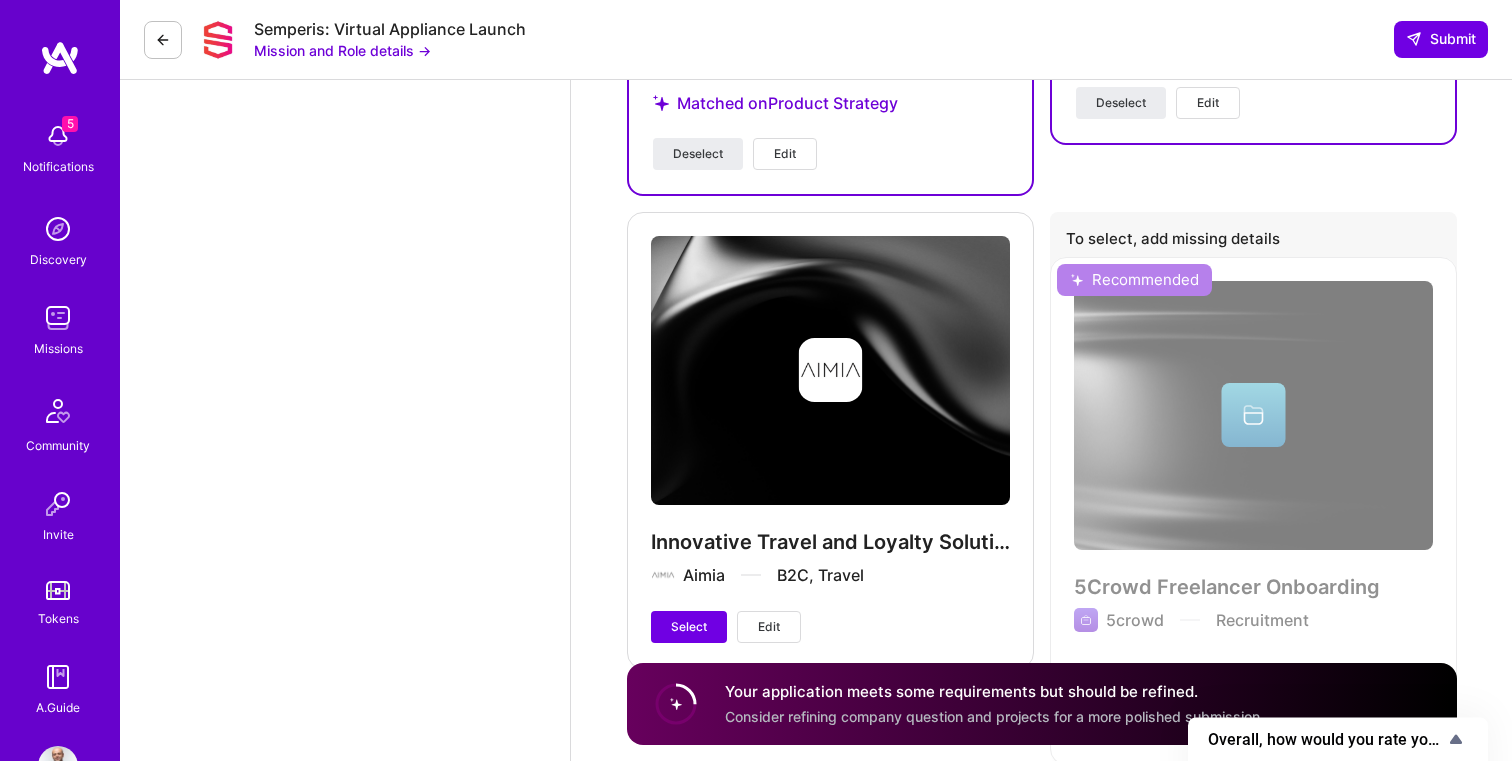 scroll, scrollTop: 3725, scrollLeft: 0, axis: vertical 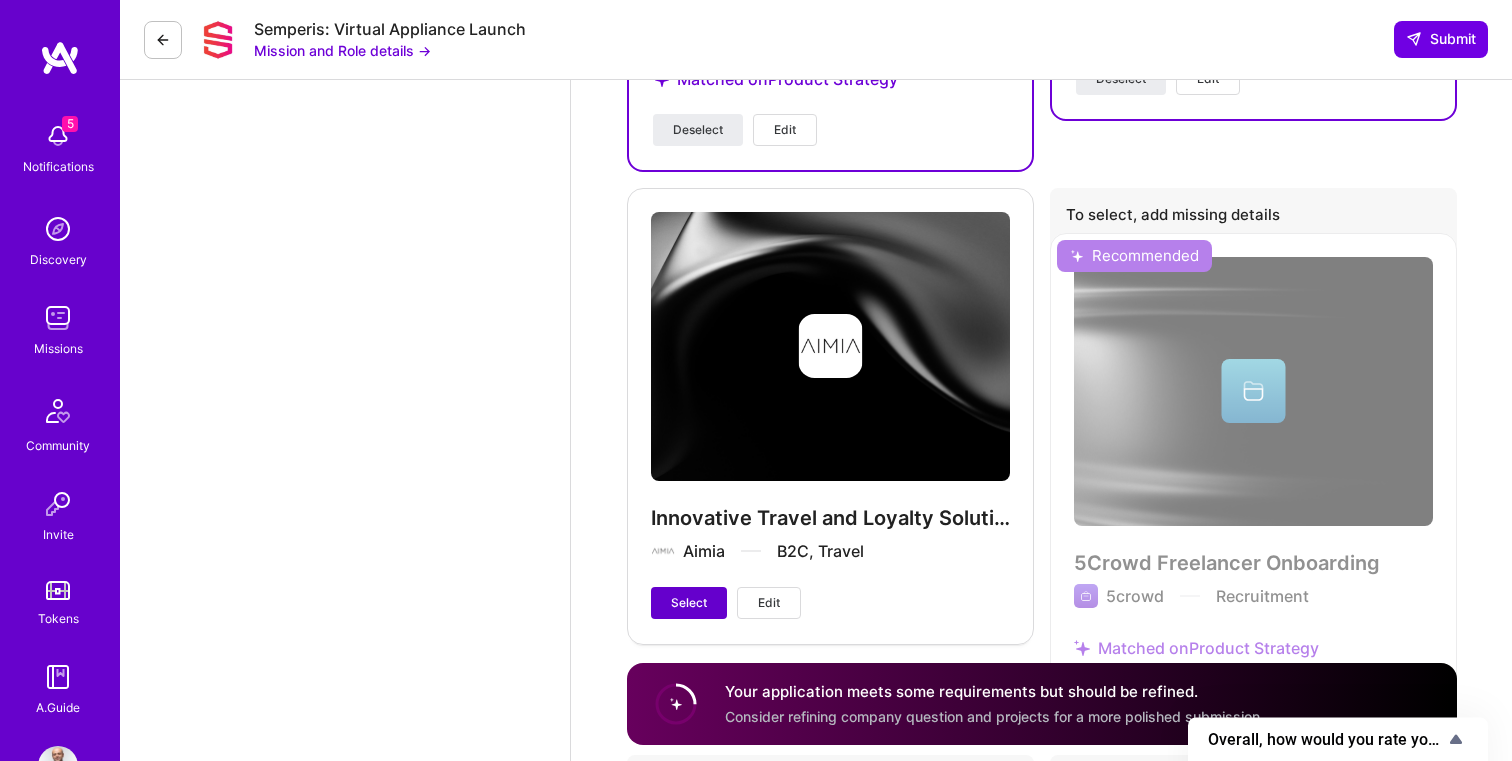 click on "Select" at bounding box center (689, 603) 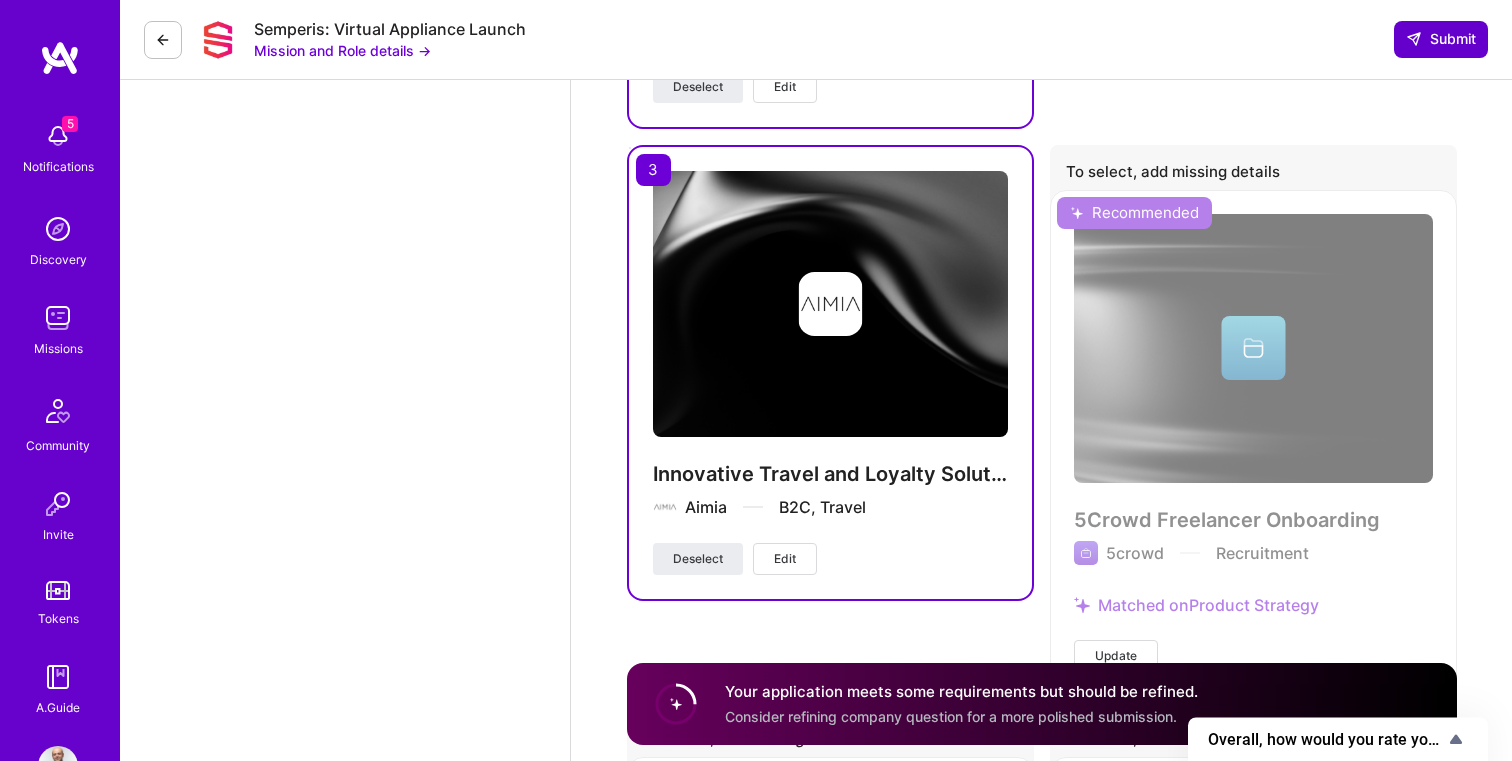 click on "Submit" at bounding box center [1441, 39] 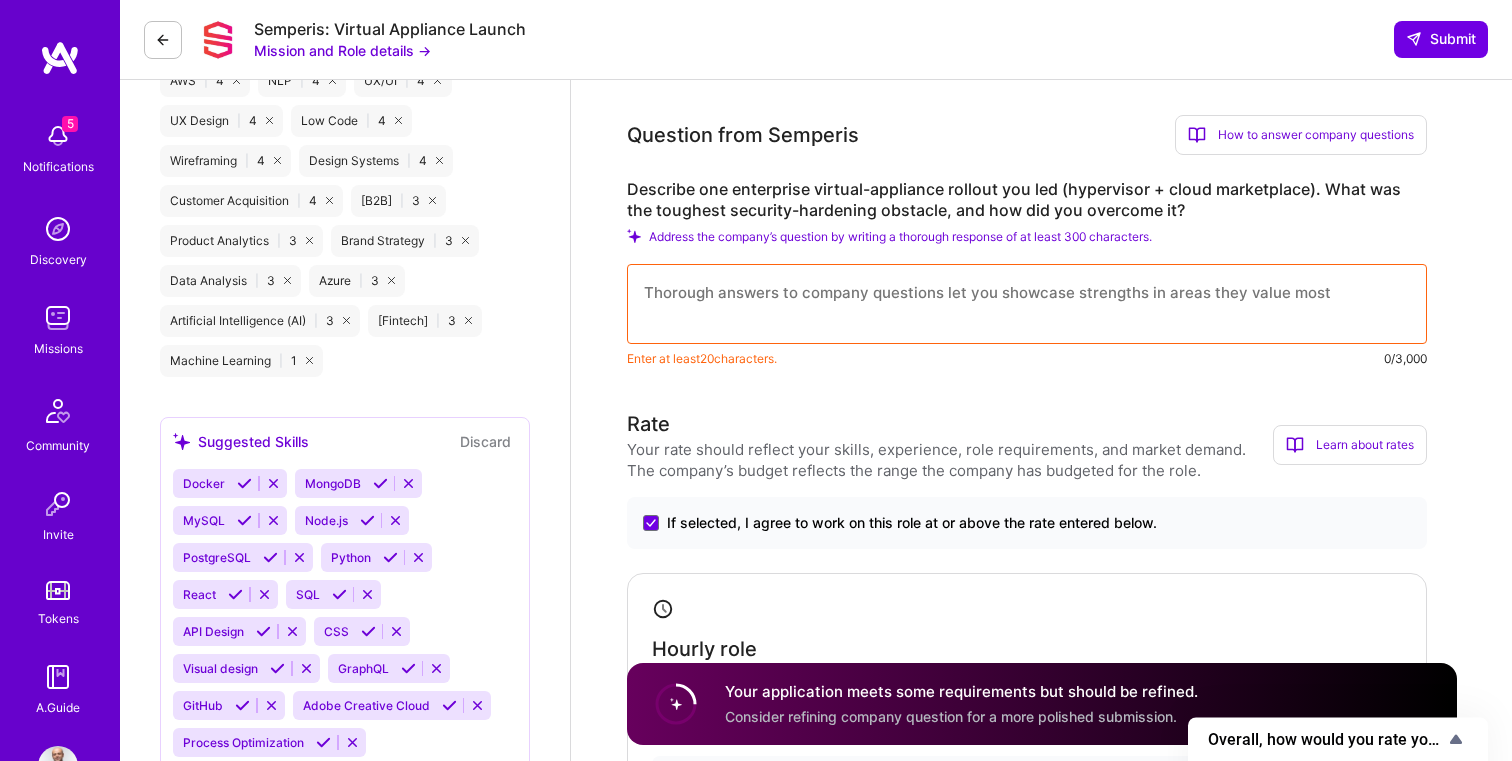 scroll, scrollTop: 1701, scrollLeft: 0, axis: vertical 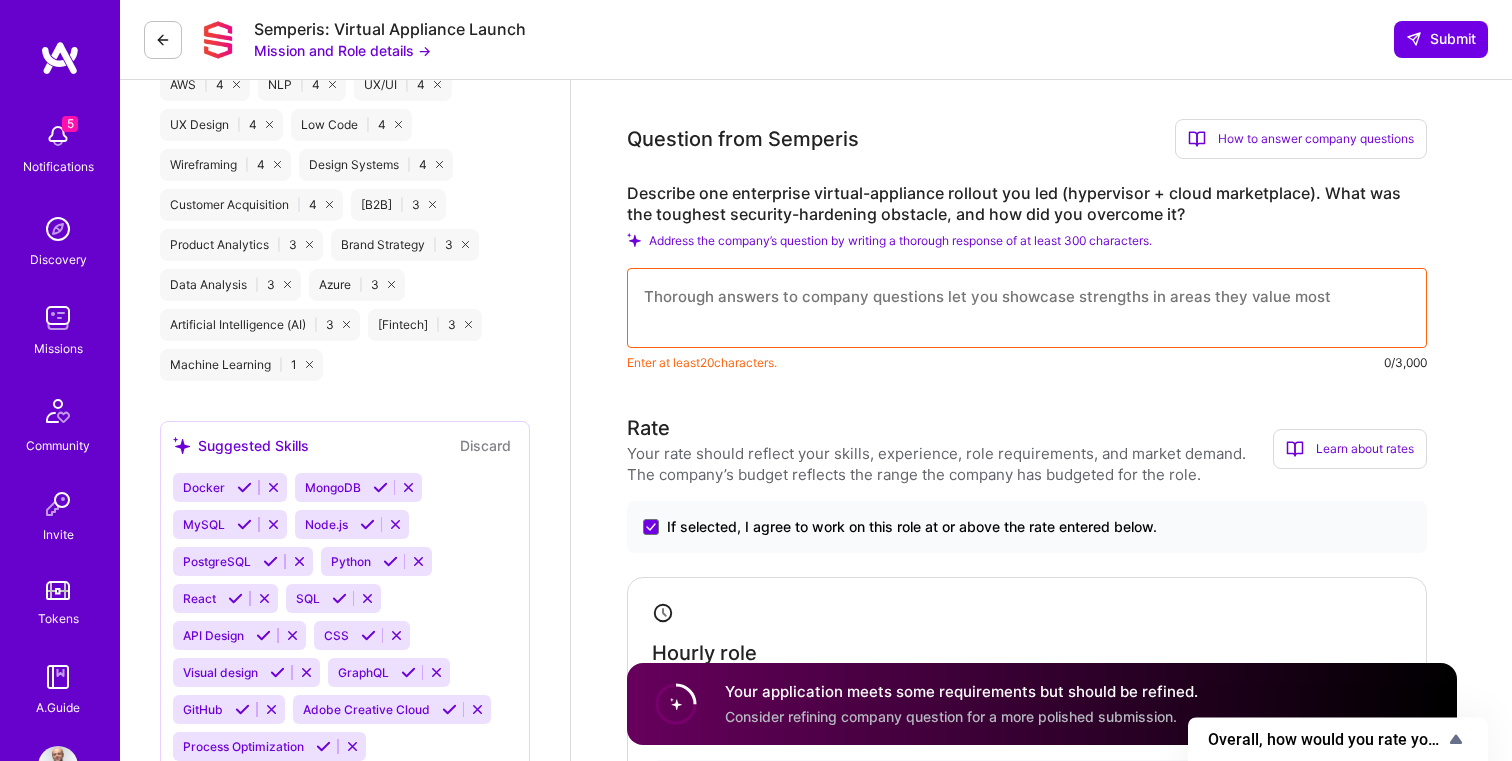 click at bounding box center [1027, 308] 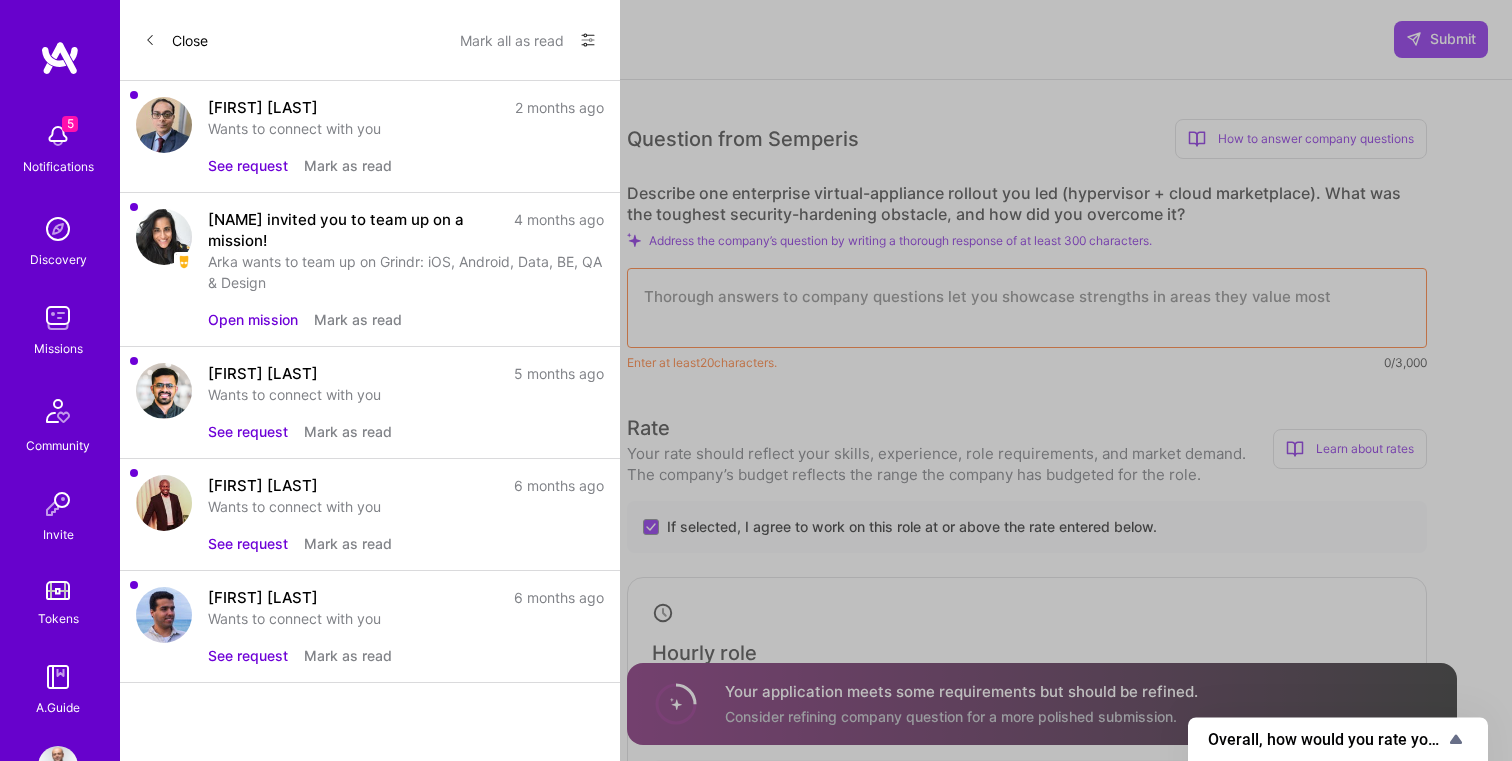 click on "See request" at bounding box center (248, 655) 